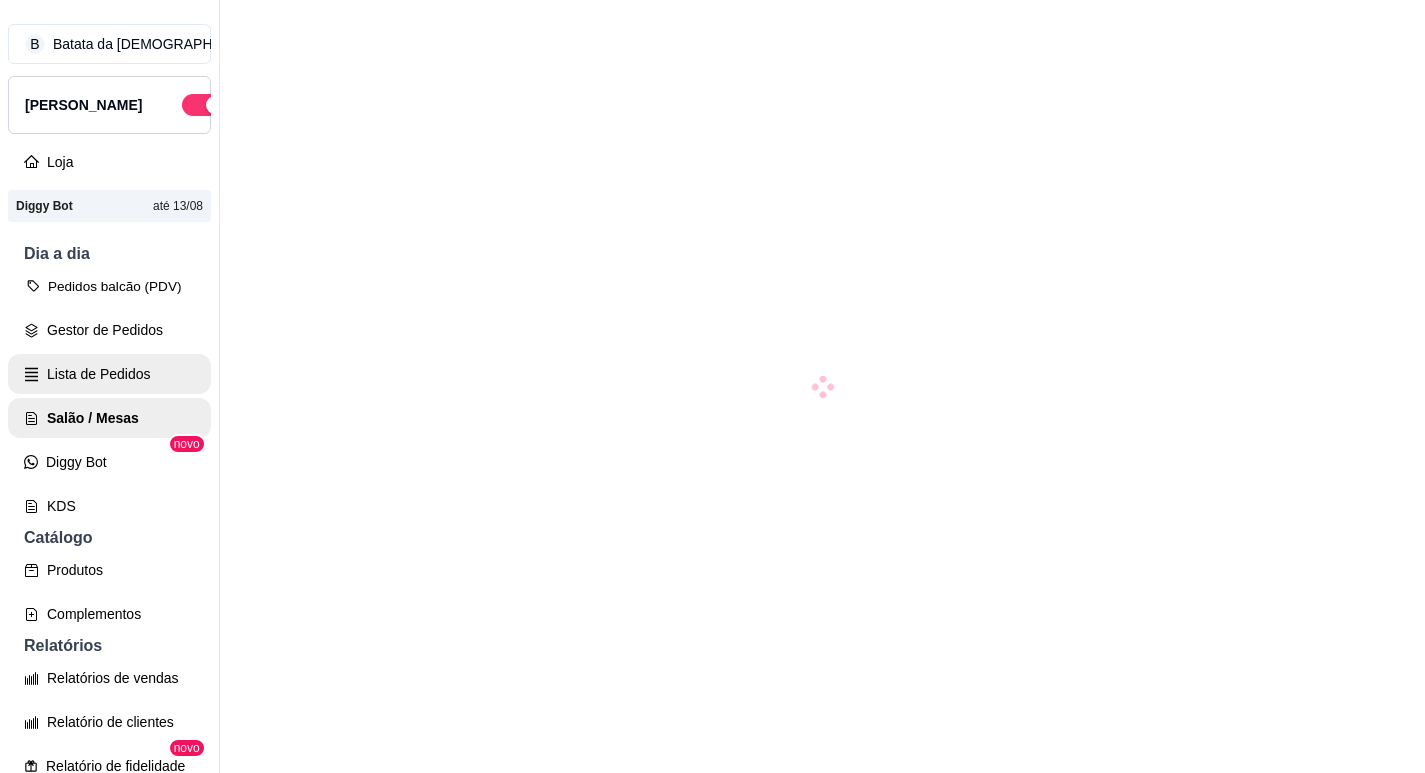 scroll, scrollTop: 0, scrollLeft: 0, axis: both 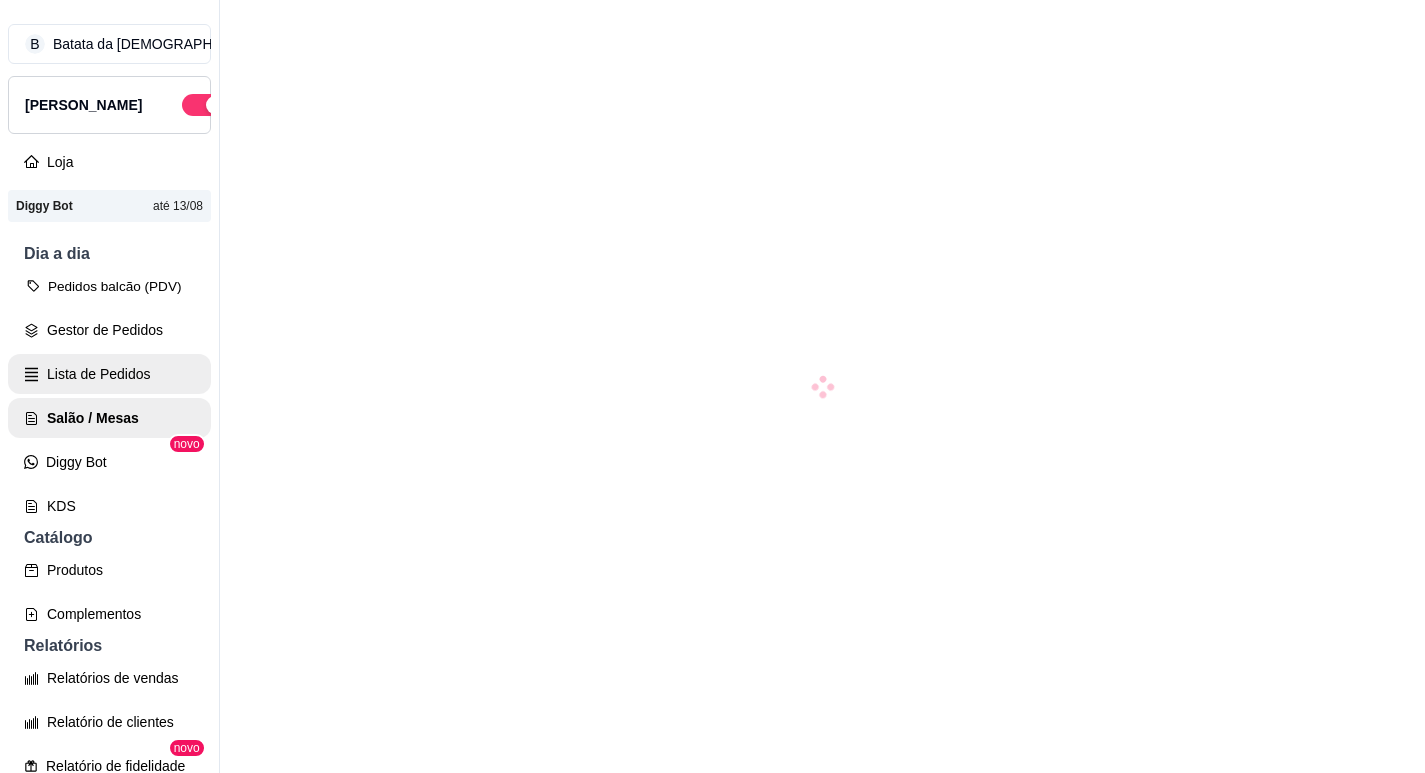 click on "Lista de Pedidos" at bounding box center [109, 374] 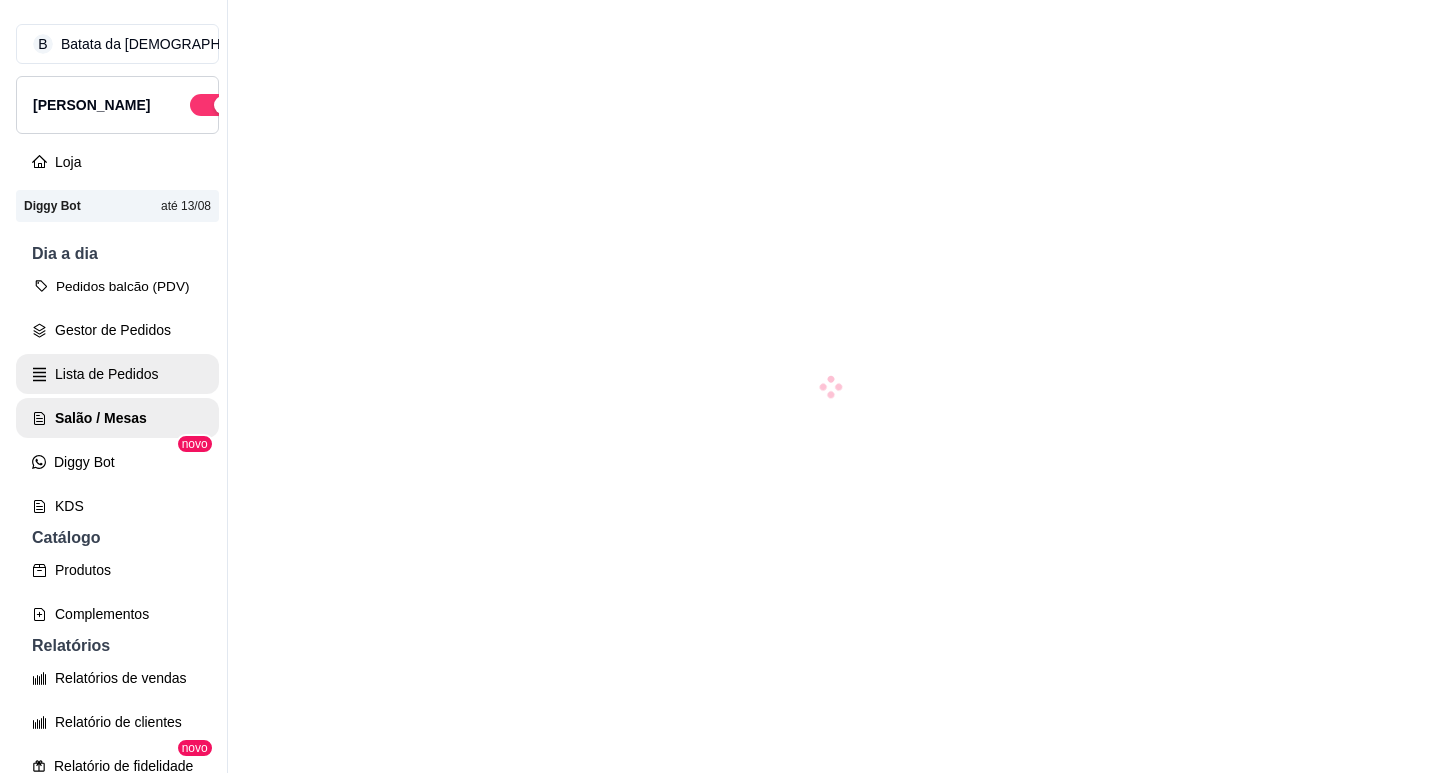 scroll, scrollTop: 0, scrollLeft: 0, axis: both 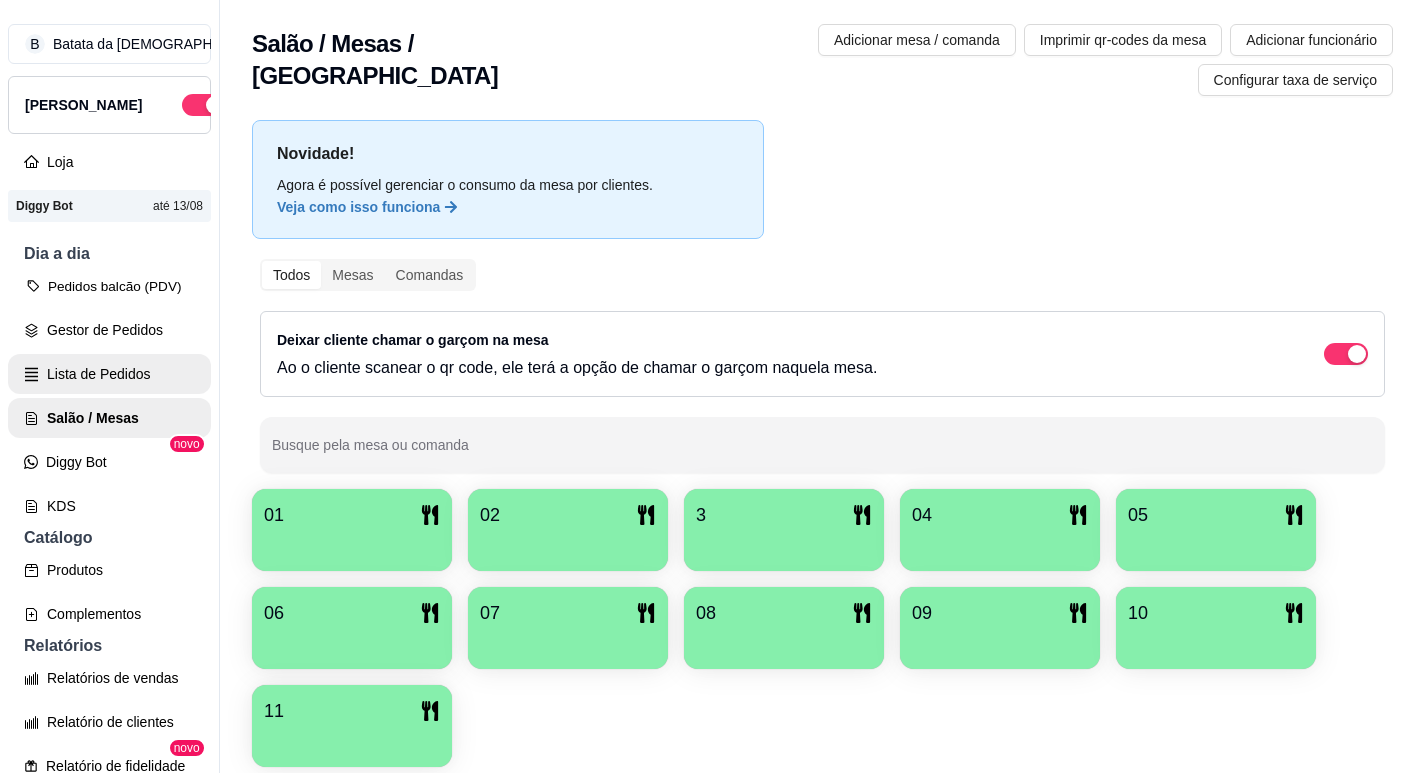 click on "Lista de Pedidos" at bounding box center (109, 374) 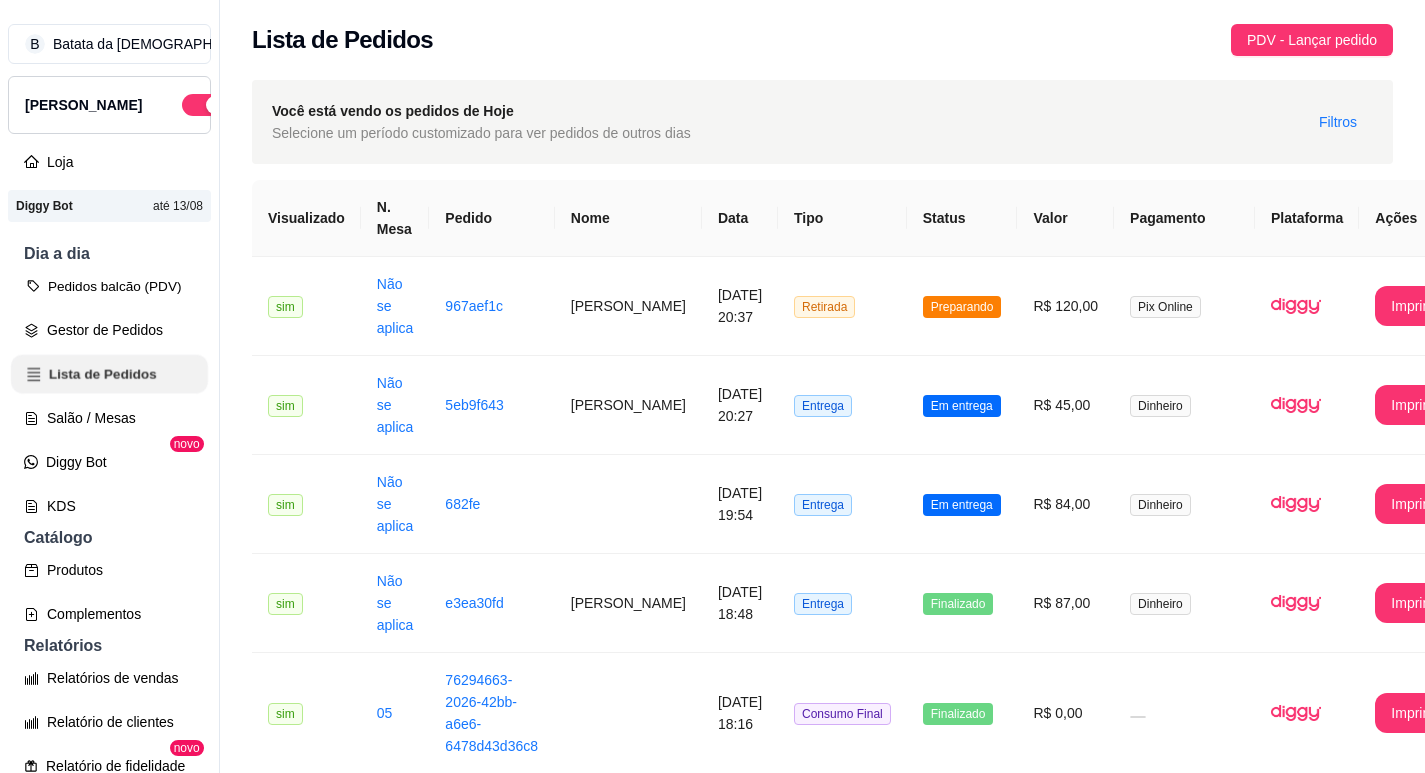 click on "Lista de Pedidos" at bounding box center [109, 374] 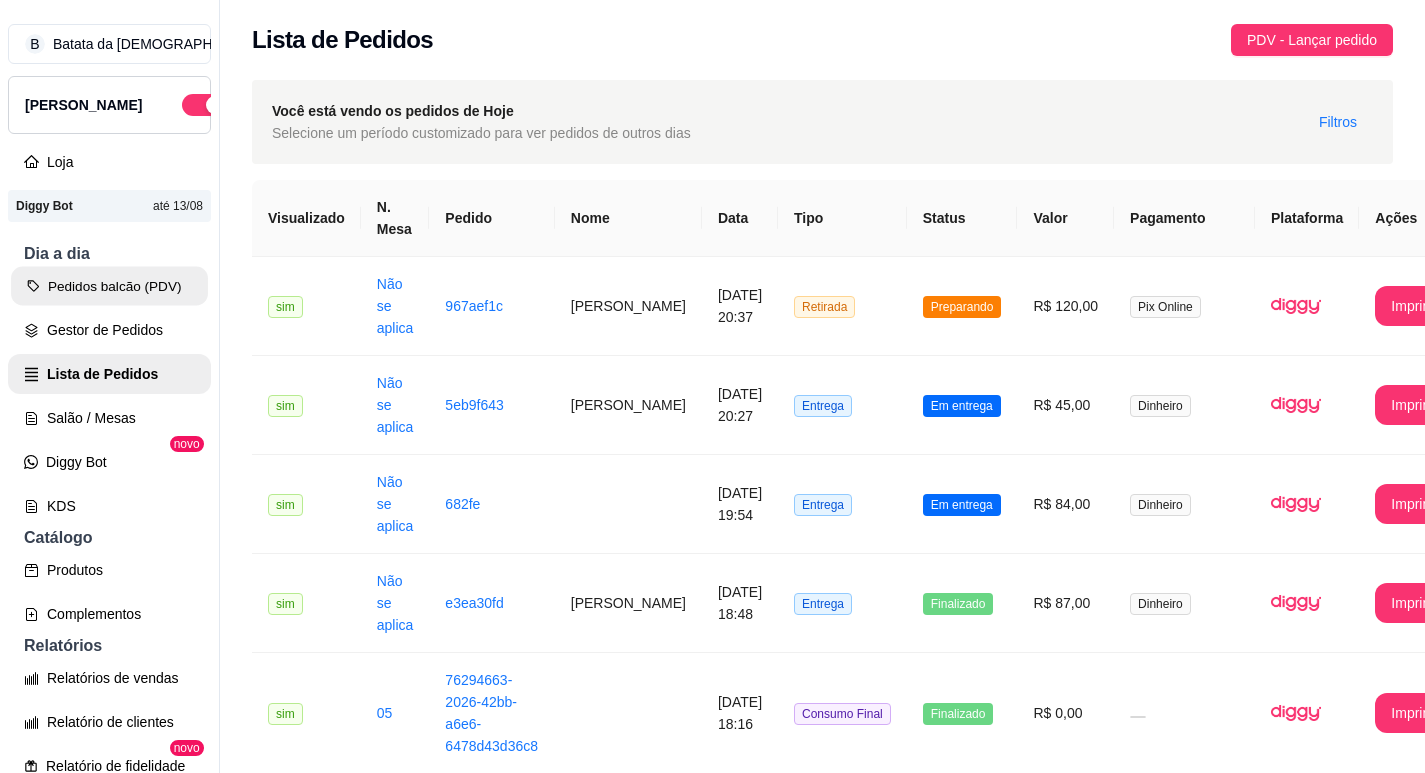 click on "Pedidos balcão (PDV)" at bounding box center (109, 286) 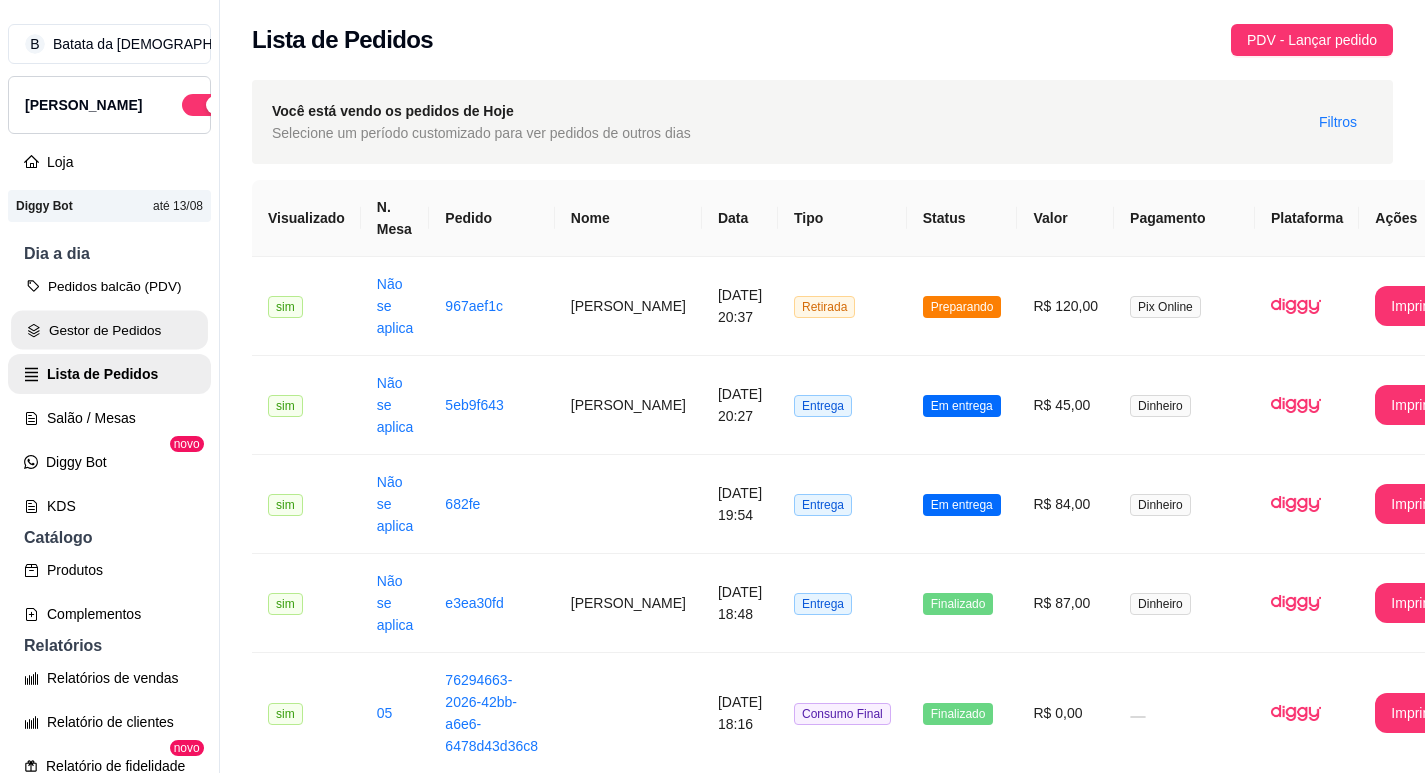 click on "Gestor de Pedidos" at bounding box center (109, 330) 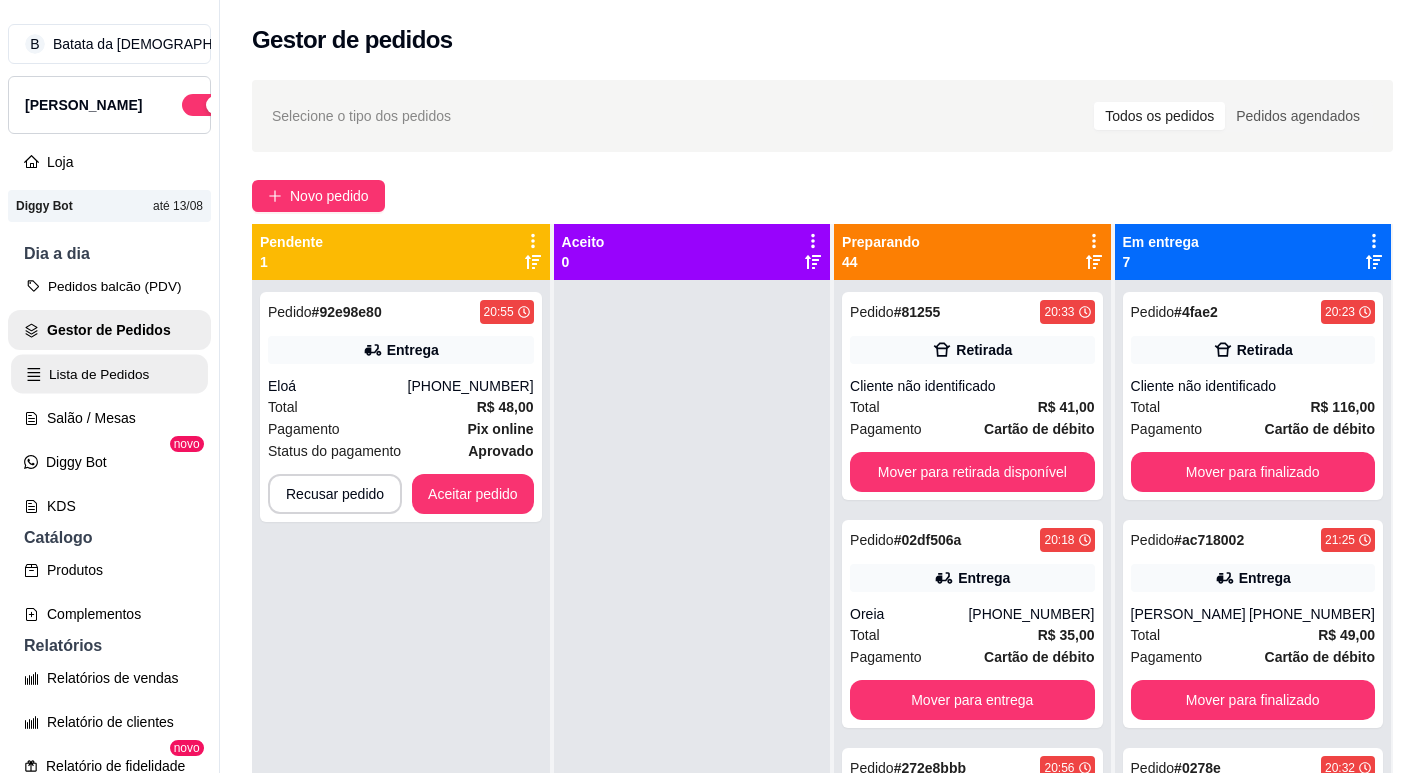 click on "Lista de Pedidos" at bounding box center (109, 374) 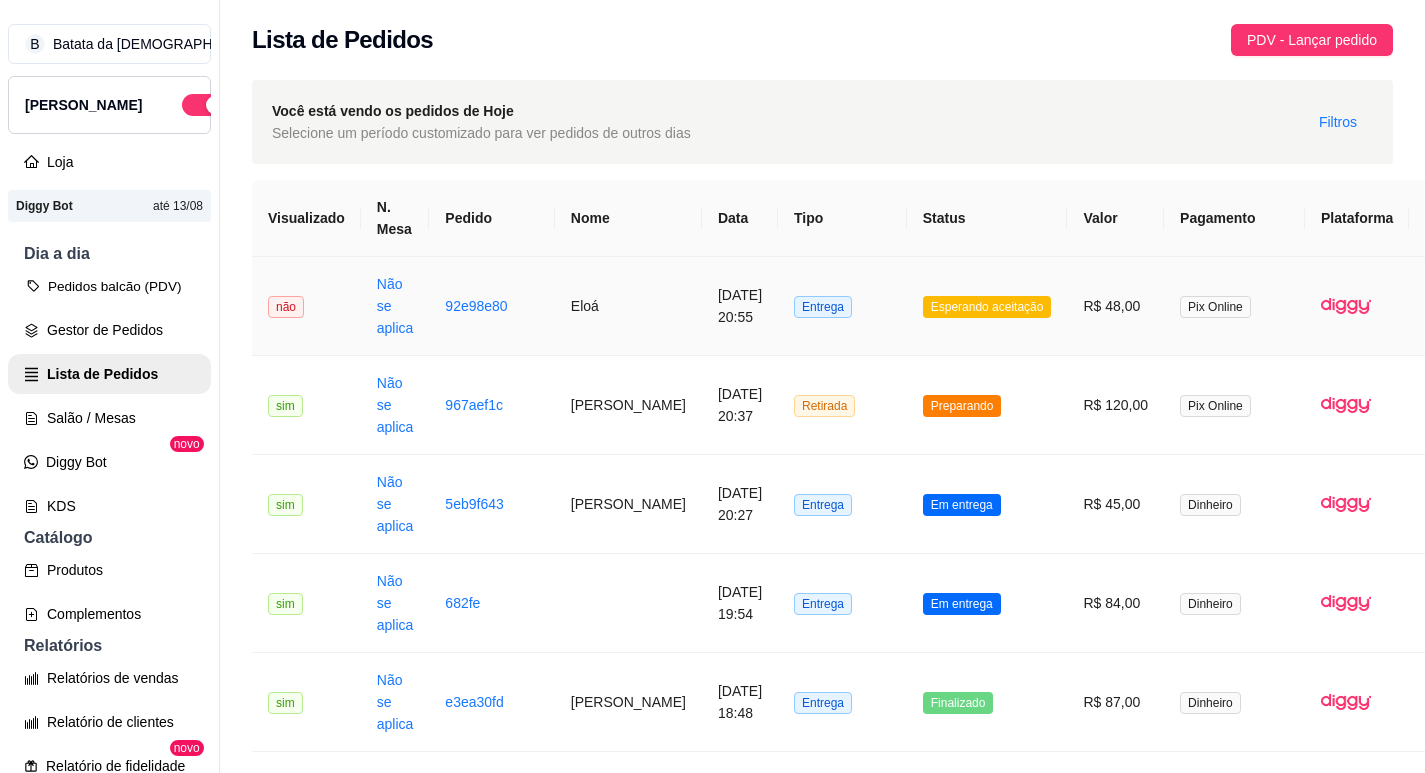 click on "Esperando aceitação" at bounding box center (987, 306) 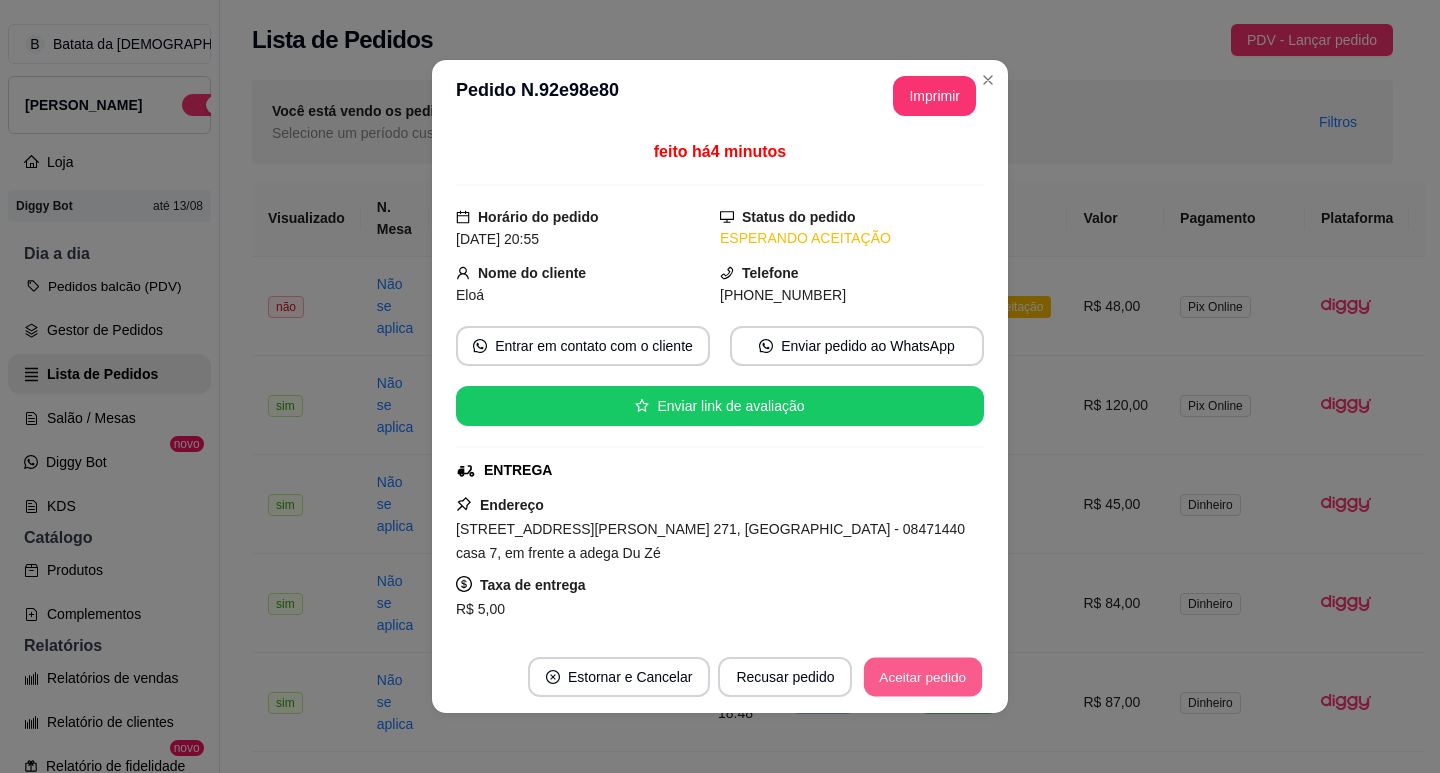 click on "Aceitar pedido" at bounding box center [923, 677] 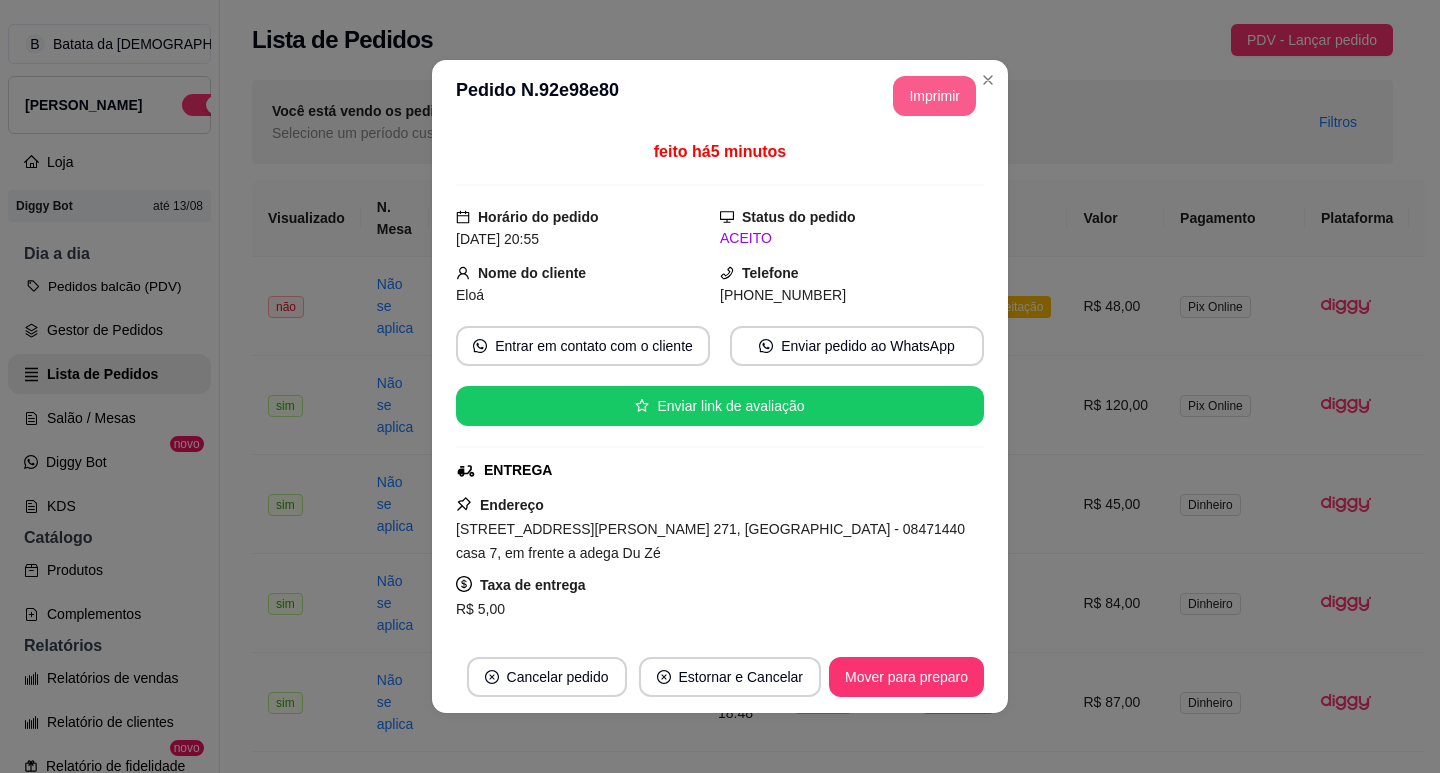click on "Imprimir" at bounding box center [934, 96] 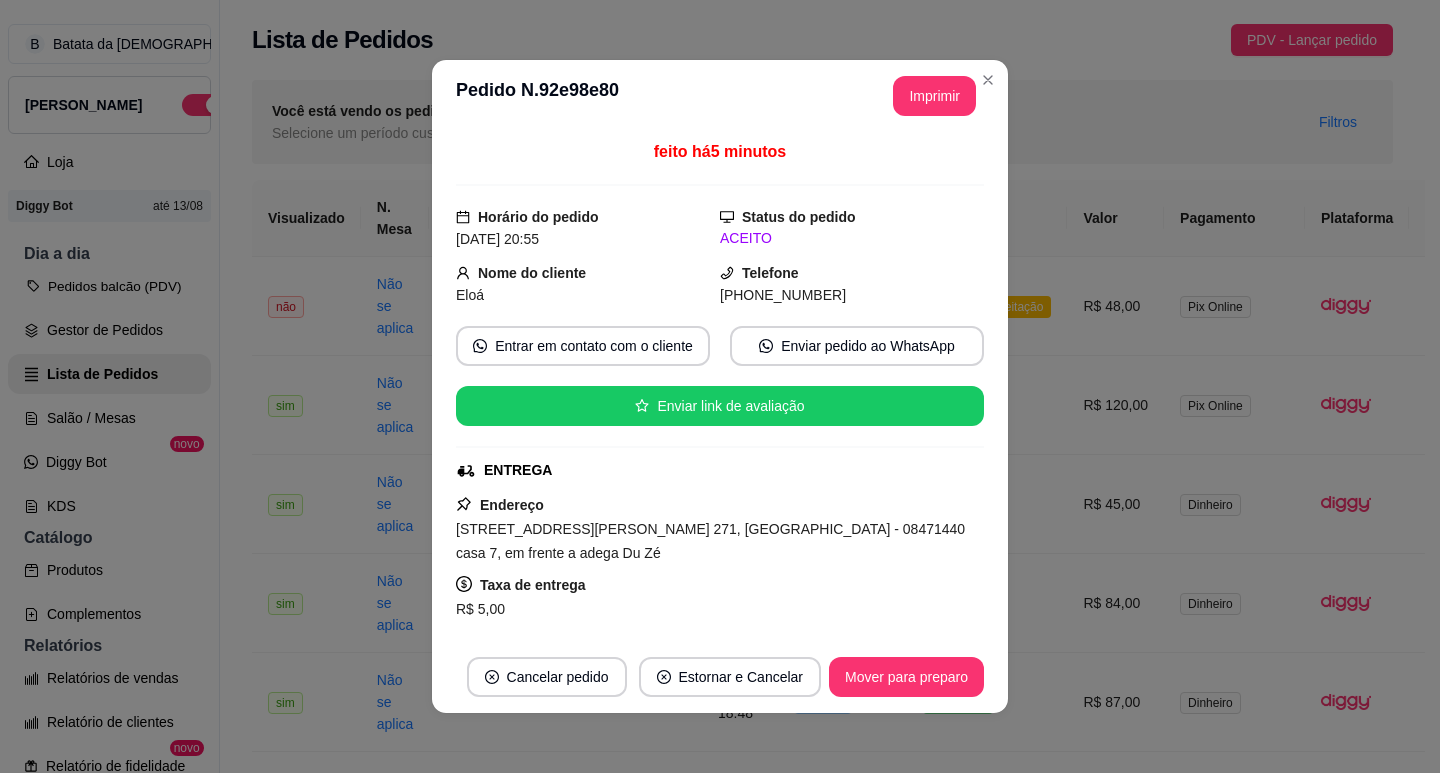 scroll, scrollTop: 0, scrollLeft: 0, axis: both 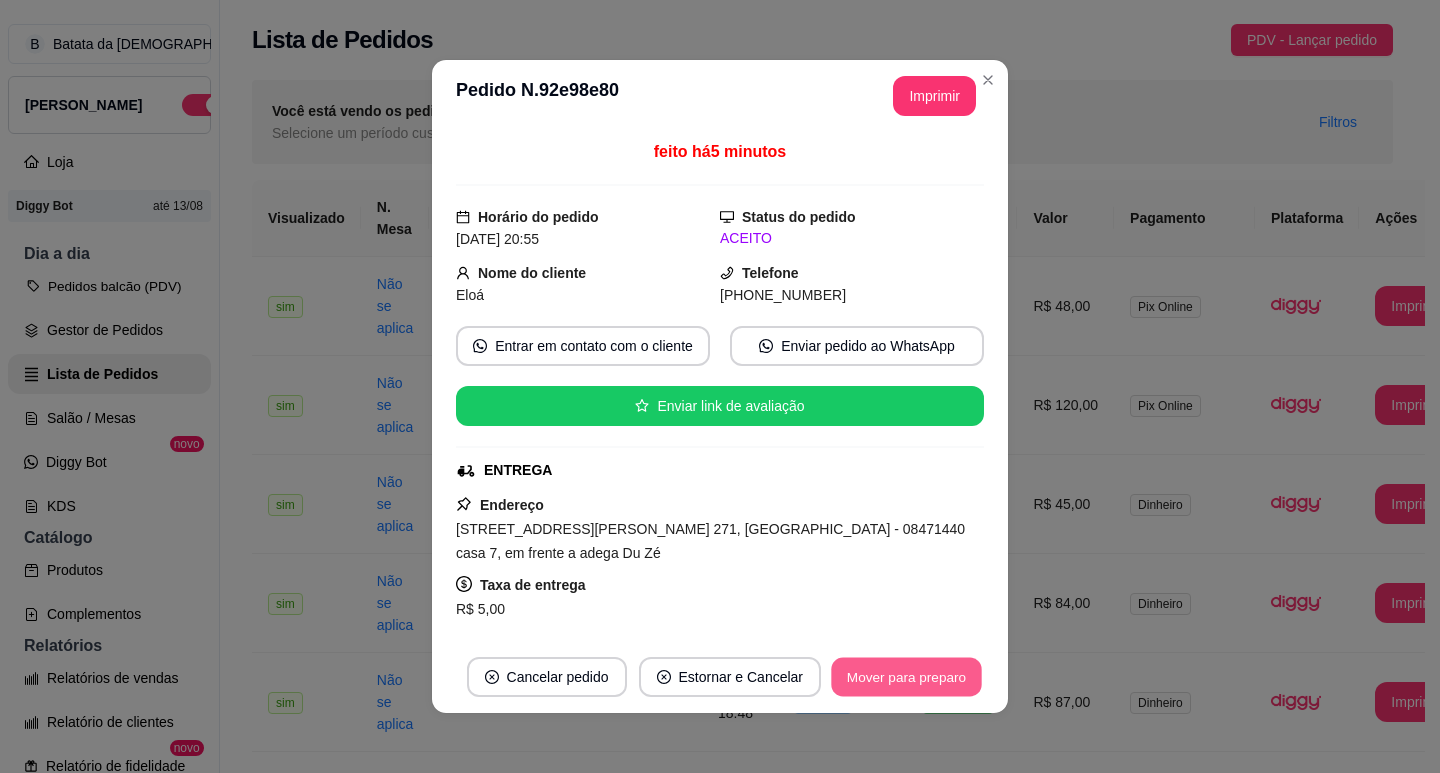 click on "Mover para preparo" at bounding box center (906, 677) 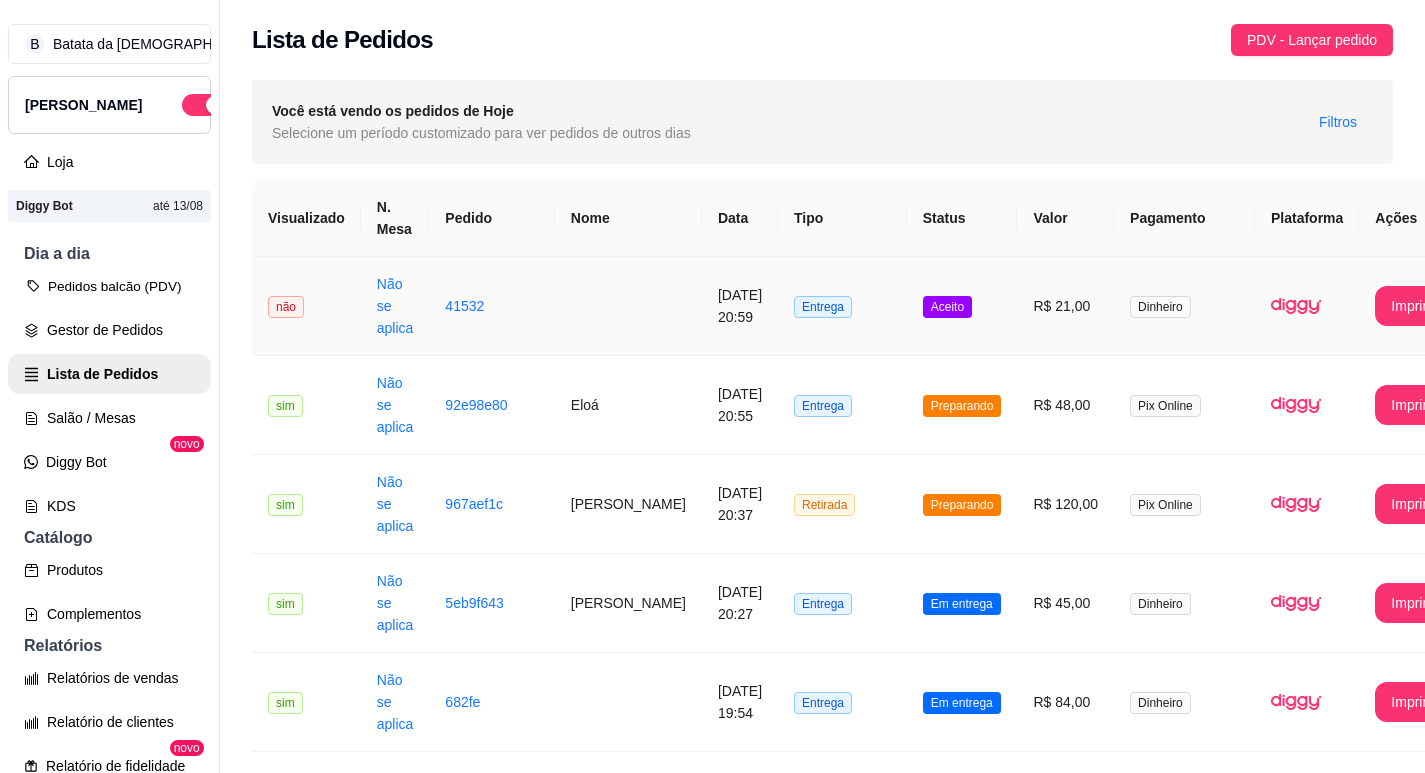 click on "R$ 21,00" at bounding box center (1065, 306) 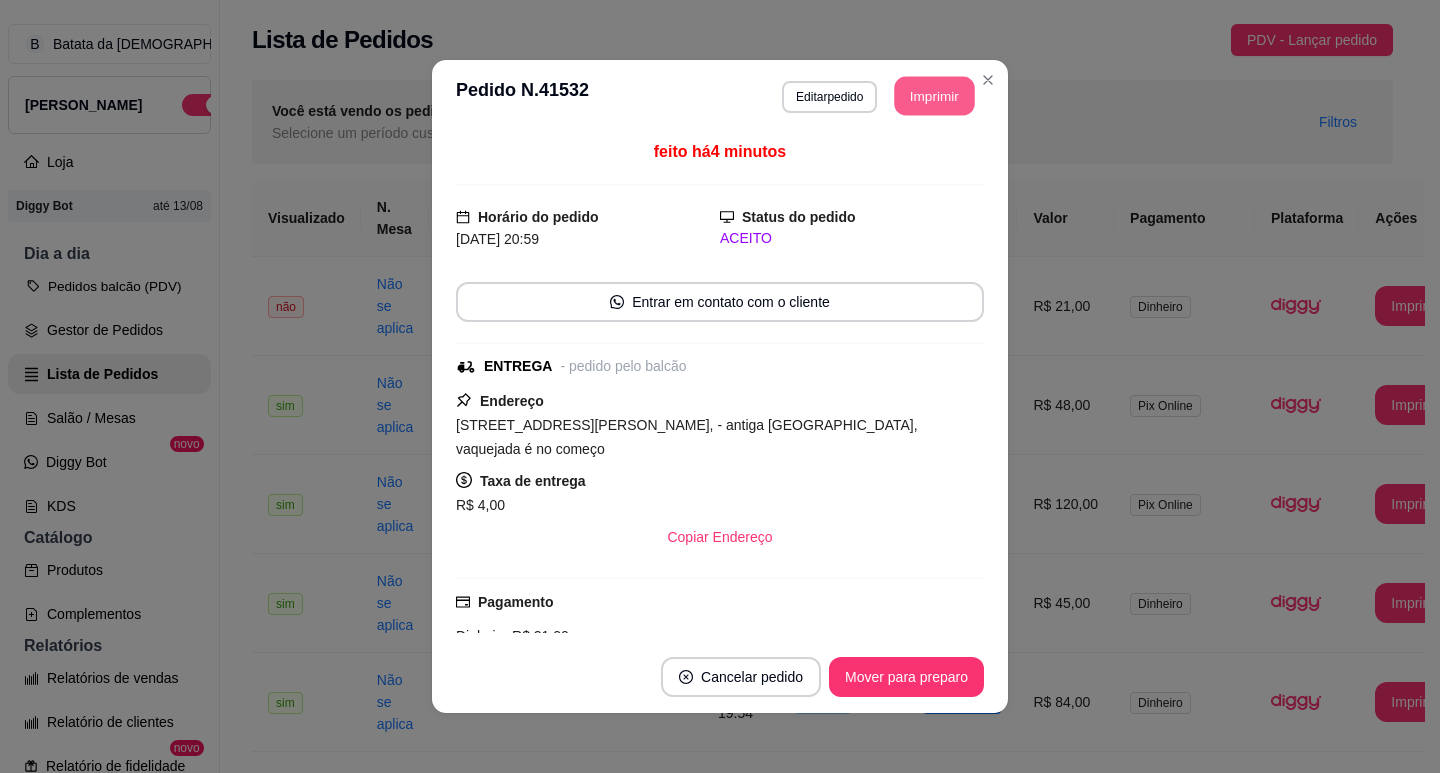 click on "Imprimir" at bounding box center [935, 96] 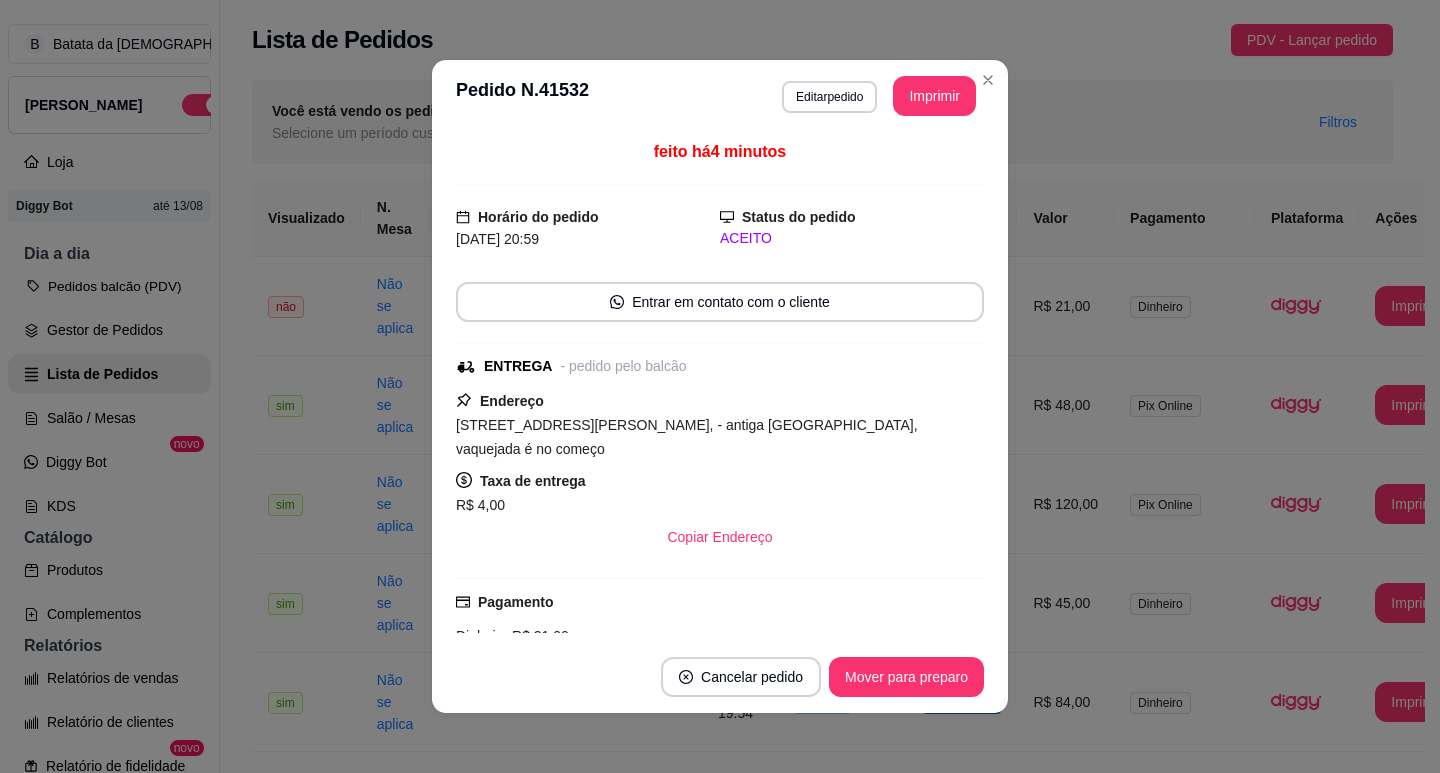 scroll, scrollTop: 0, scrollLeft: 0, axis: both 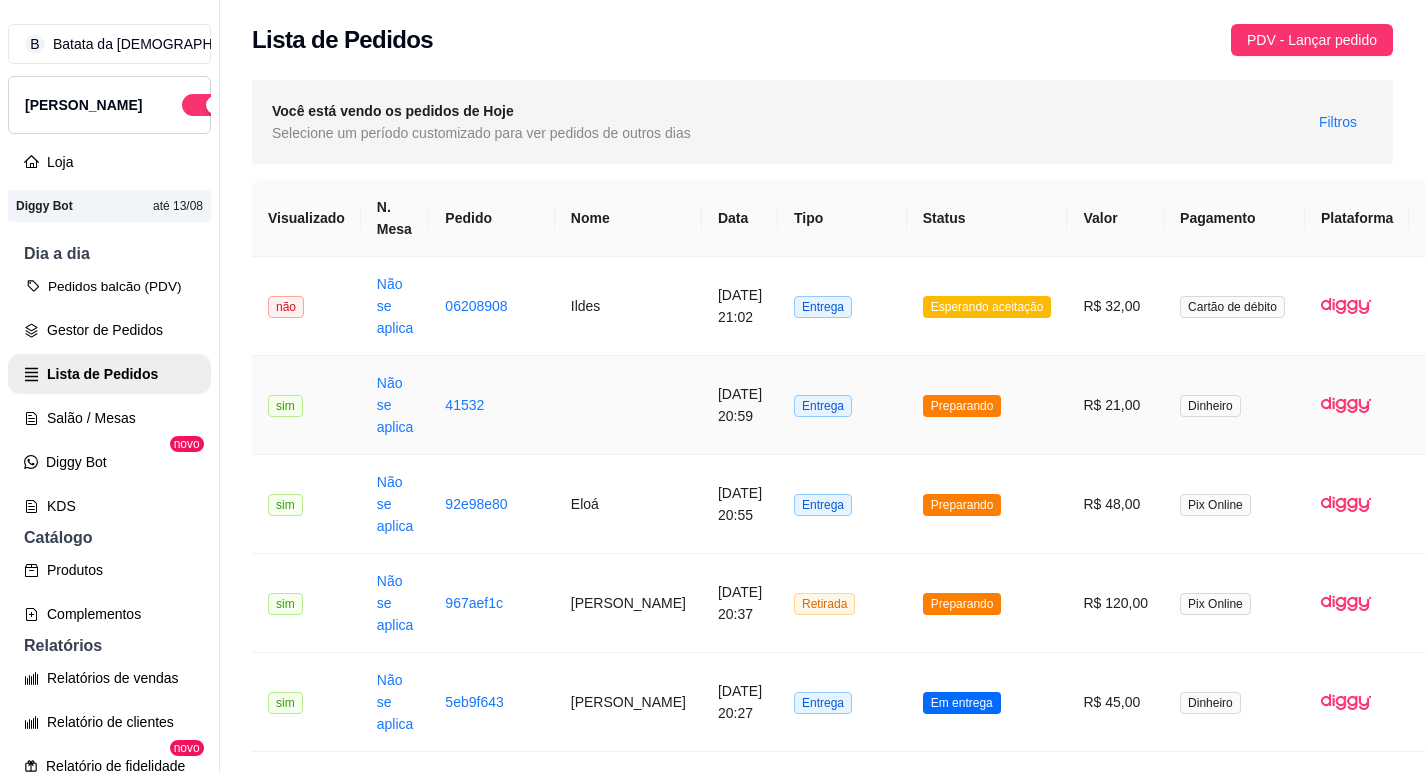 click on "Preparando" at bounding box center [987, 405] 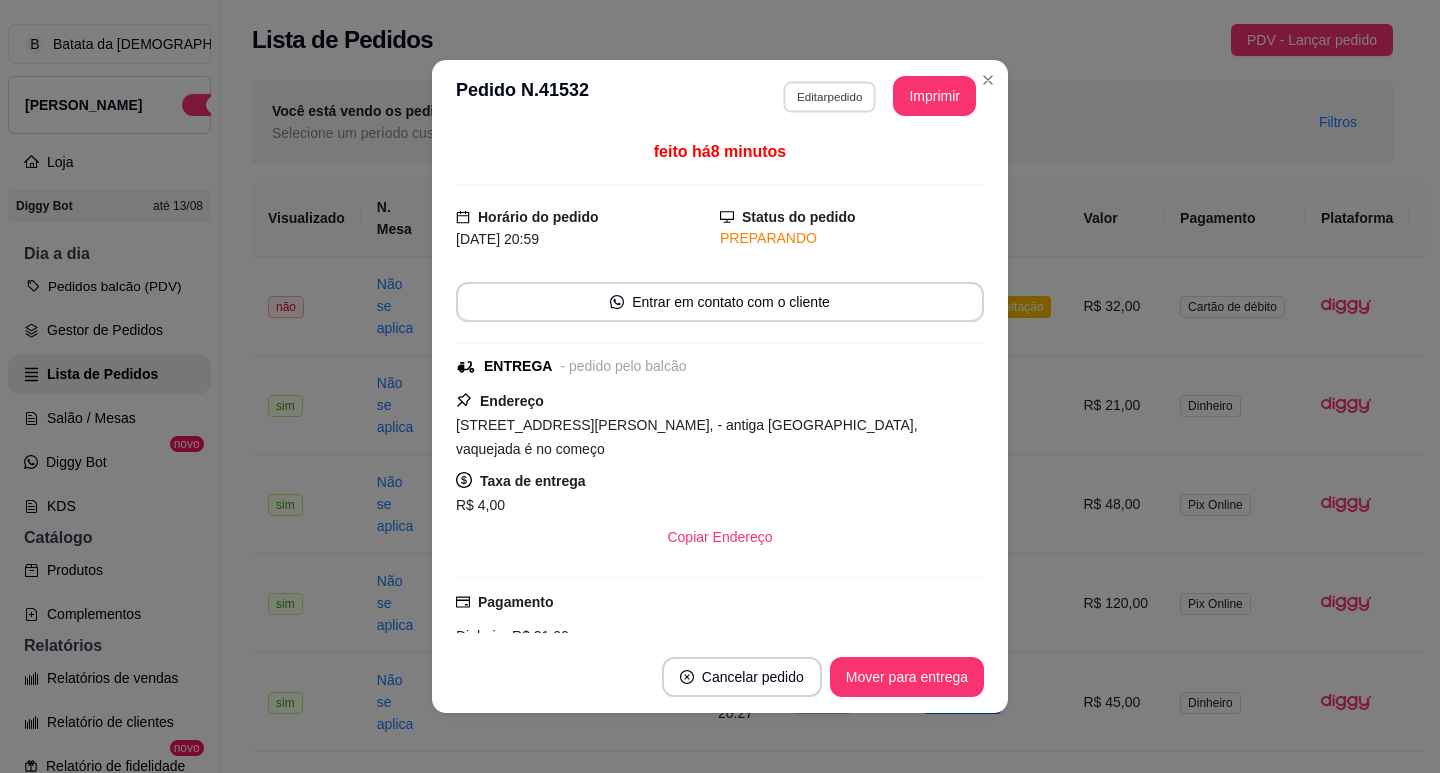 click on "Editar  pedido" at bounding box center [829, 96] 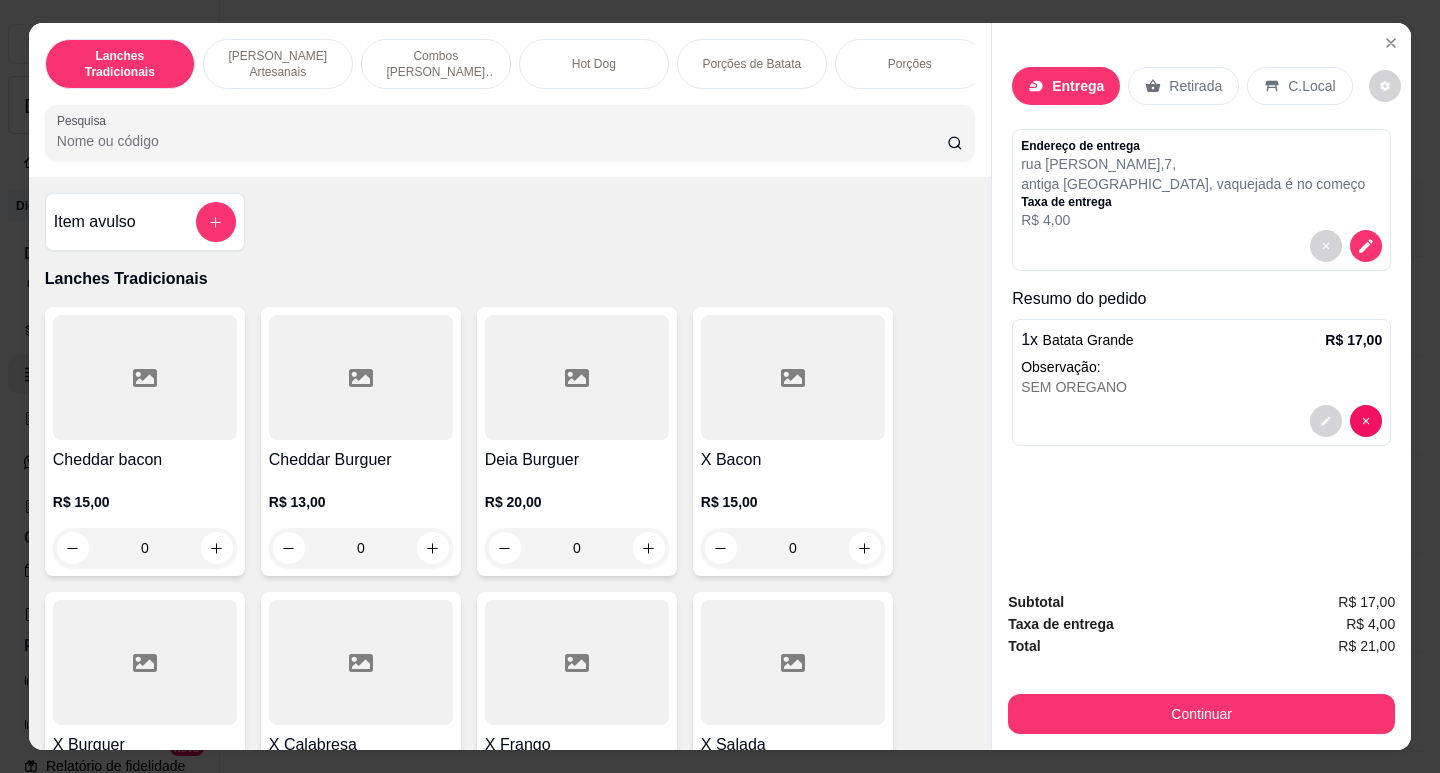 click on "Lanches Tradicionais Burguer's Artesanais  Combos Burguer's Artesanais  Hot Dog  Porções de Batata Porções  Pastéis  Sobremesas  Refrigerantes & Suco Natural. Bebidas Alcoólicas  Pesquisa" at bounding box center [510, 100] 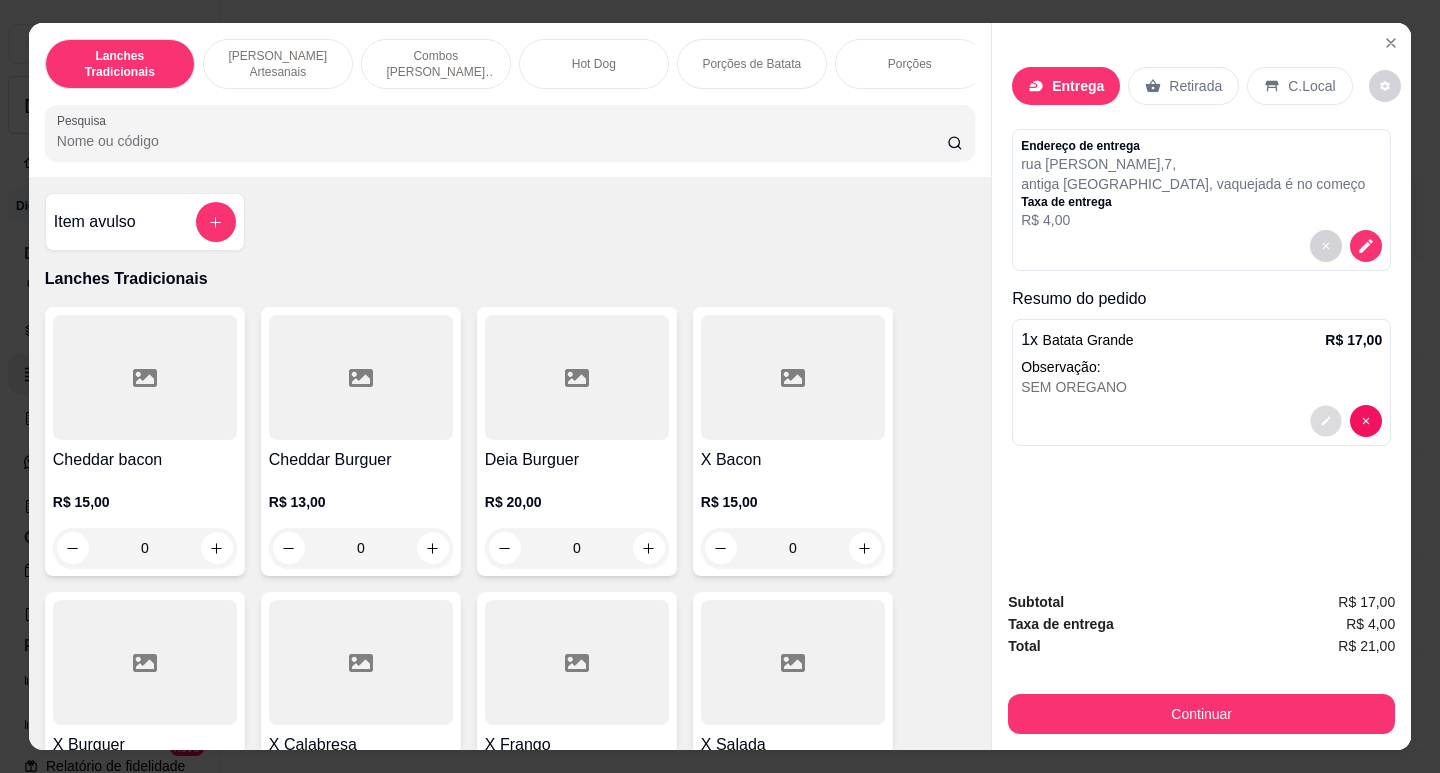 click at bounding box center [1326, 421] 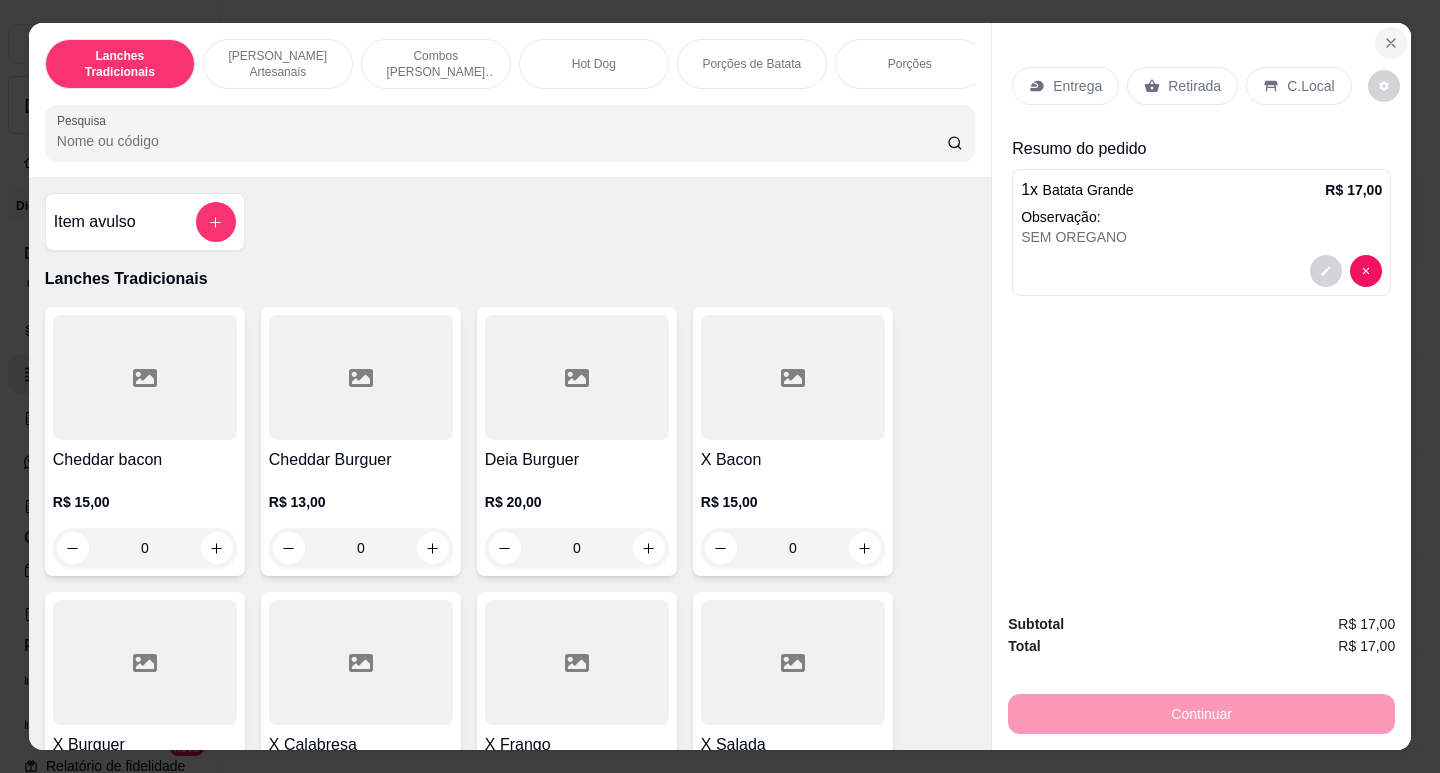 click at bounding box center [1391, 43] 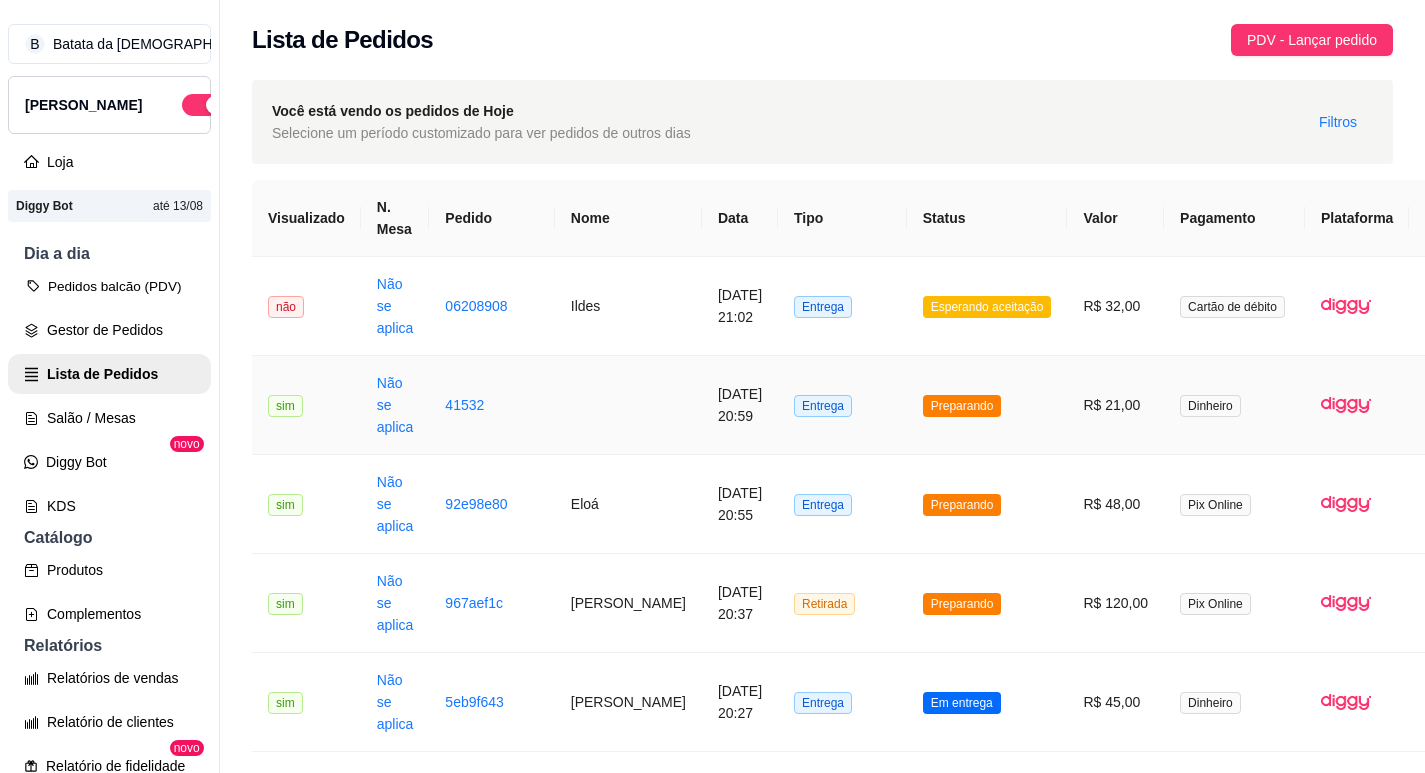 click on "R$ 21,00" at bounding box center (1115, 405) 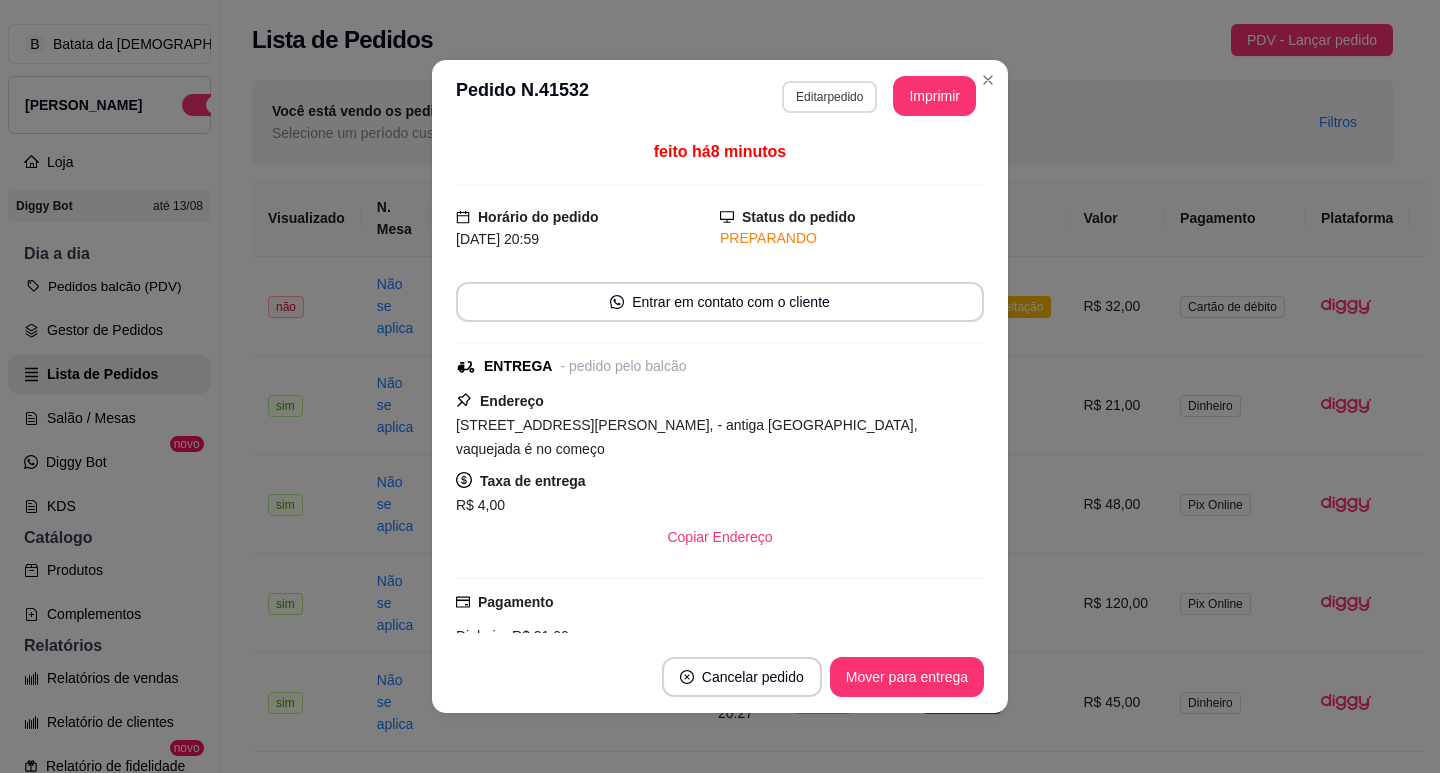 click on "Editar  pedido" at bounding box center (829, 97) 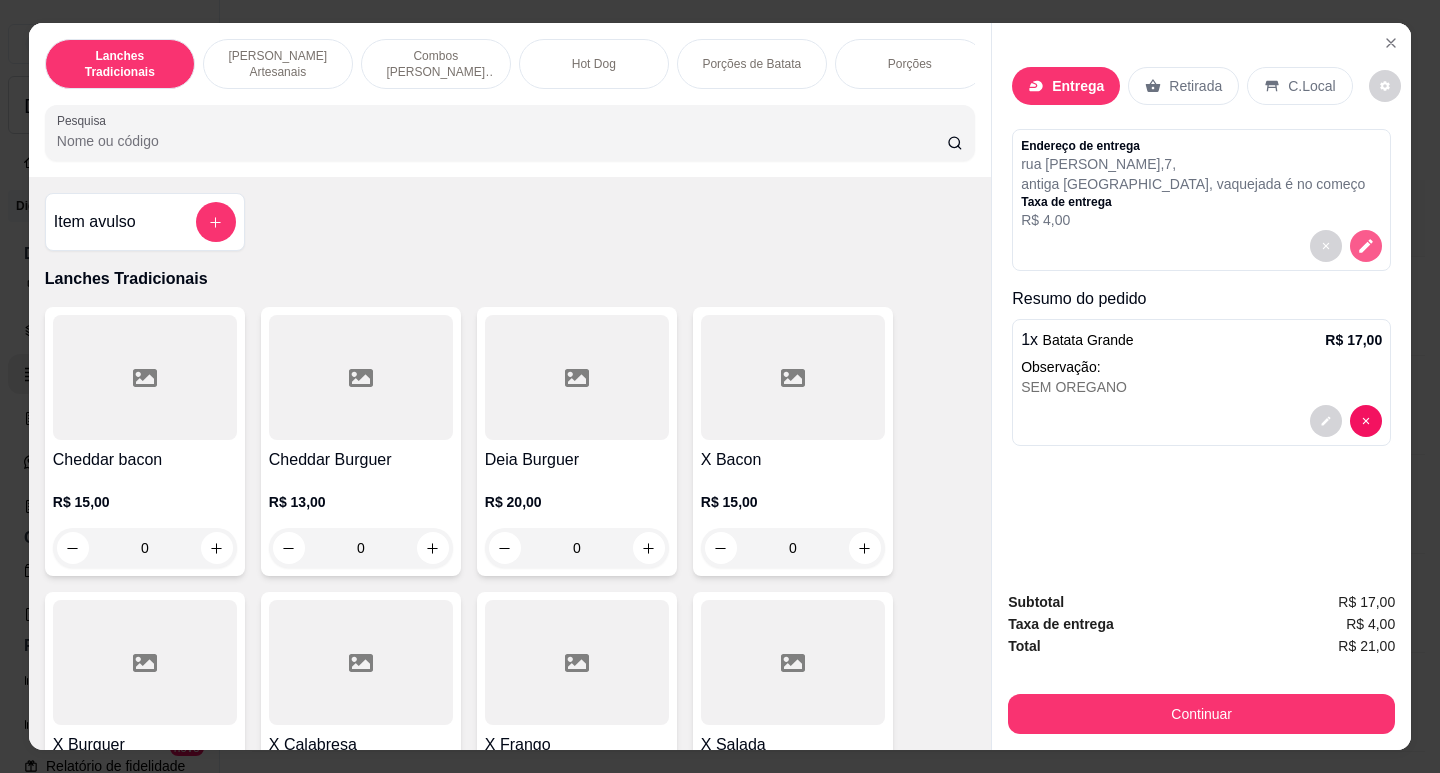 click at bounding box center [1366, 246] 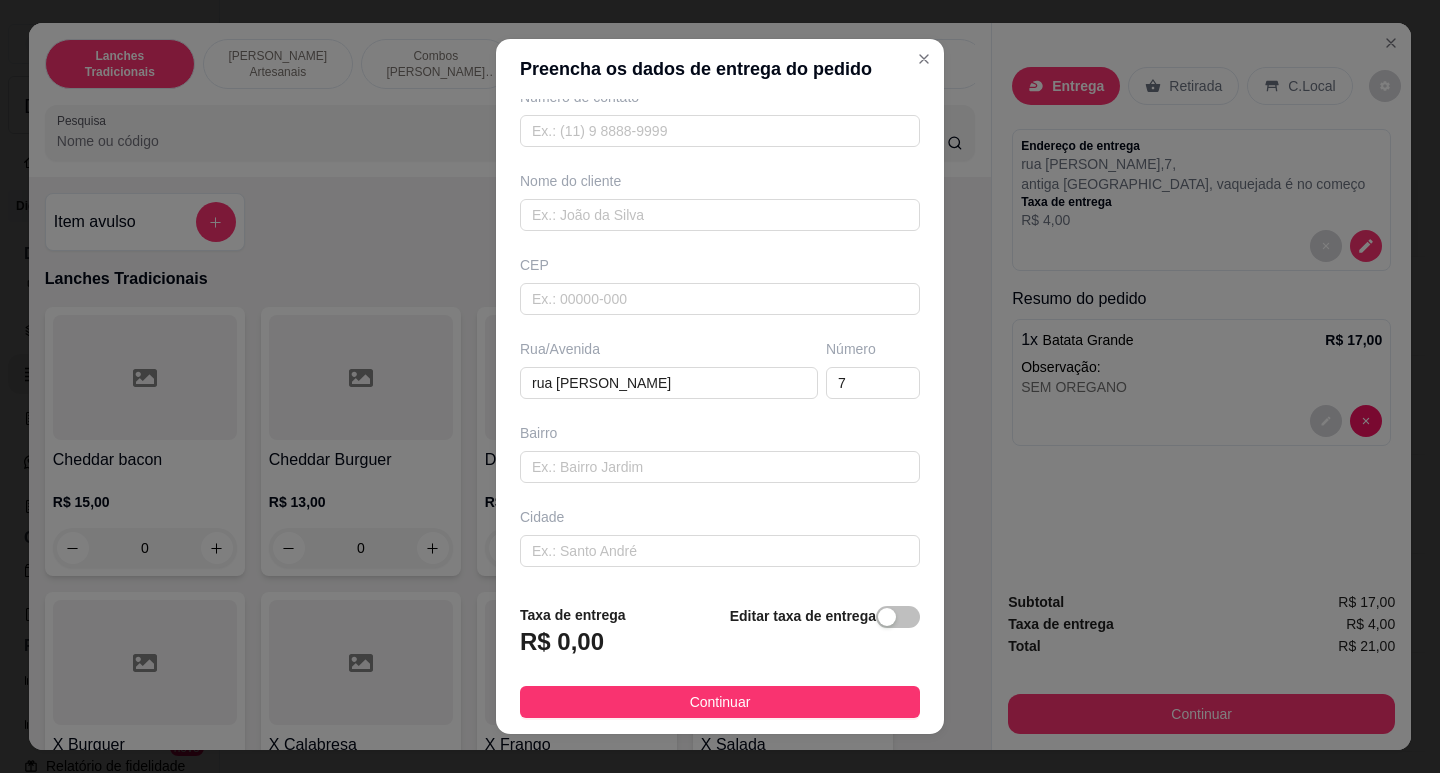 scroll, scrollTop: 184, scrollLeft: 0, axis: vertical 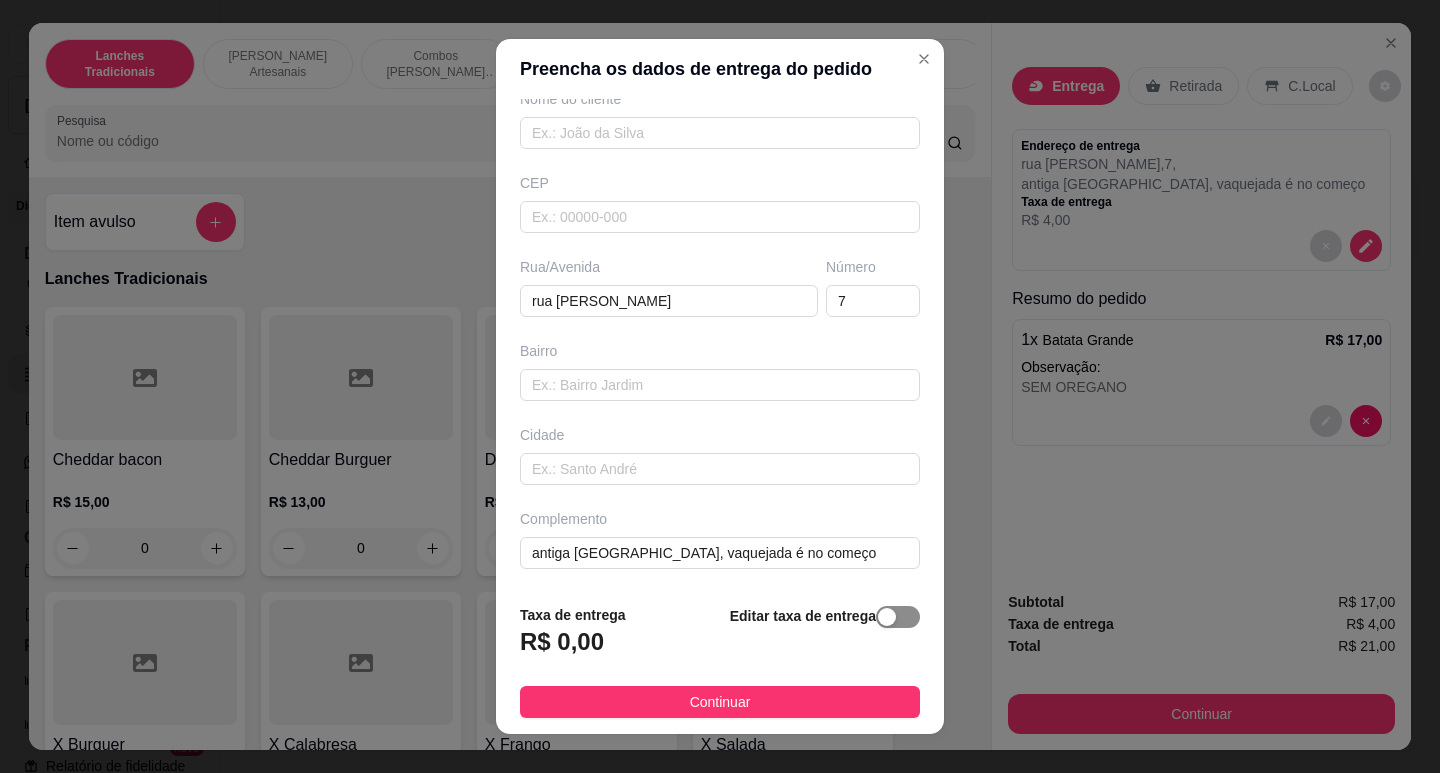 click at bounding box center (887, 617) 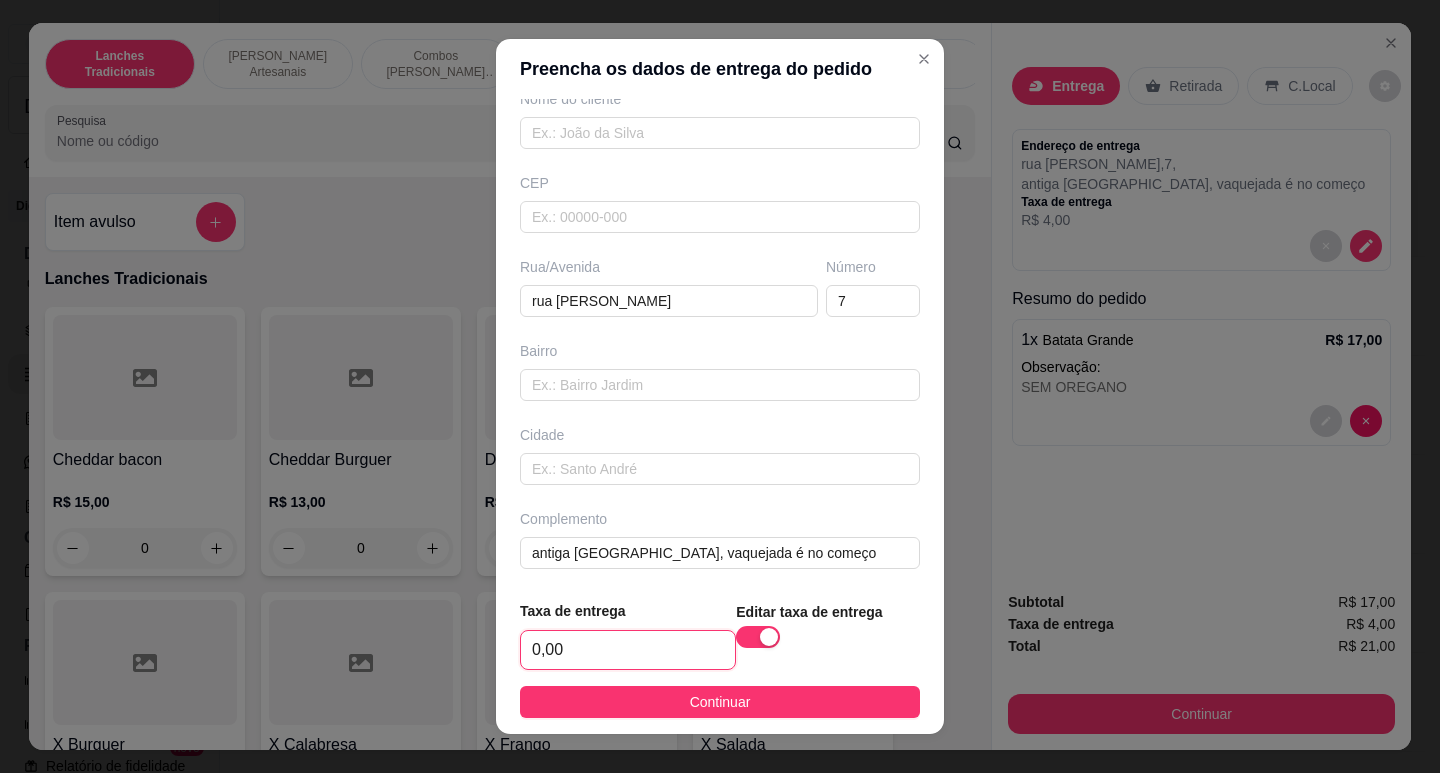 click on "0,00" at bounding box center [628, 650] 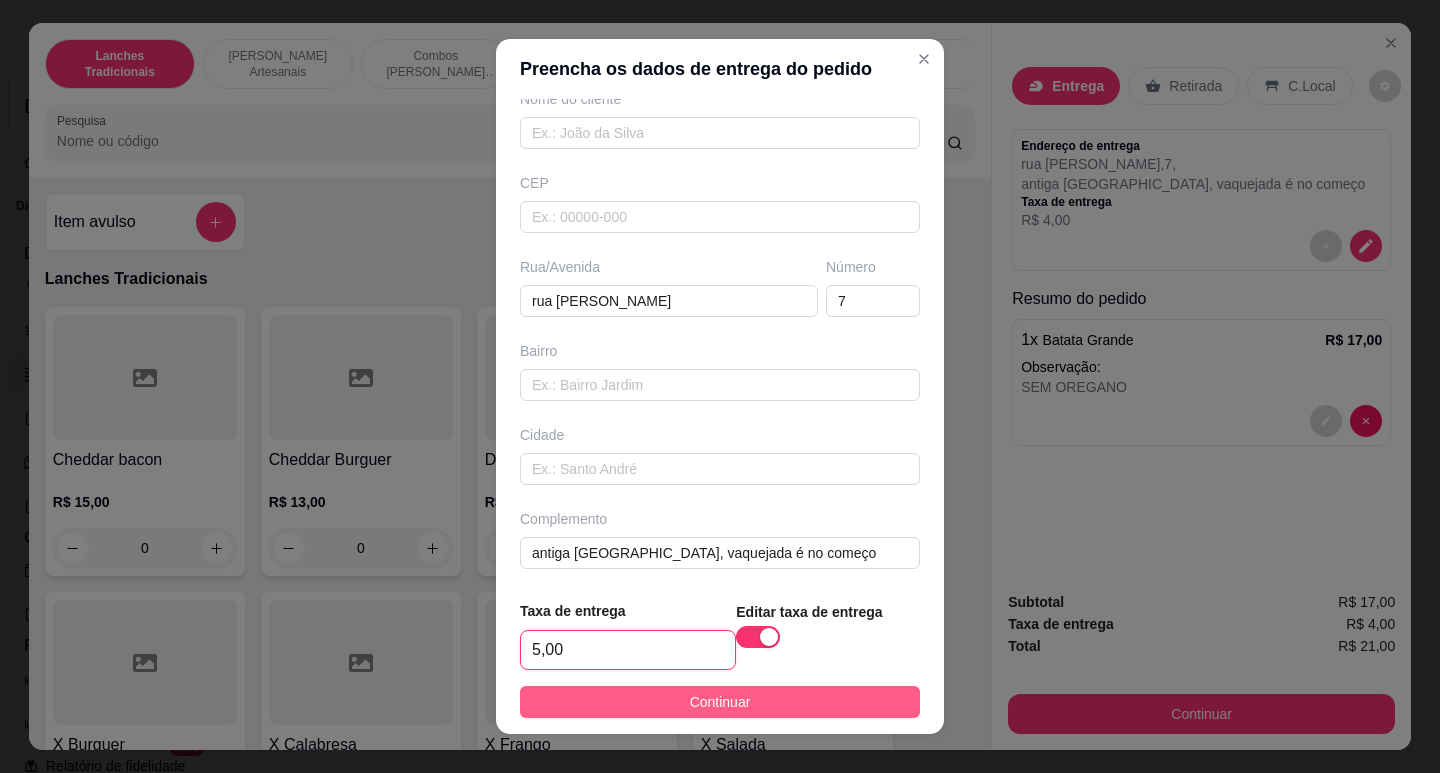 type on "5,00" 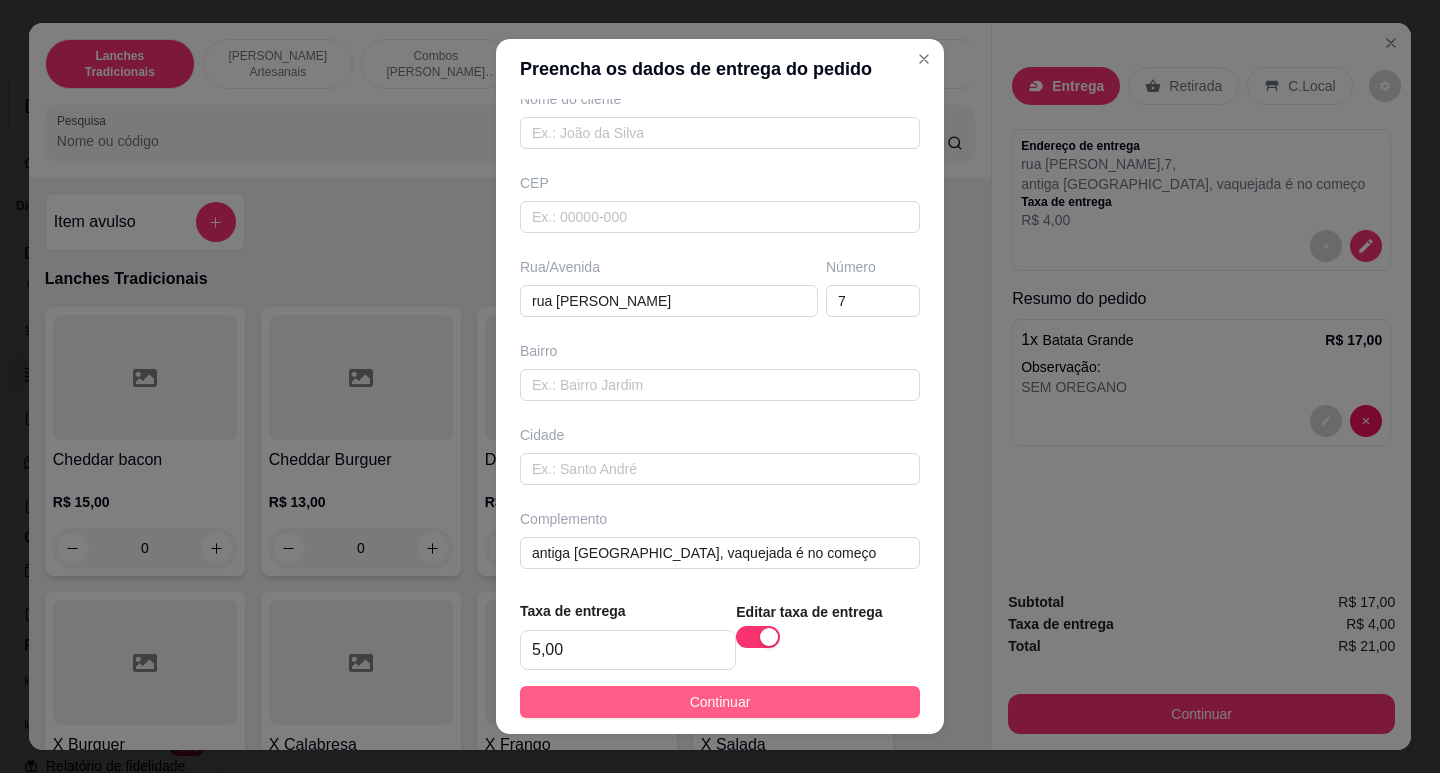 click on "Continuar" at bounding box center (720, 702) 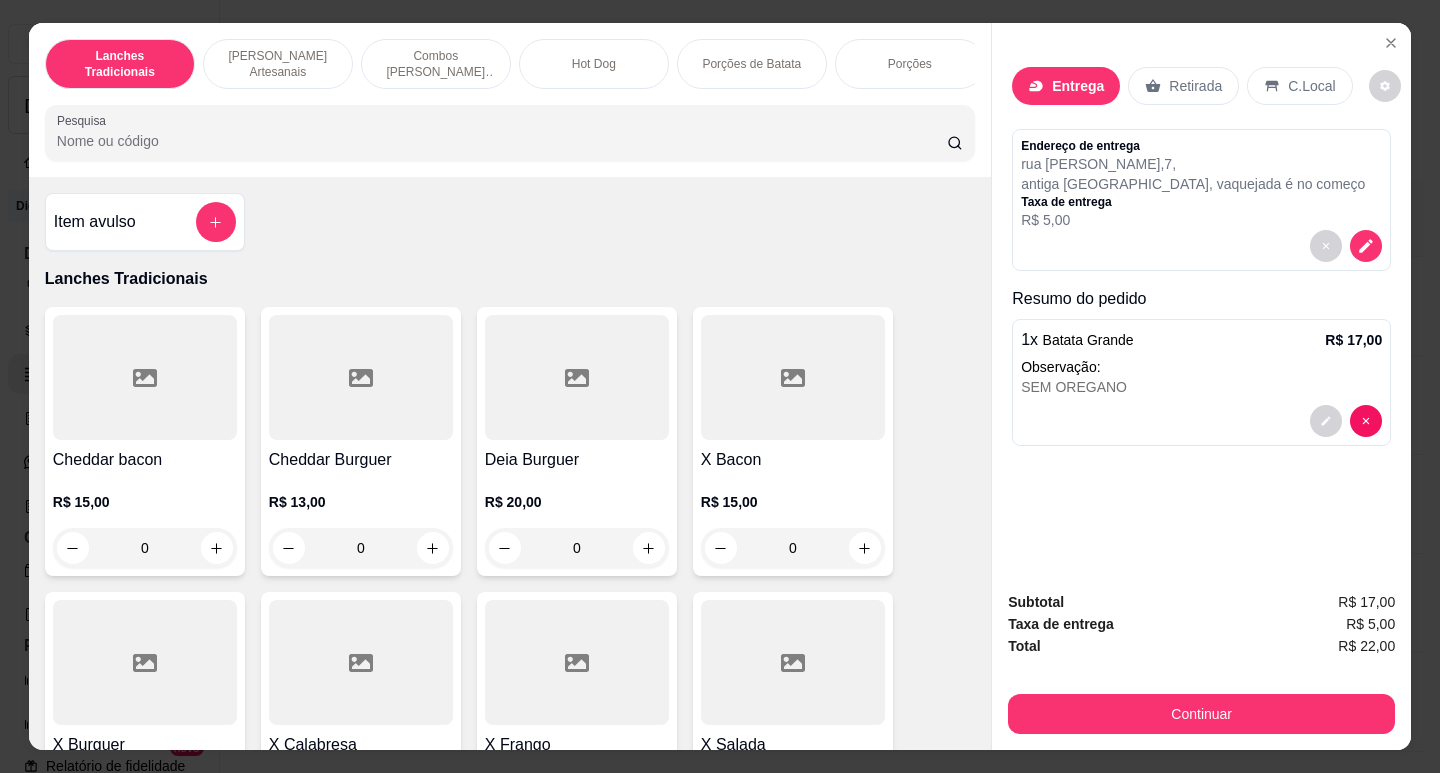 click on "Continuar" at bounding box center (1201, 711) 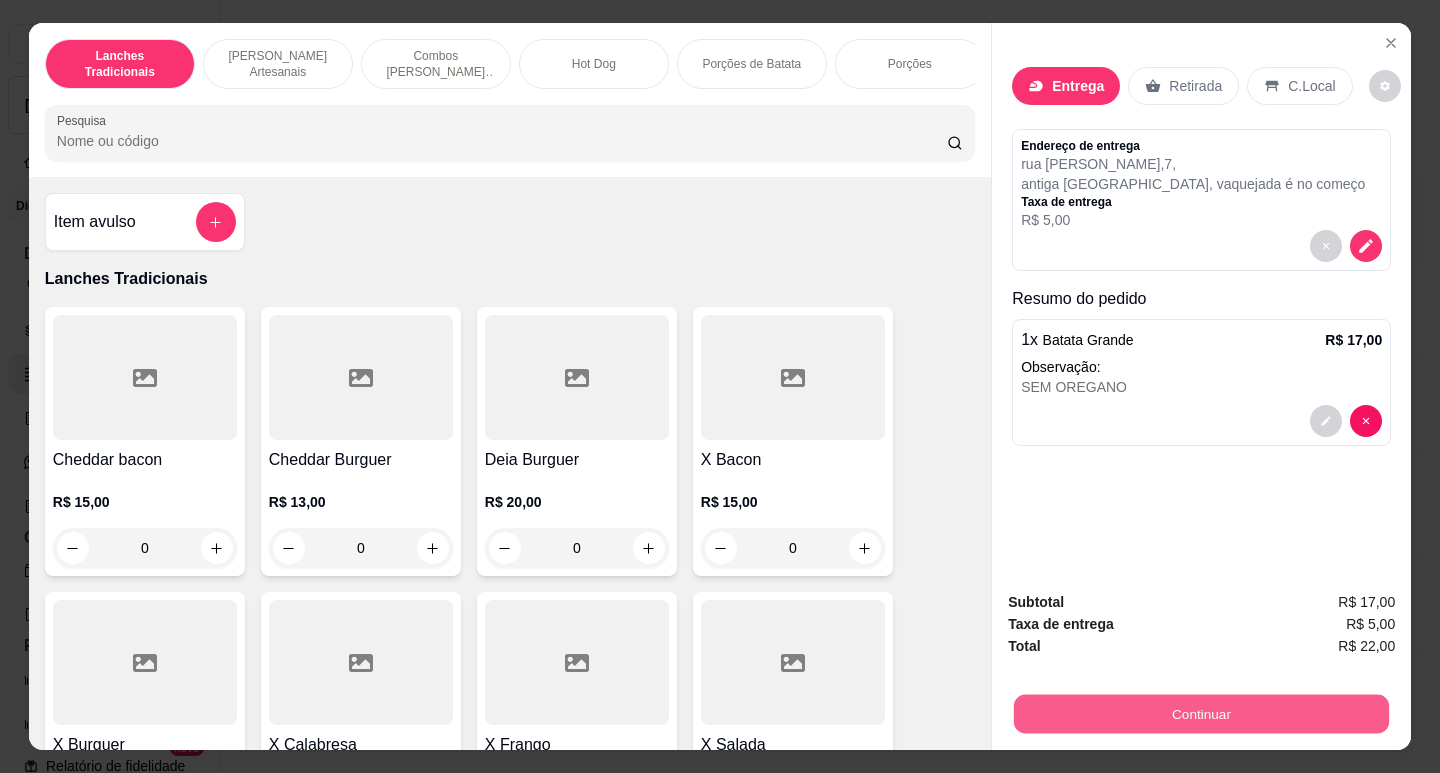click on "Continuar" at bounding box center [1201, 713] 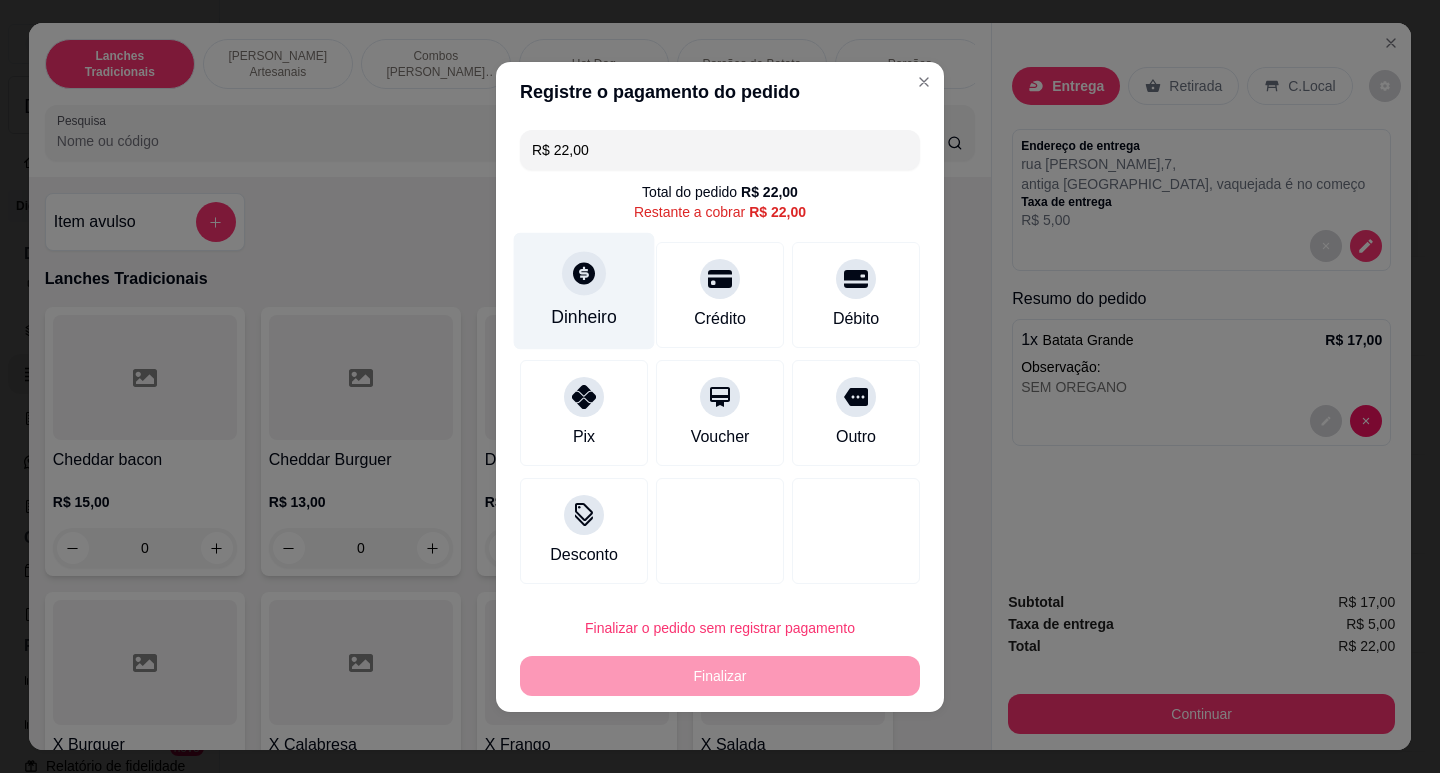 click on "Dinheiro" at bounding box center (584, 290) 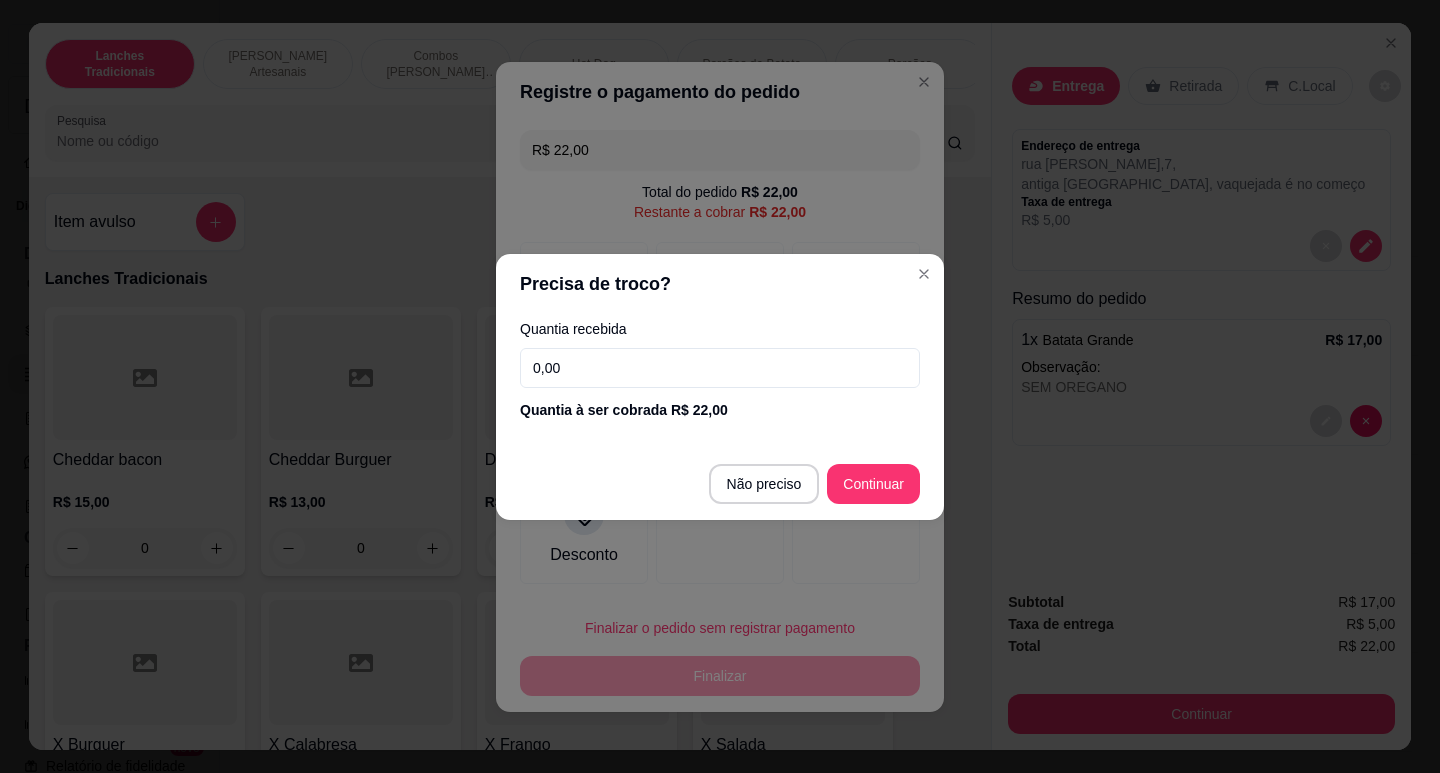 click on "0,00" at bounding box center [720, 368] 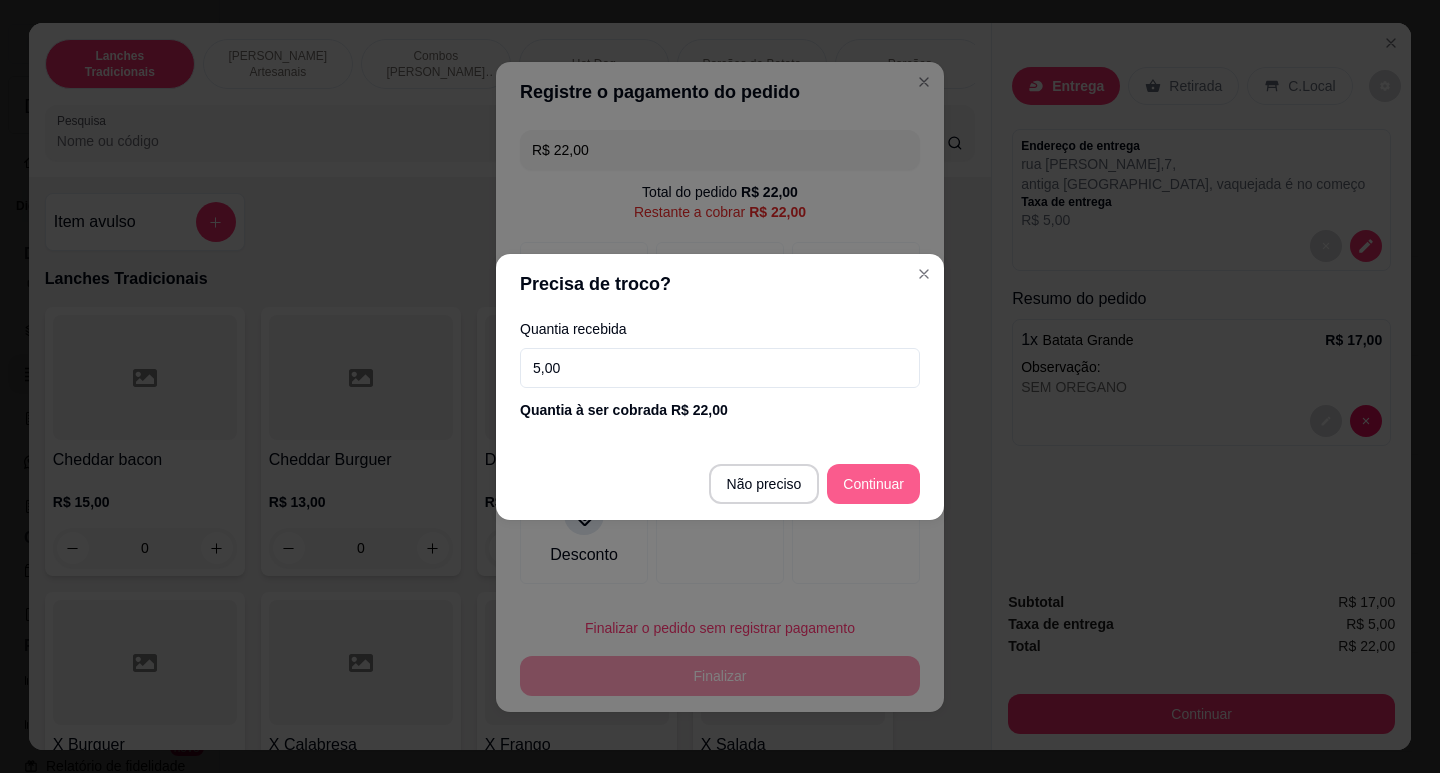 type on "5,00" 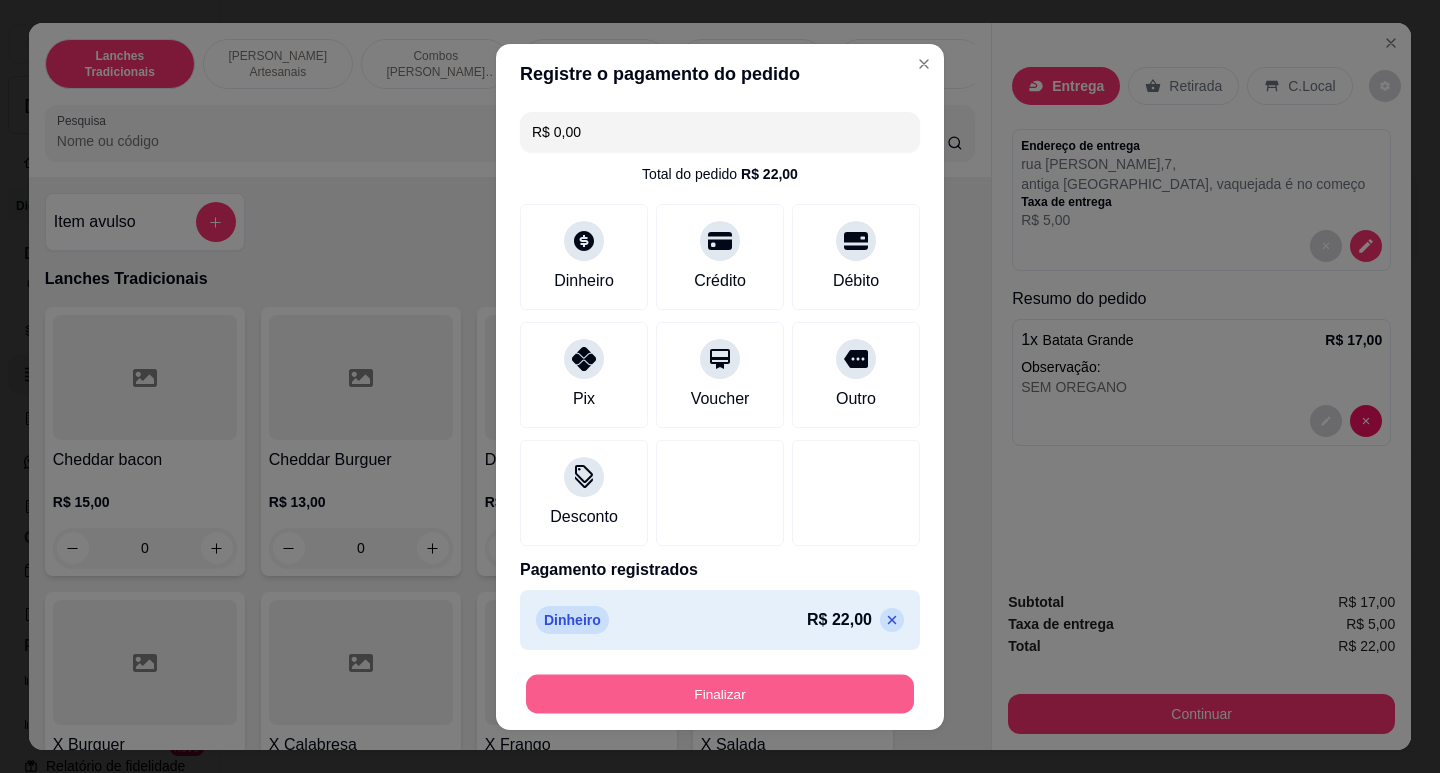 click on "Finalizar" at bounding box center [720, 693] 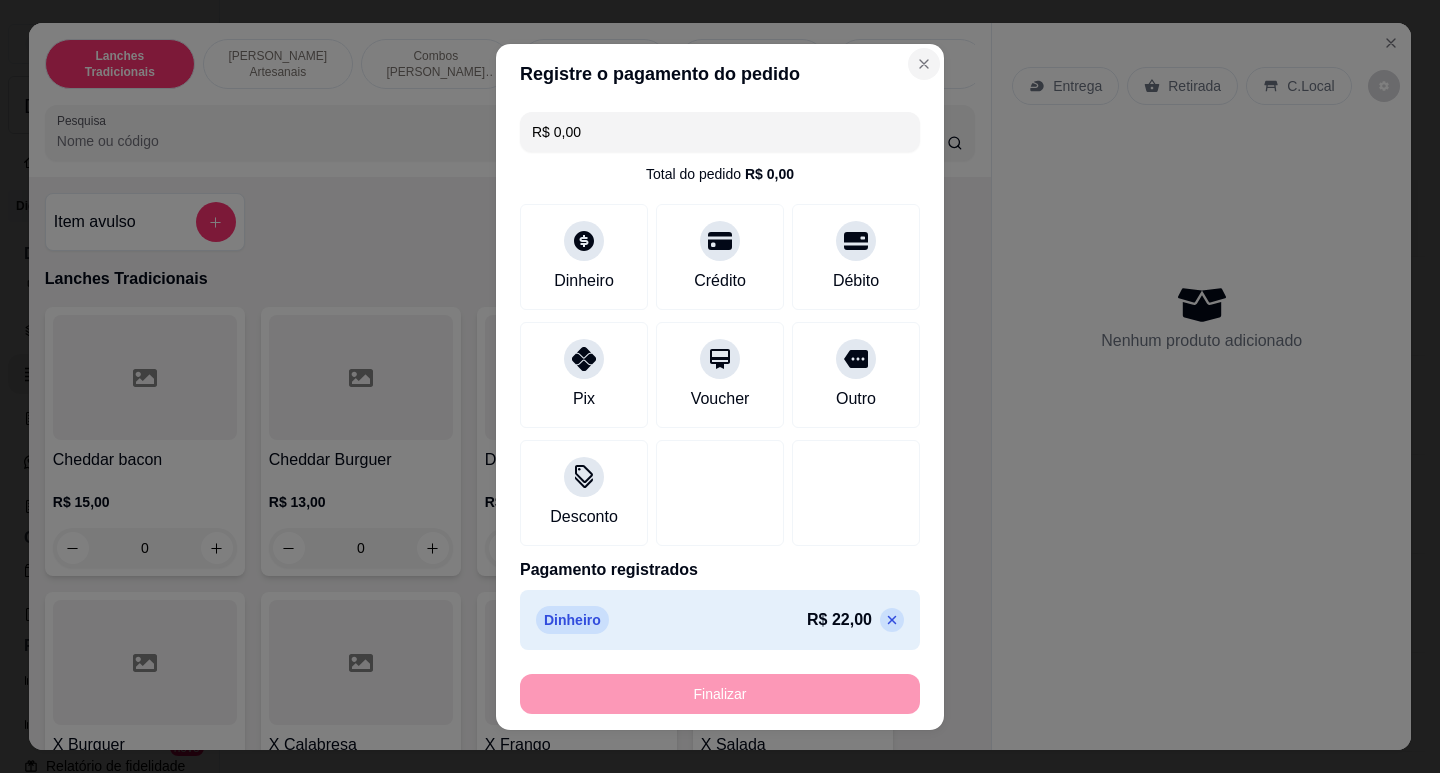 type on "-R$ 22,00" 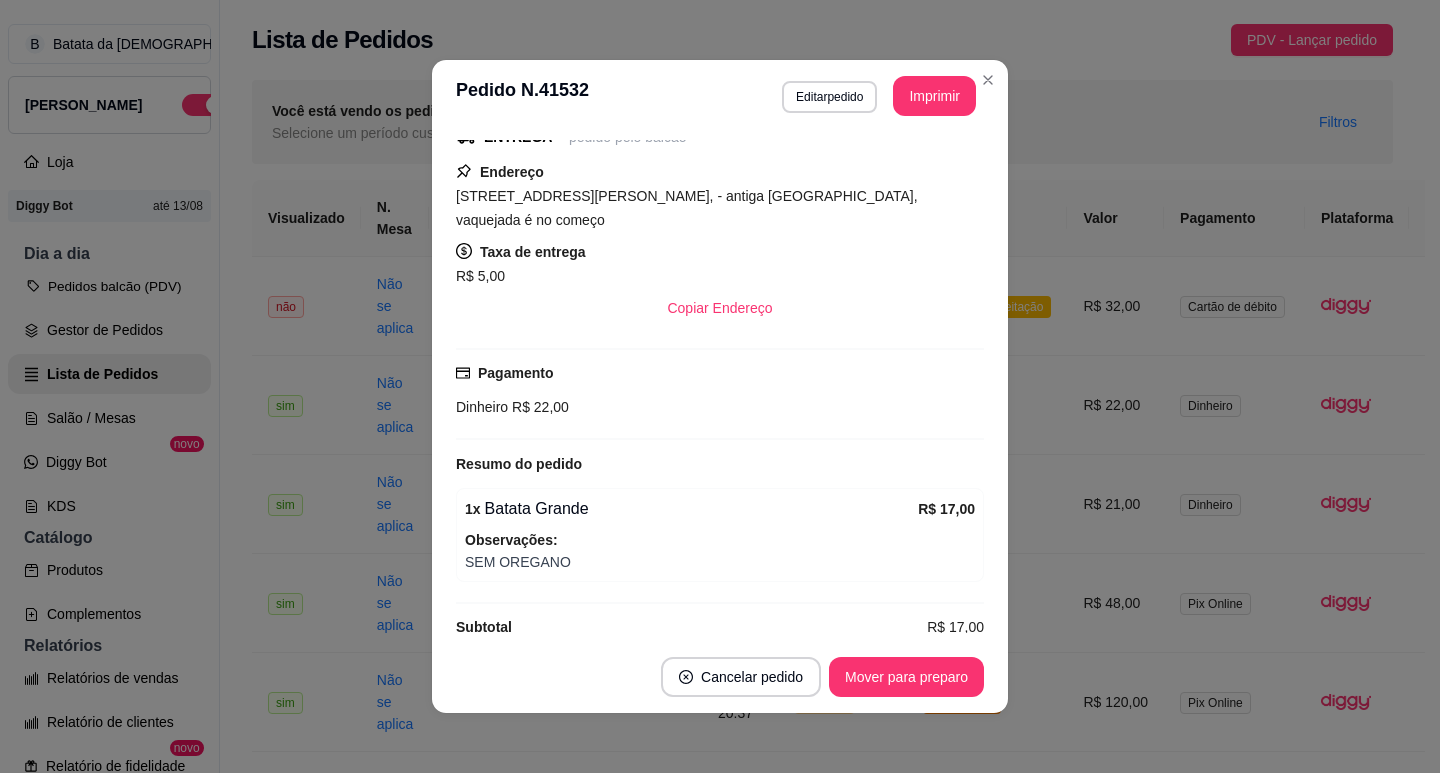 scroll, scrollTop: 276, scrollLeft: 0, axis: vertical 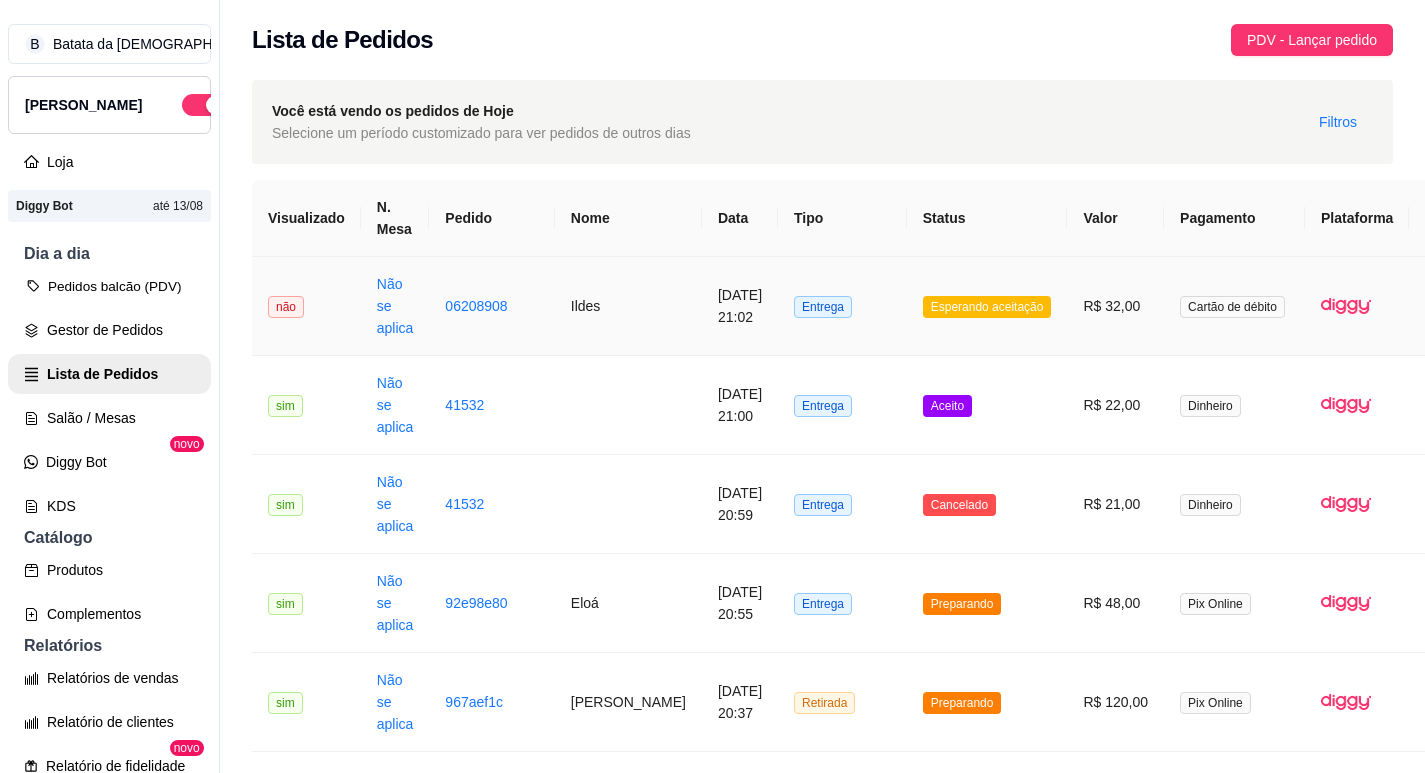 click on "Esperando aceitação" at bounding box center (987, 306) 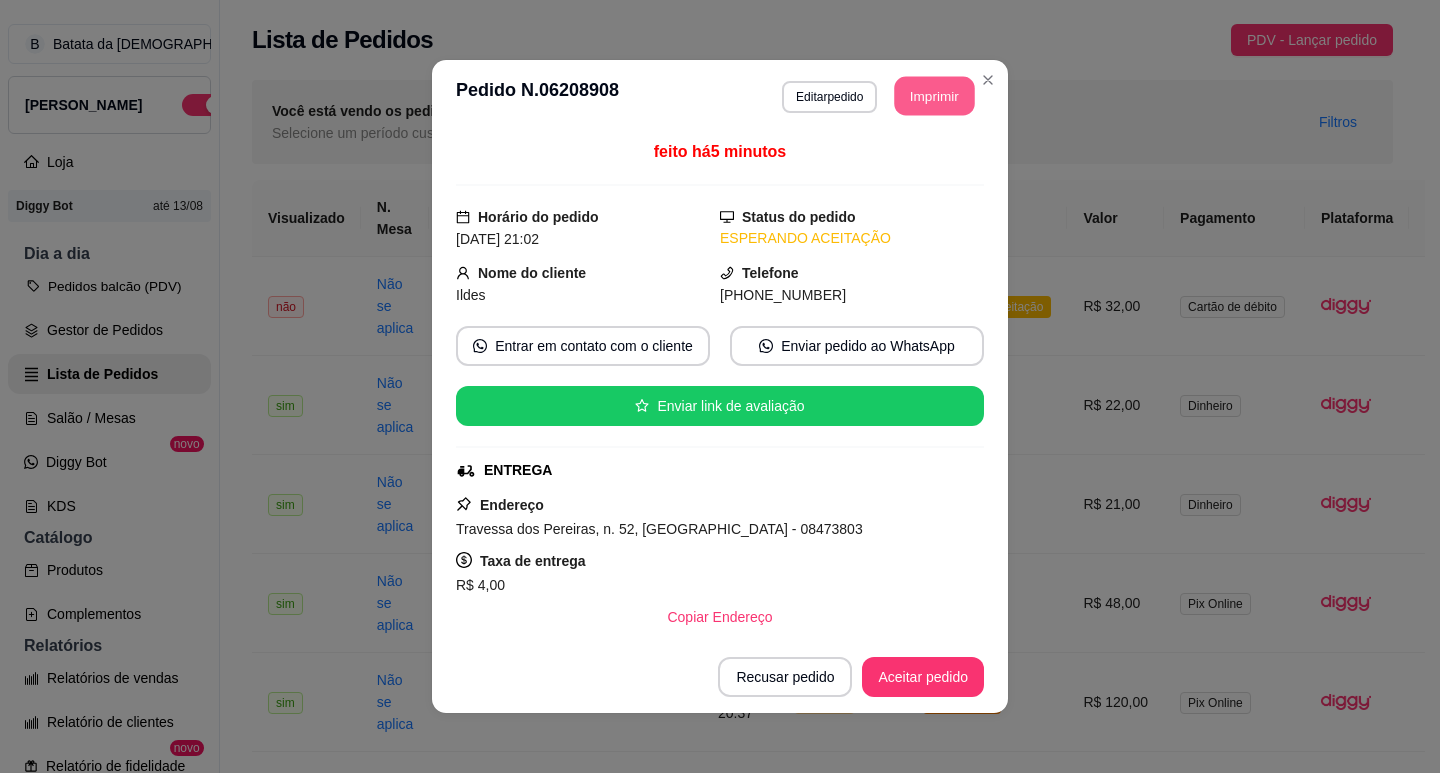 click on "Imprimir" at bounding box center (935, 96) 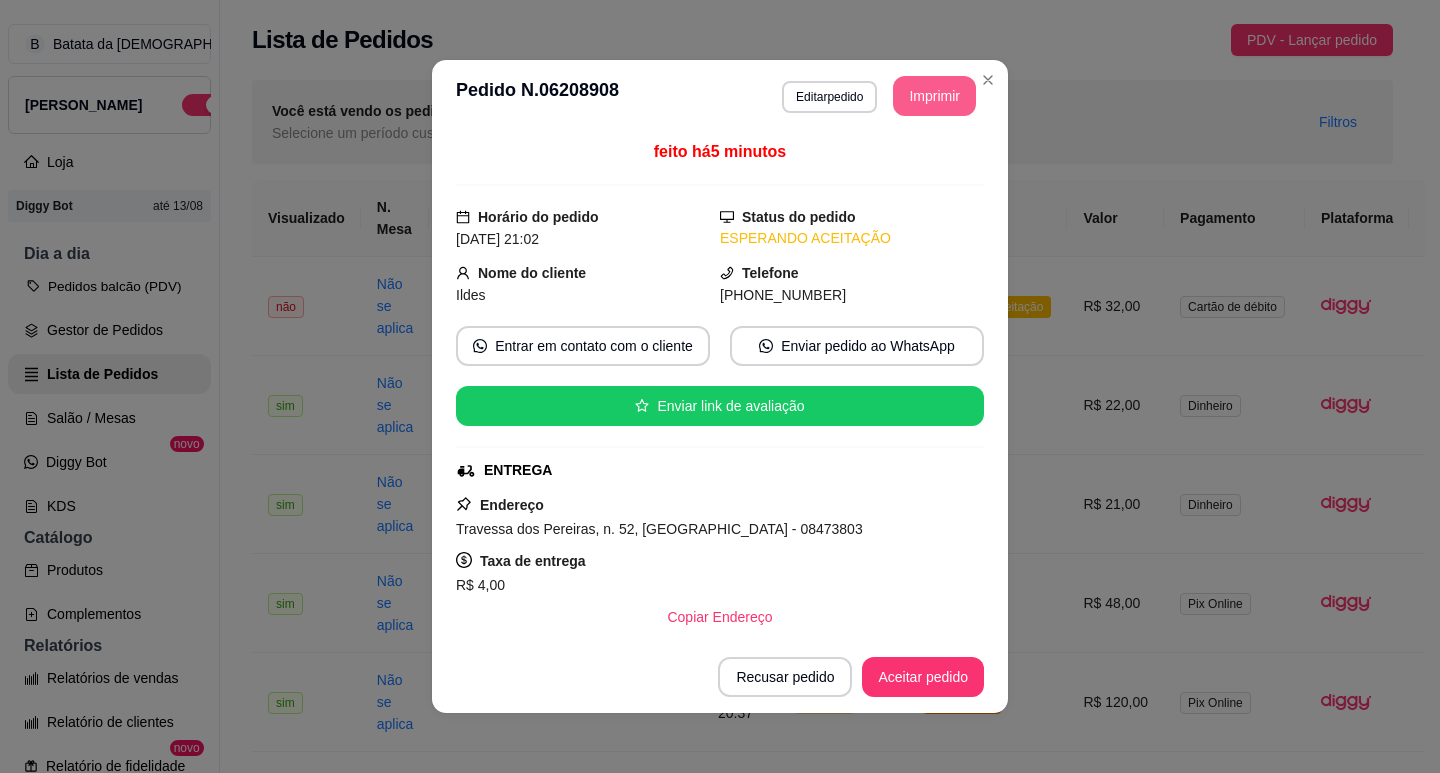 scroll, scrollTop: 0, scrollLeft: 0, axis: both 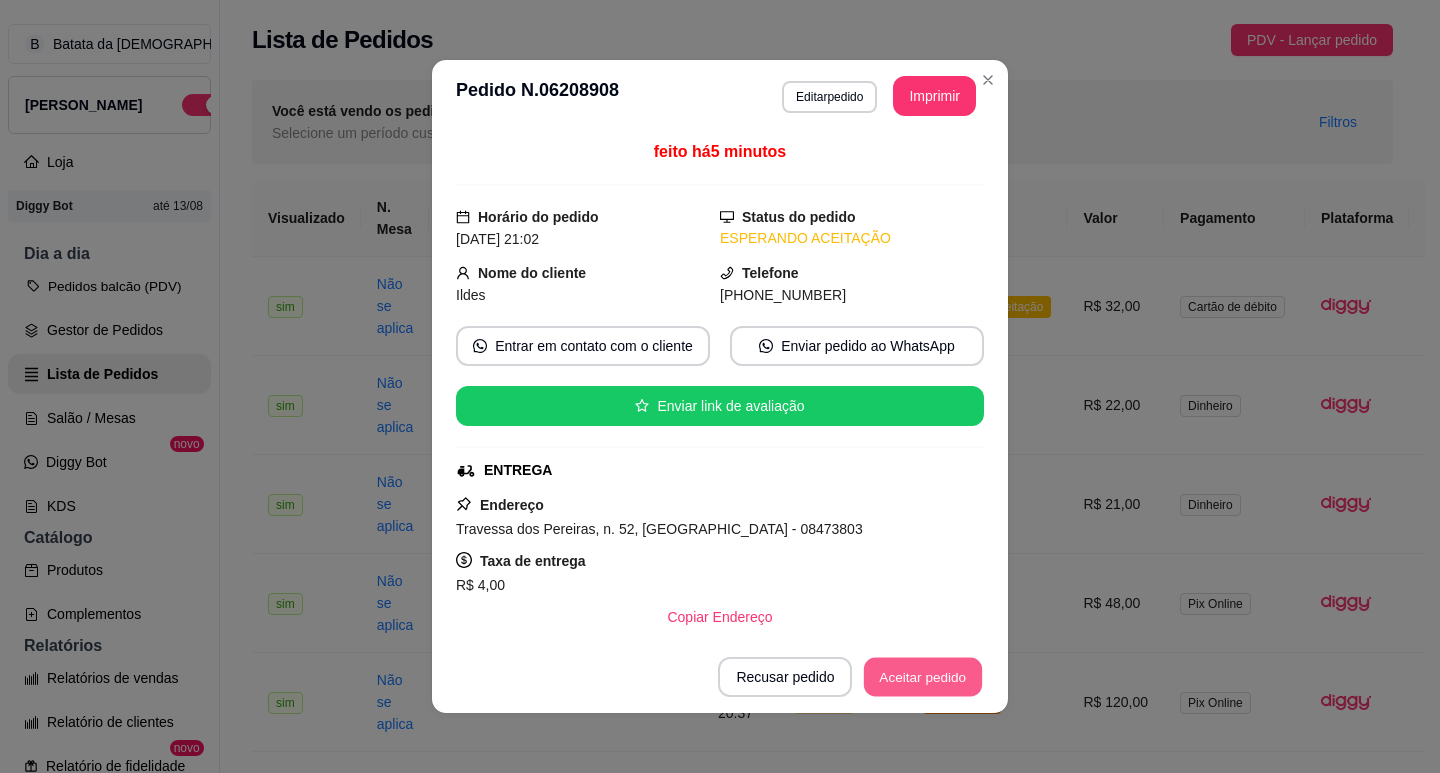 click on "Aceitar pedido" at bounding box center (923, 677) 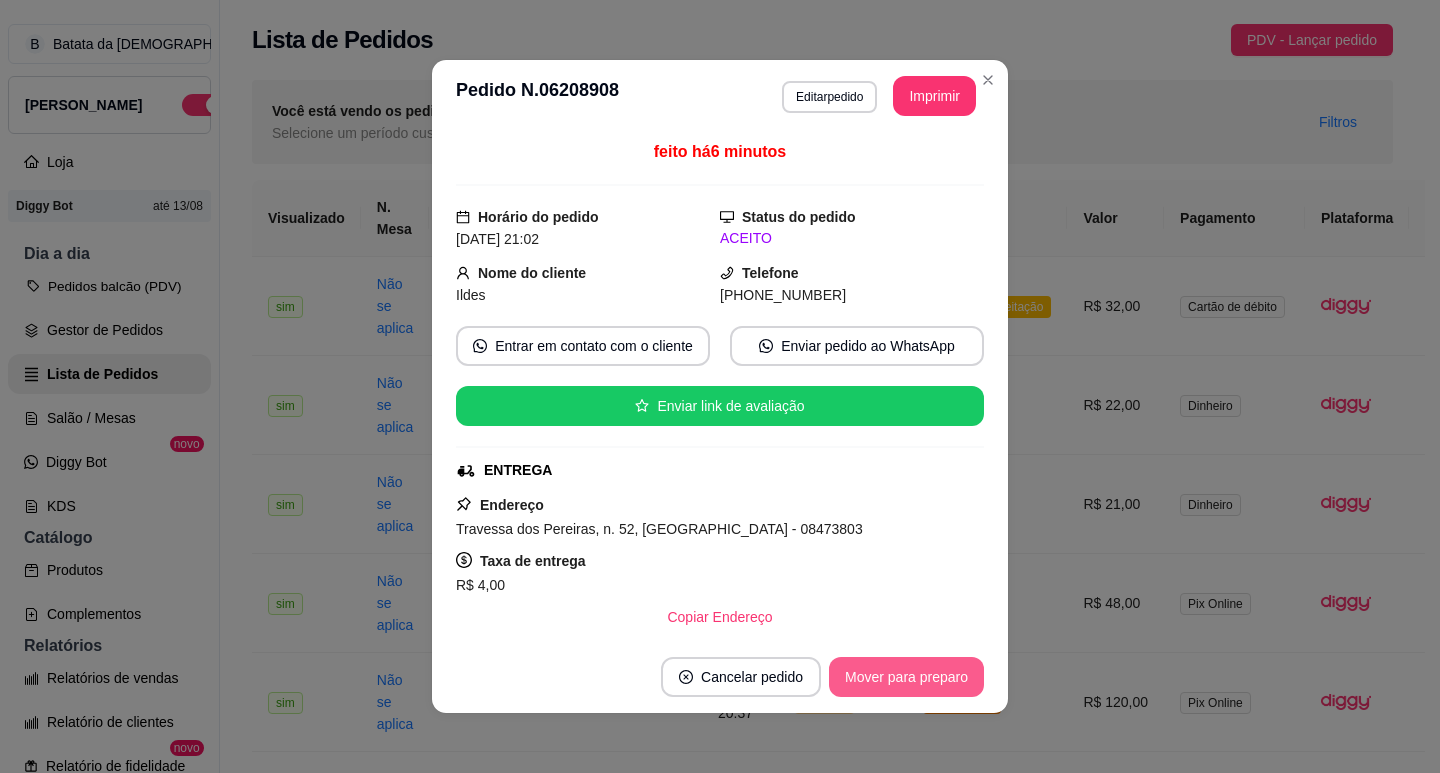 click on "Mover para preparo" at bounding box center [906, 677] 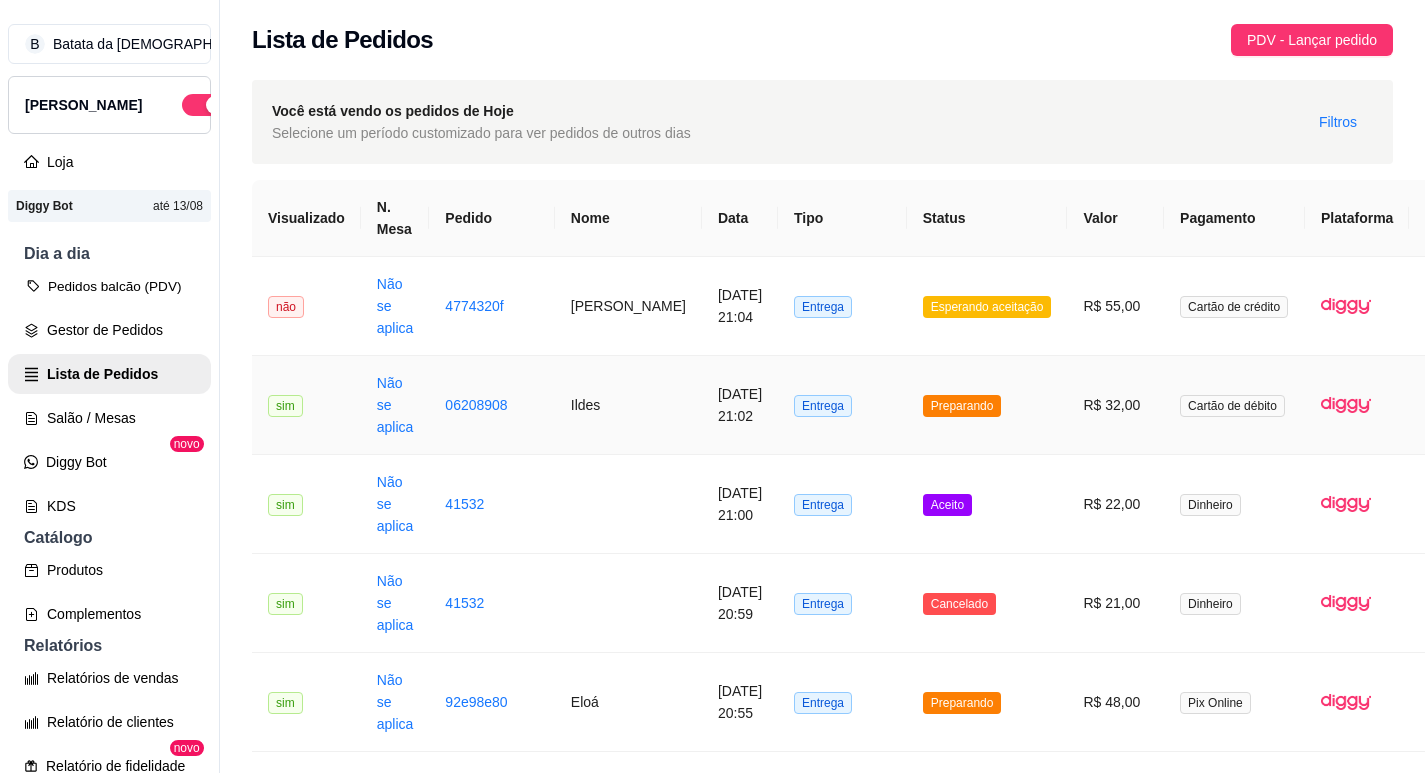 click on "[DATE] 21:04" at bounding box center [740, 306] 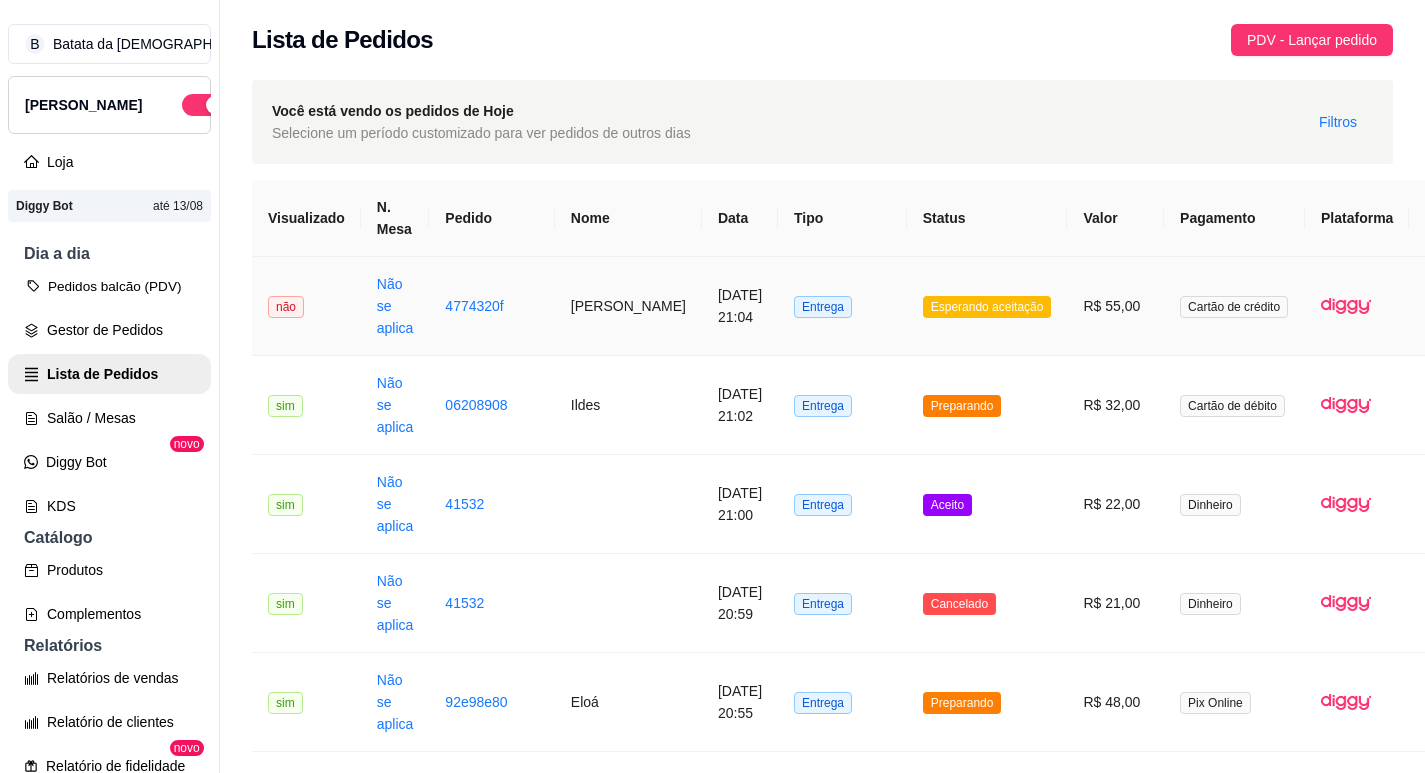 click on "Esperando aceitação" at bounding box center (987, 307) 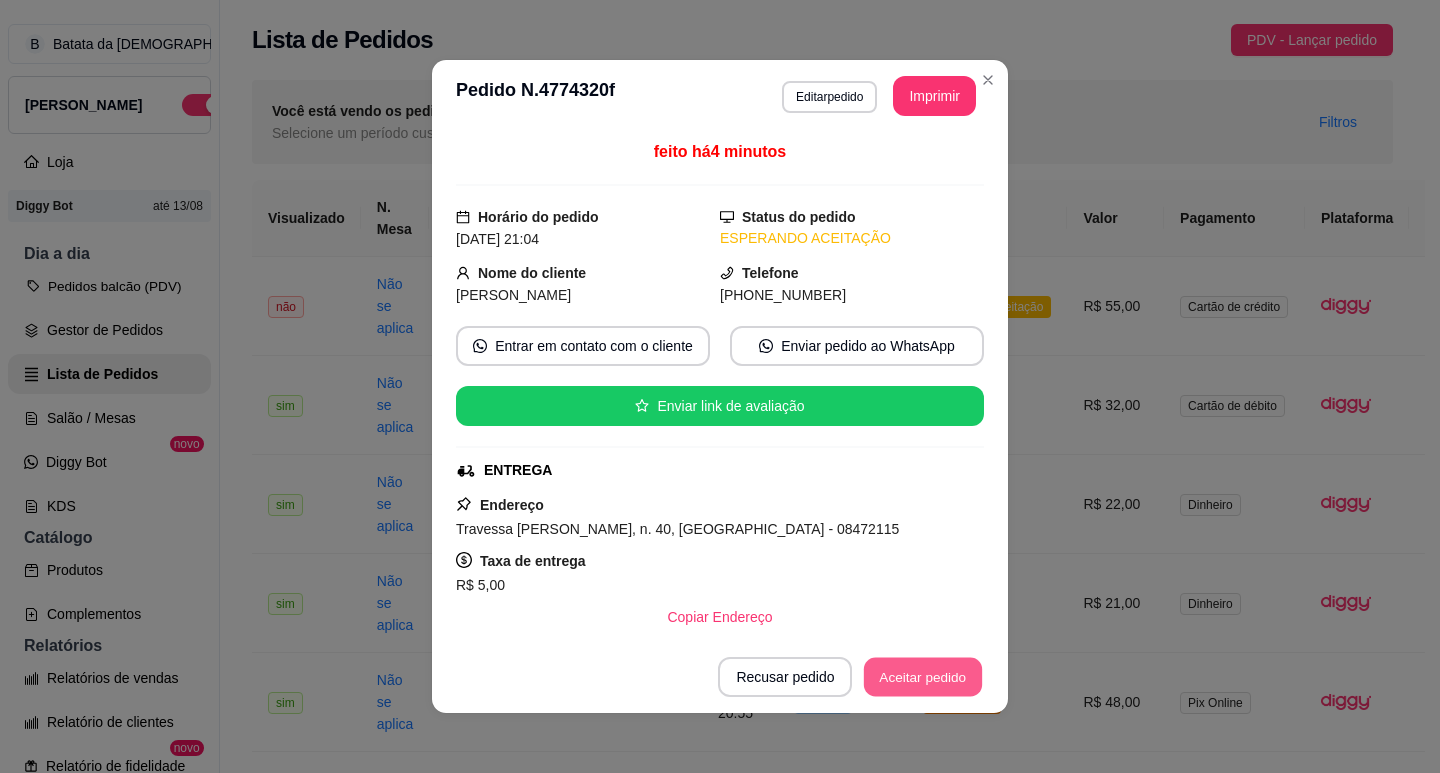 click on "Aceitar pedido" at bounding box center (923, 677) 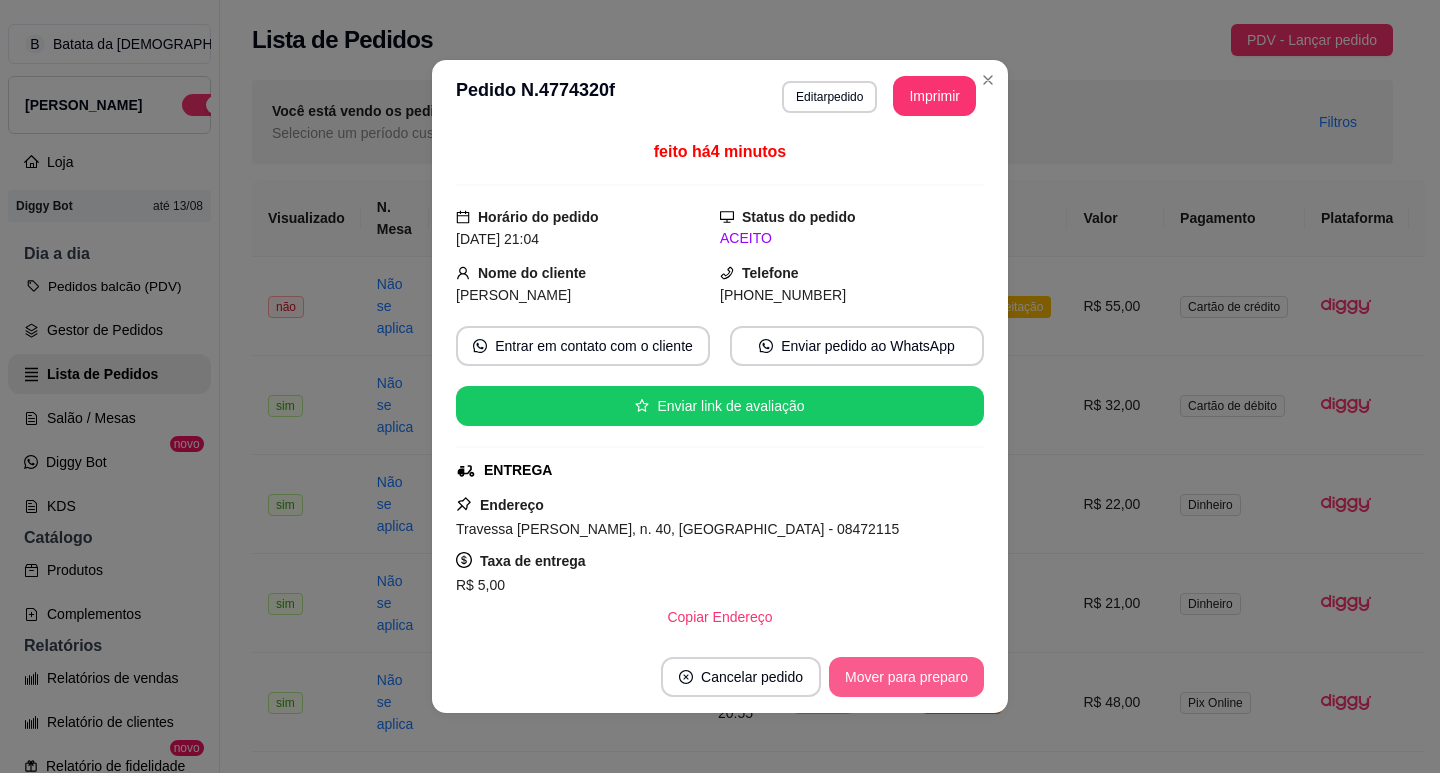click on "Mover para preparo" at bounding box center (906, 677) 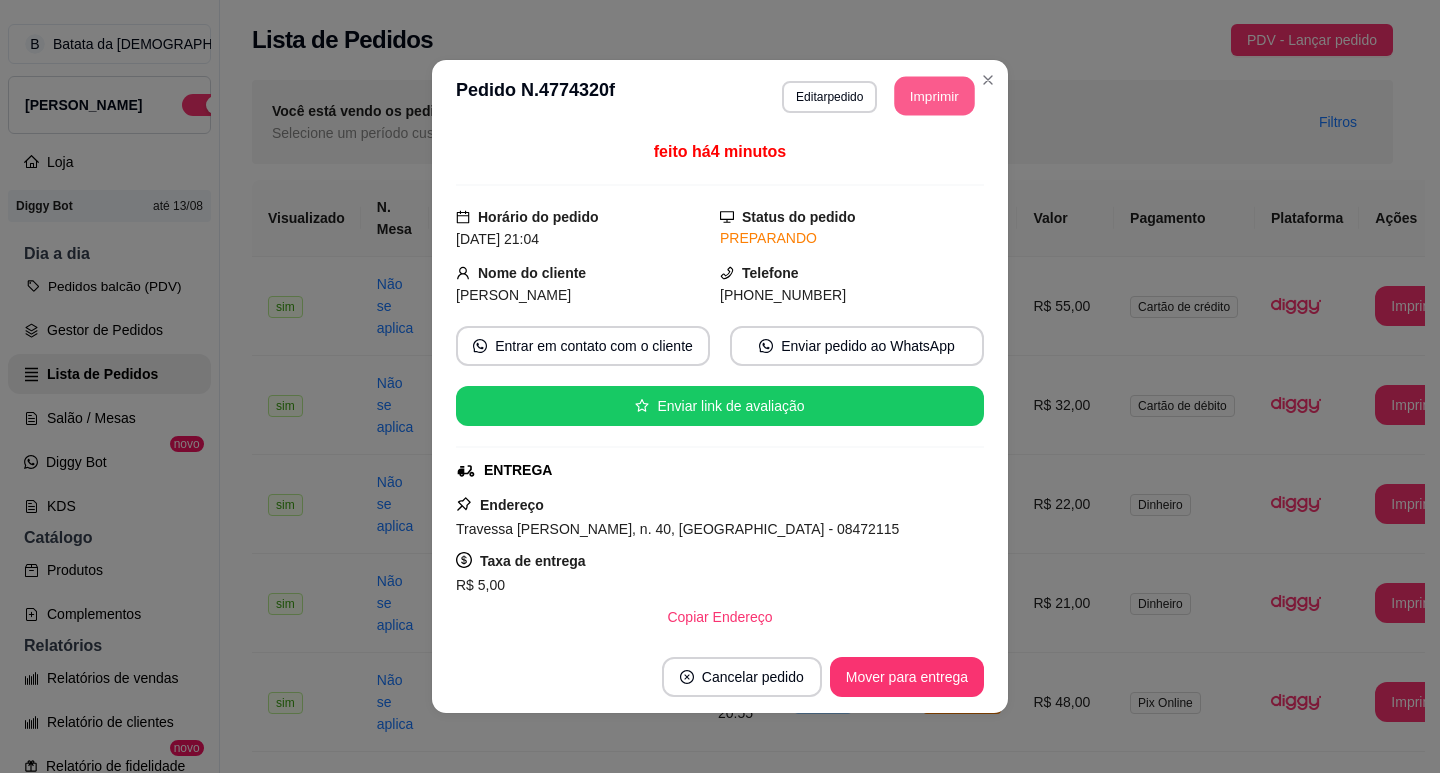 click on "Imprimir" at bounding box center (935, 96) 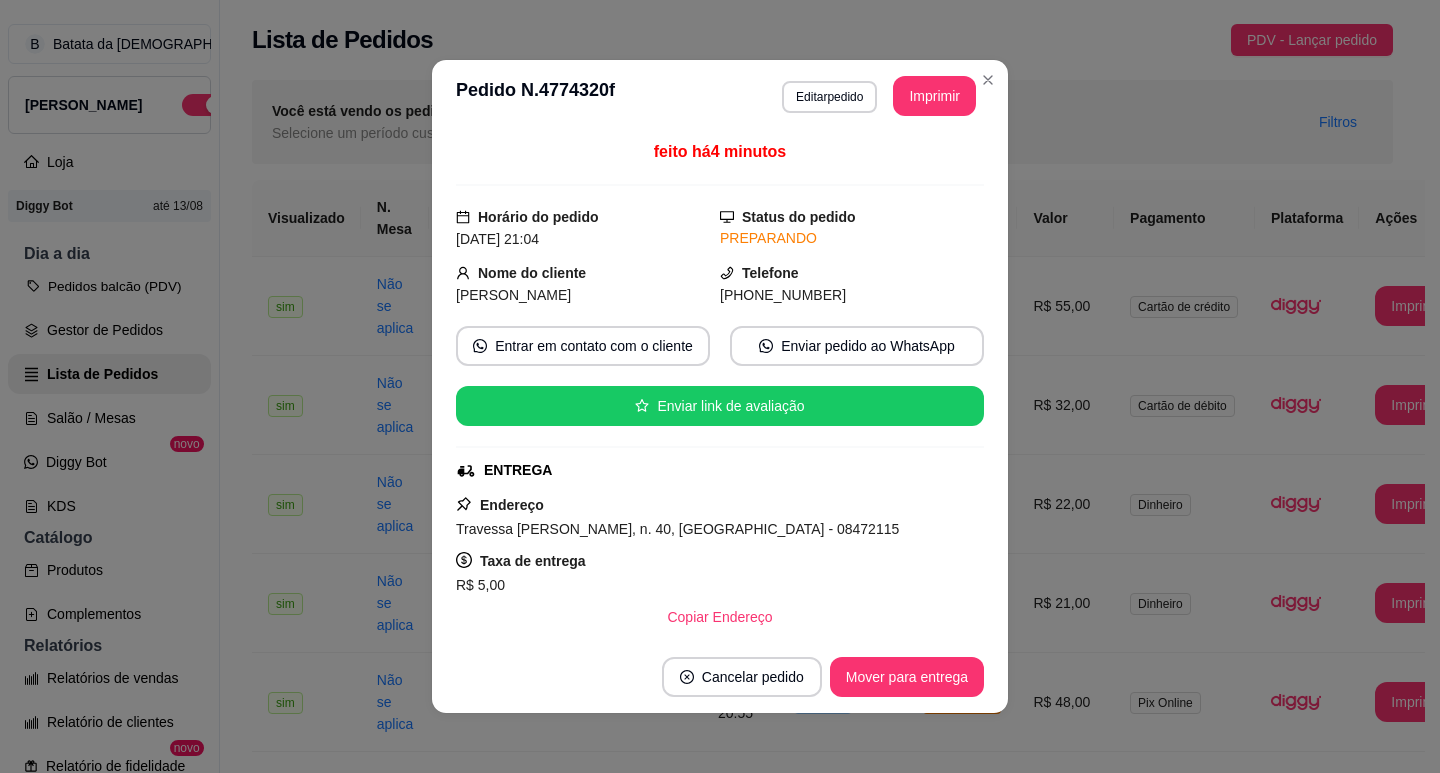scroll, scrollTop: 0, scrollLeft: 0, axis: both 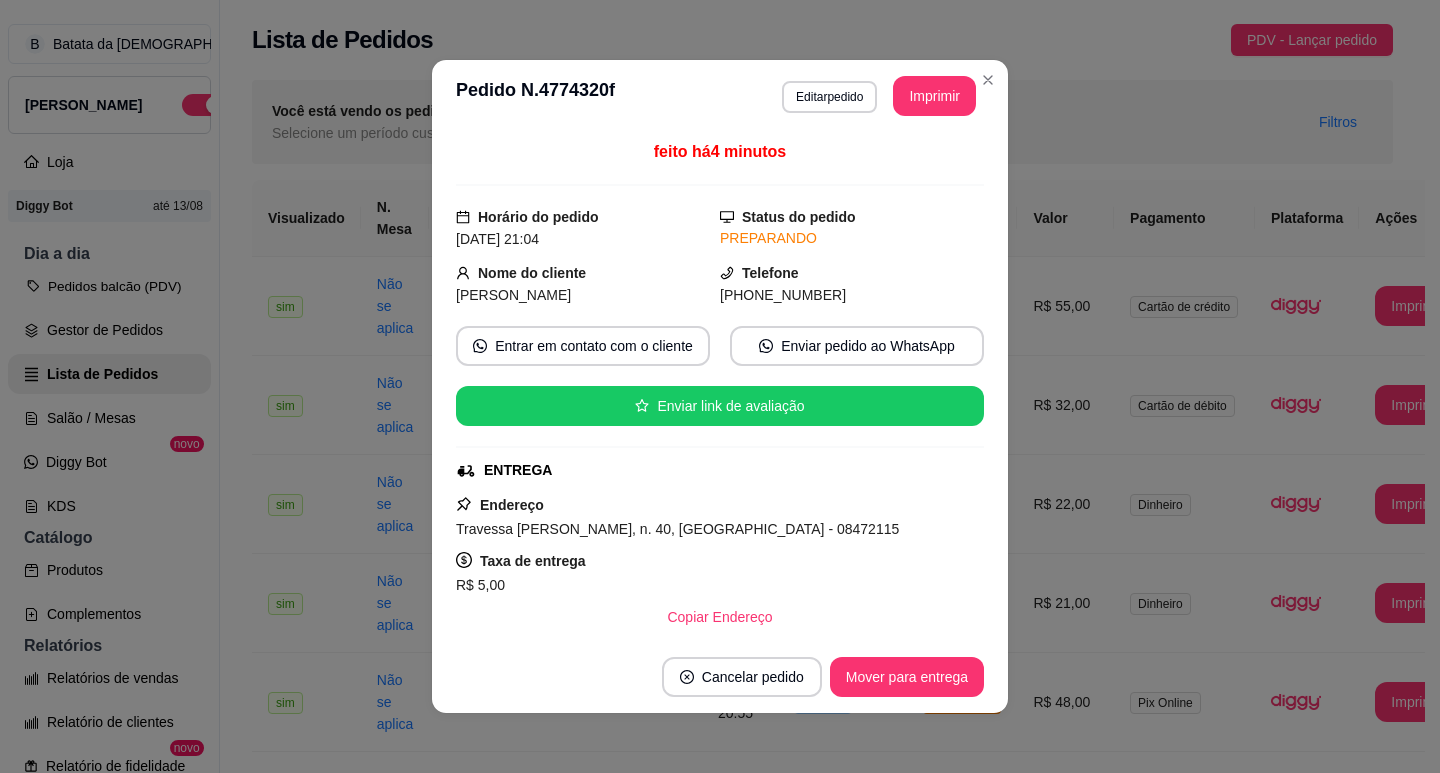 type 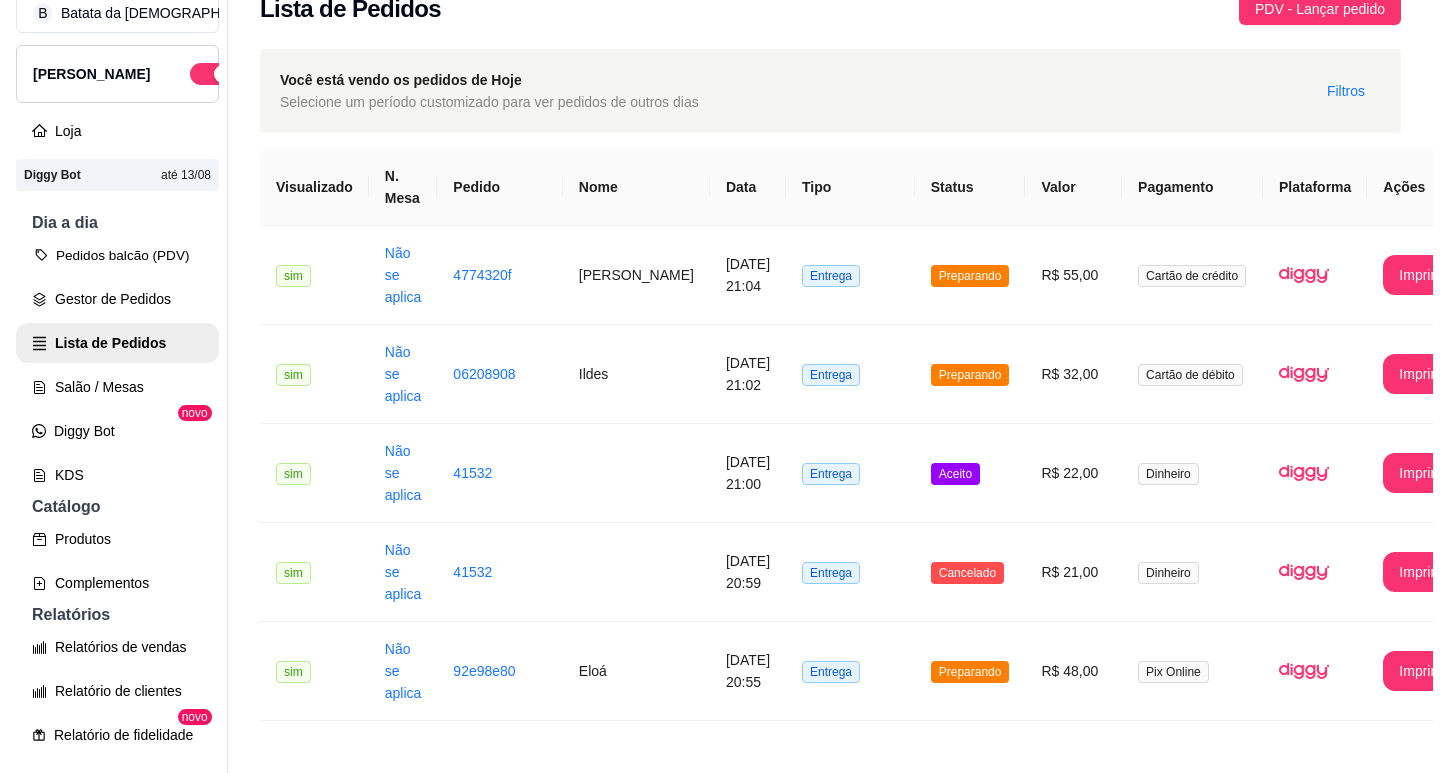 scroll, scrollTop: 32, scrollLeft: 0, axis: vertical 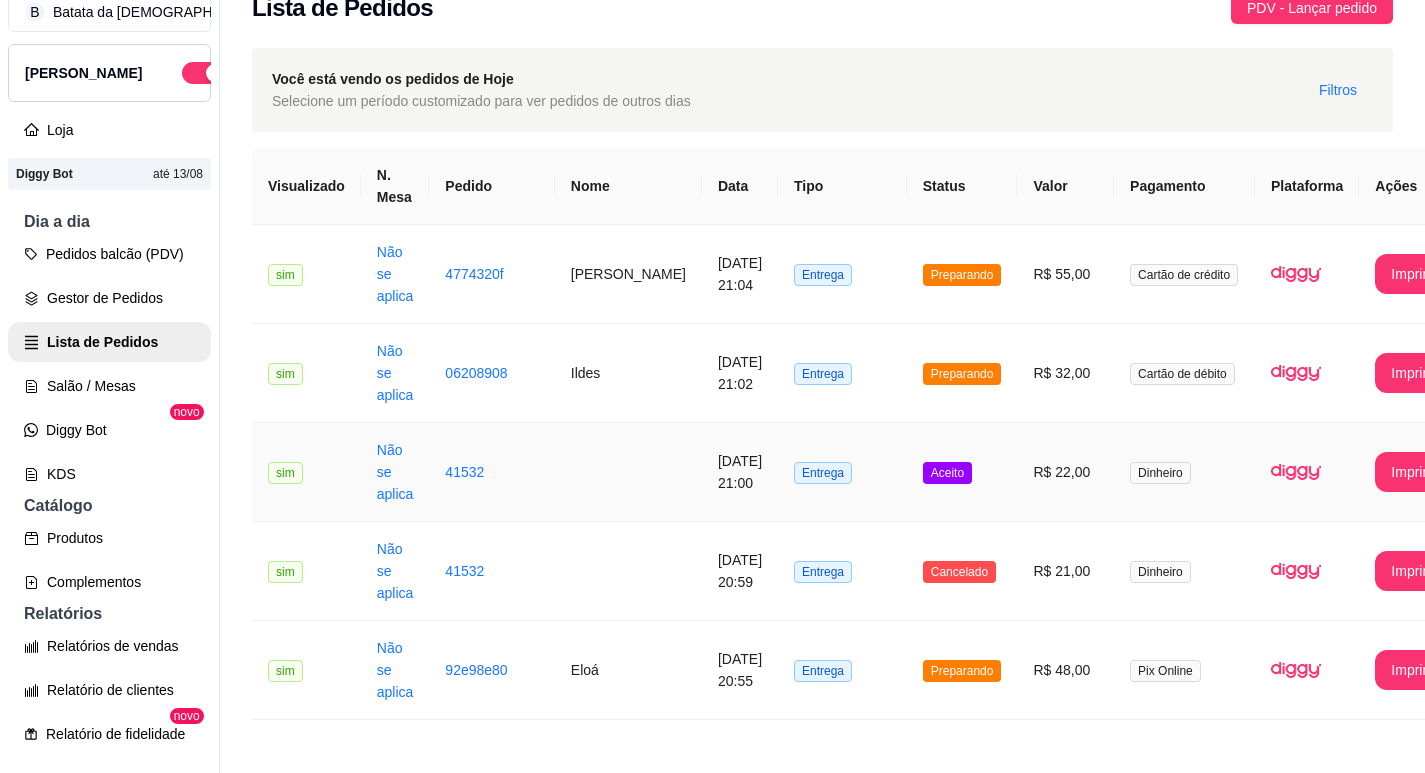 click on "R$ 22,00" at bounding box center (1065, 472) 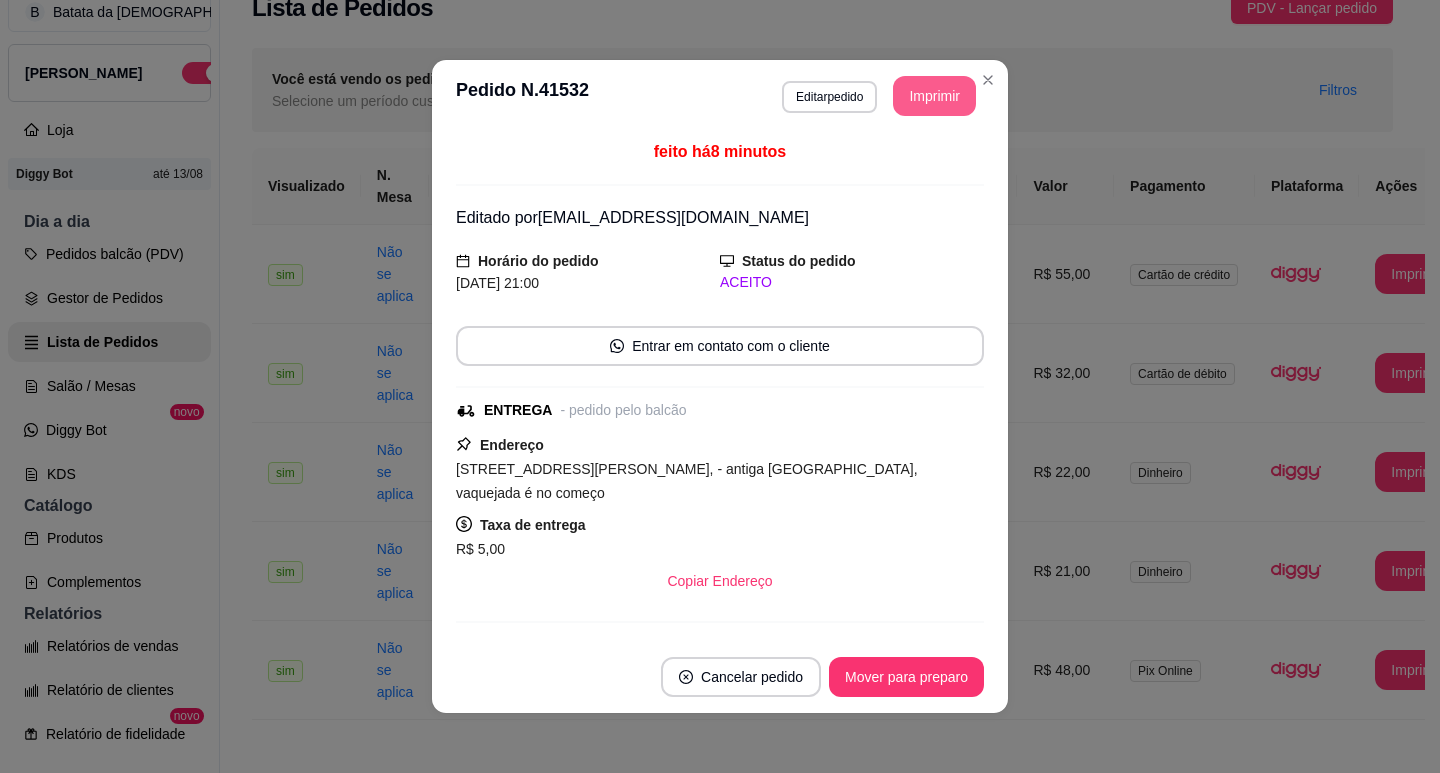 click on "Imprimir" at bounding box center (934, 96) 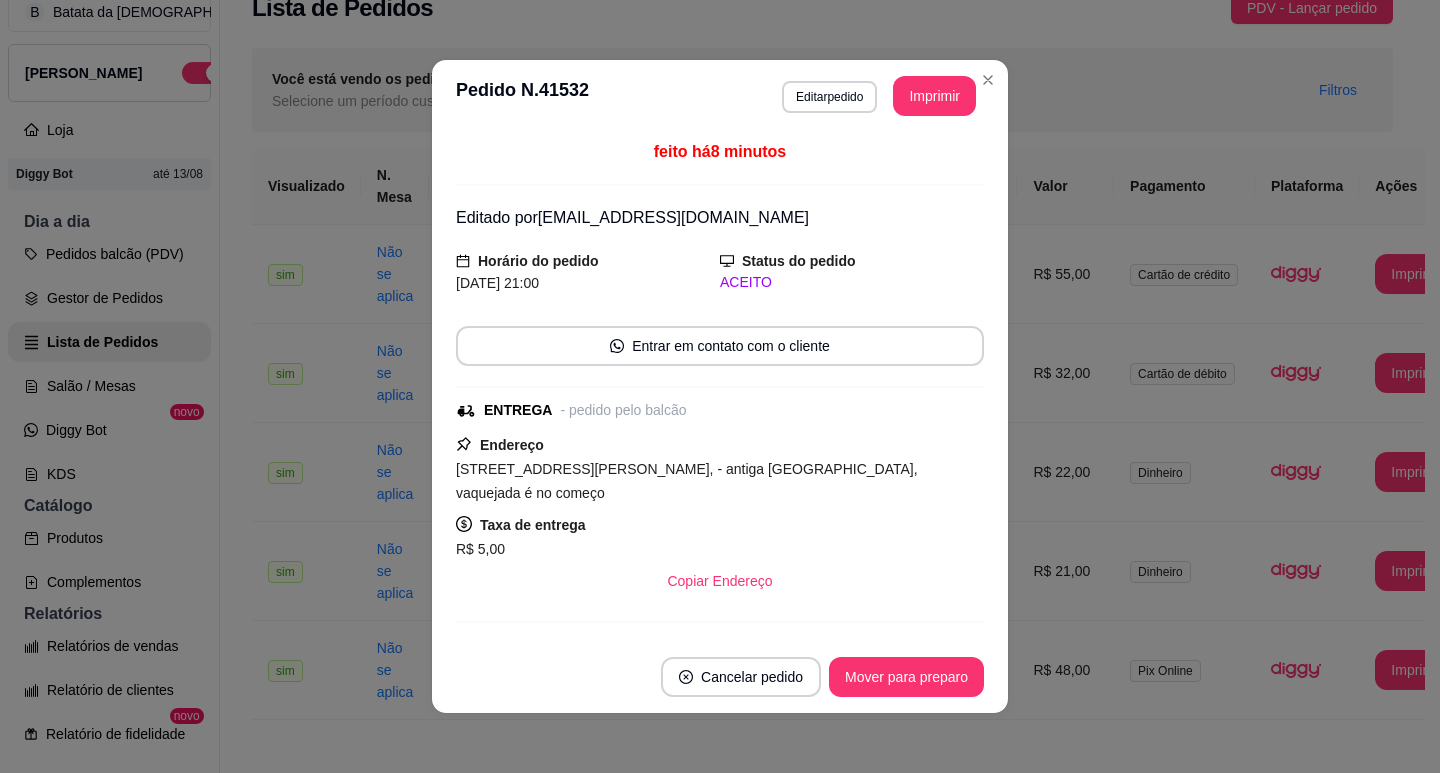 scroll, scrollTop: 0, scrollLeft: 0, axis: both 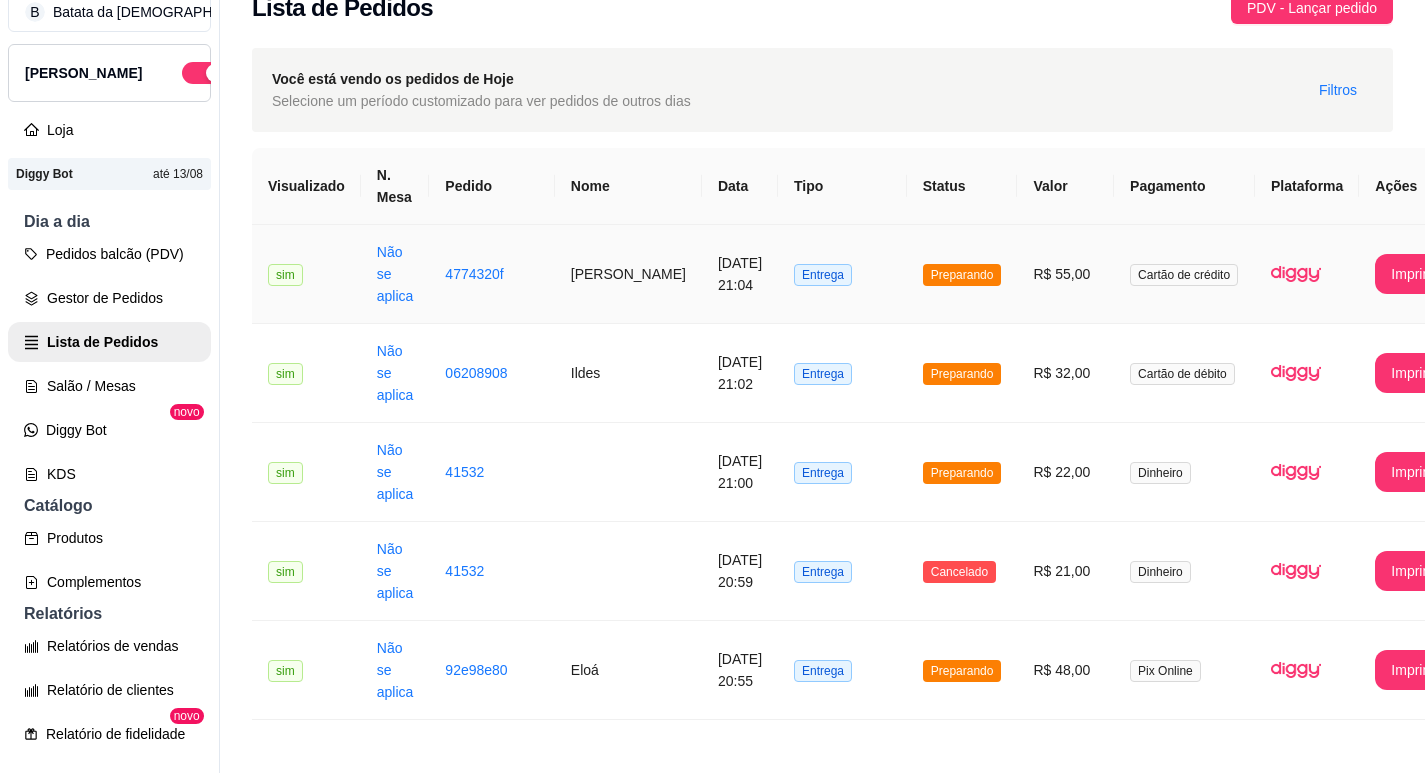 click on "R$ 55,00" at bounding box center [1065, 274] 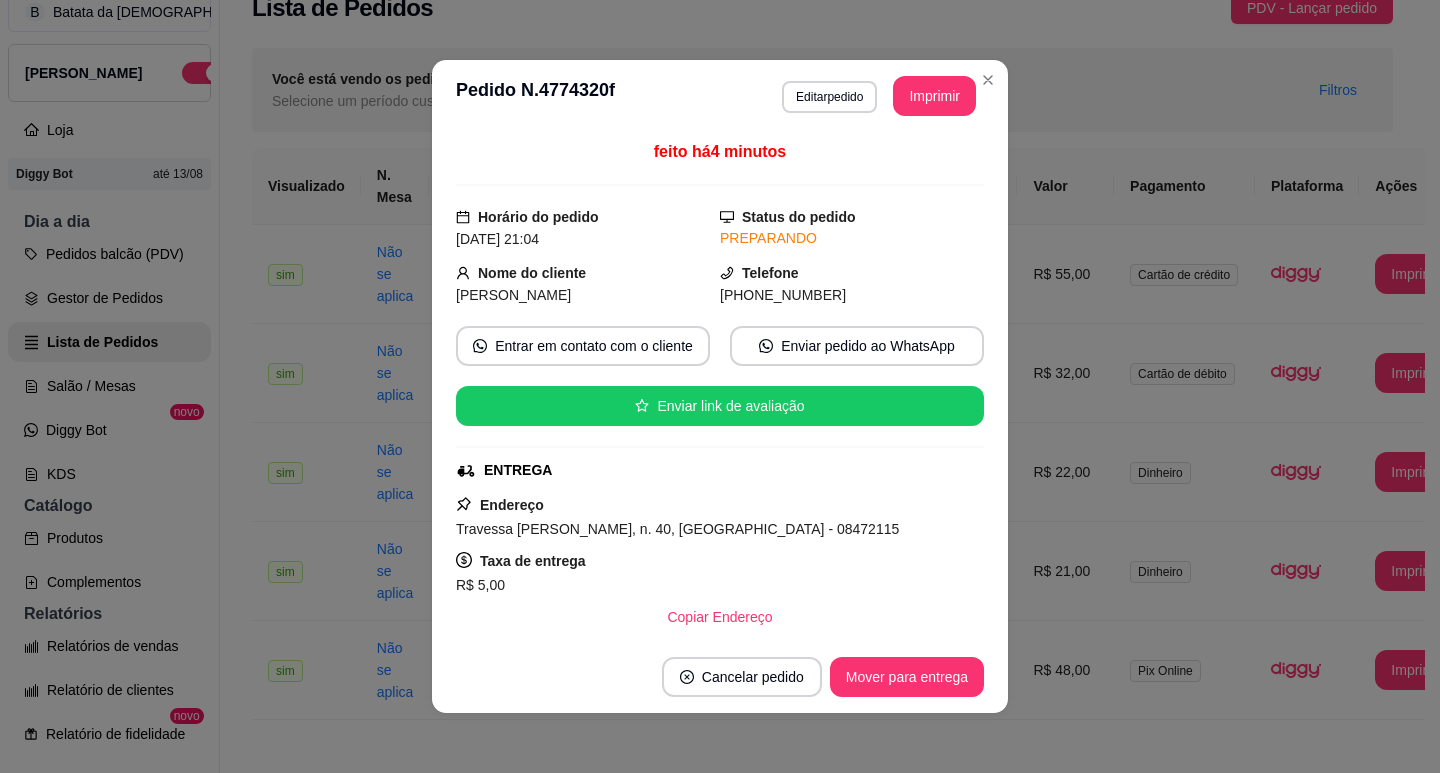 scroll, scrollTop: 4, scrollLeft: 0, axis: vertical 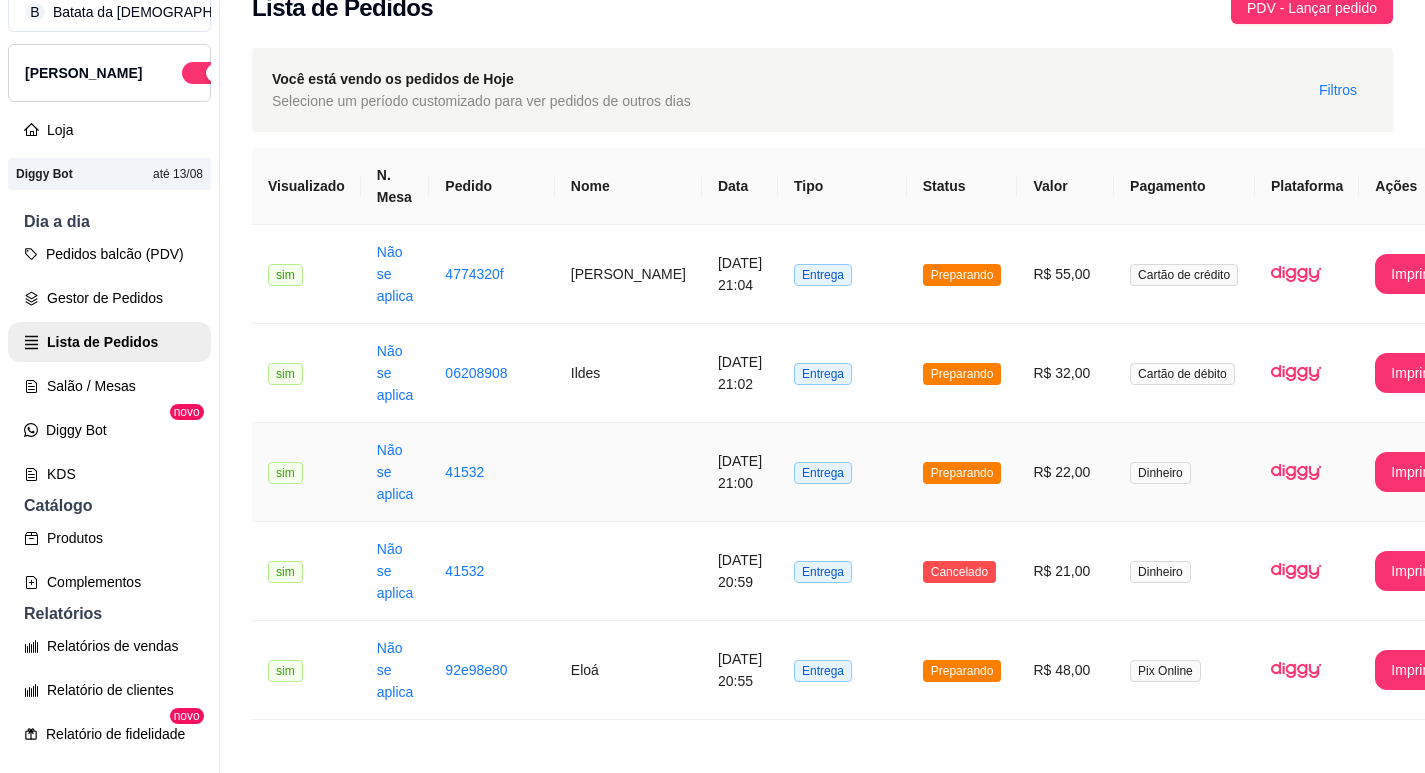 click on "Entrega" at bounding box center [842, 472] 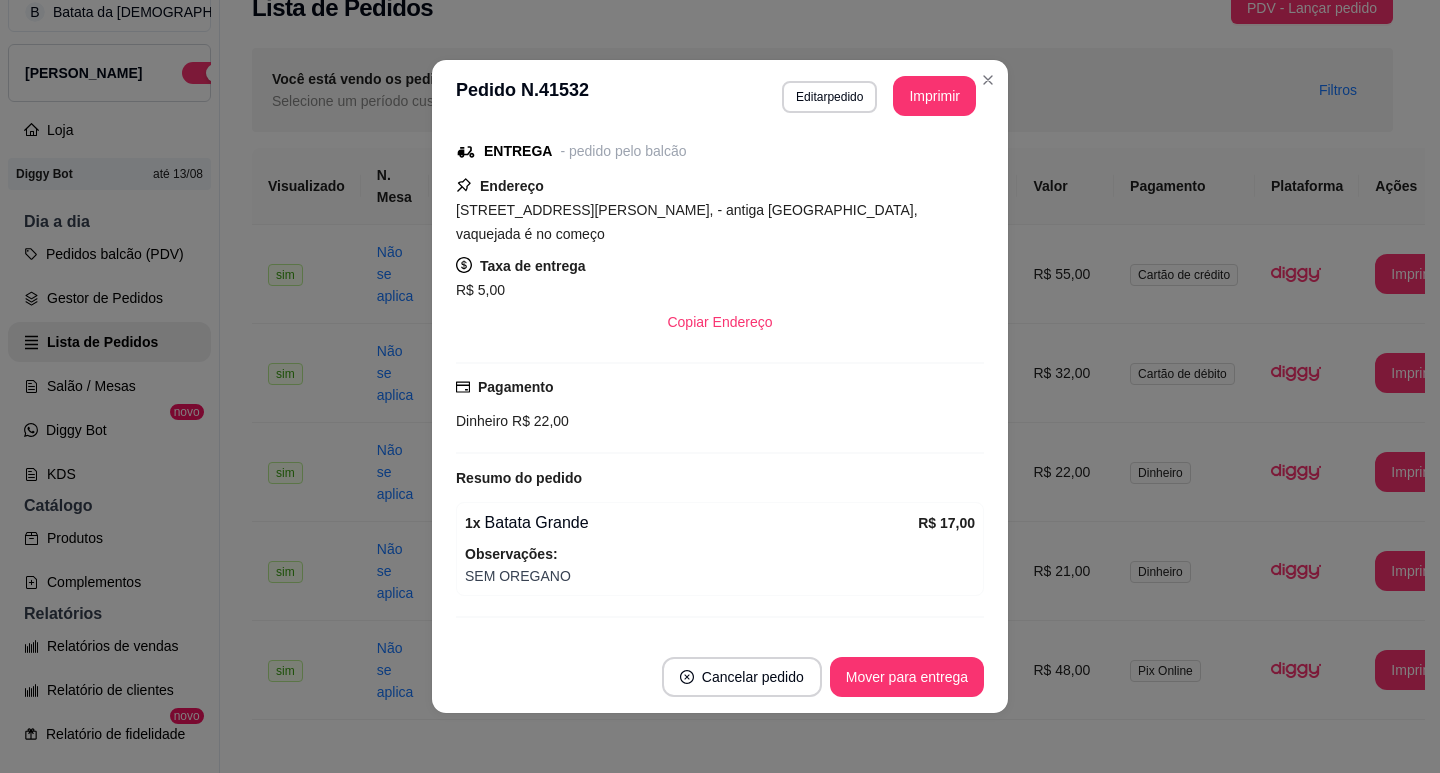 scroll, scrollTop: 276, scrollLeft: 0, axis: vertical 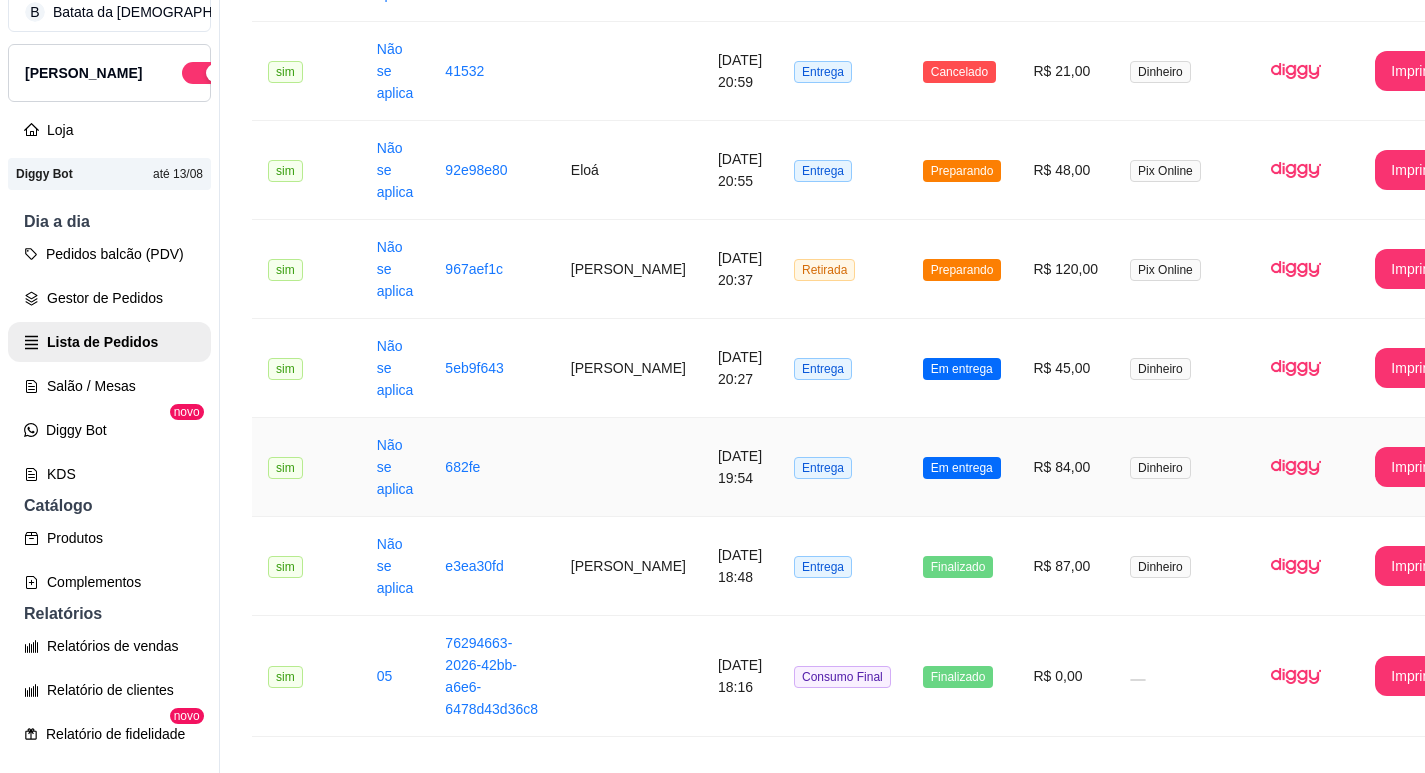 click on "Em entrega" at bounding box center (962, 468) 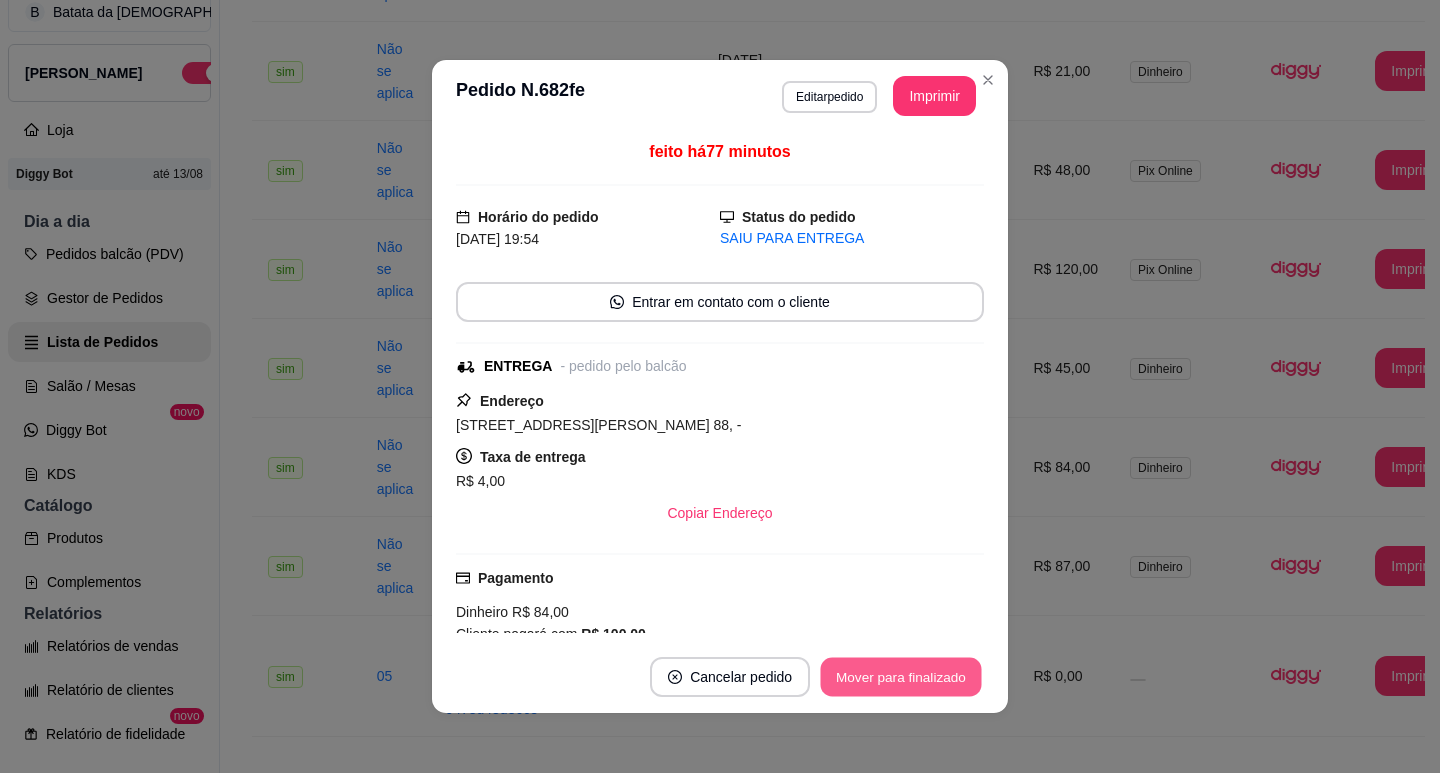 click on "Mover para finalizado" at bounding box center [901, 677] 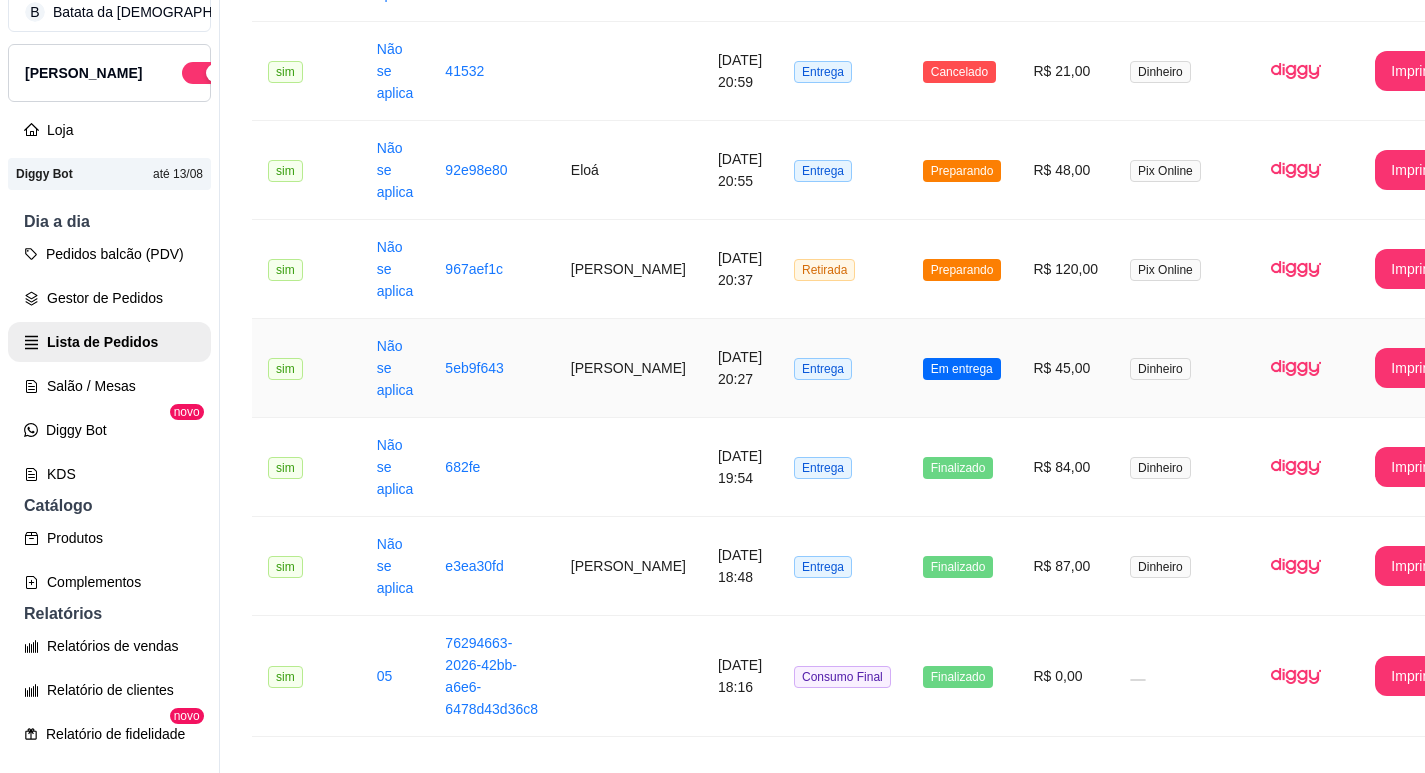 click on "R$ 45,00" at bounding box center (1065, 368) 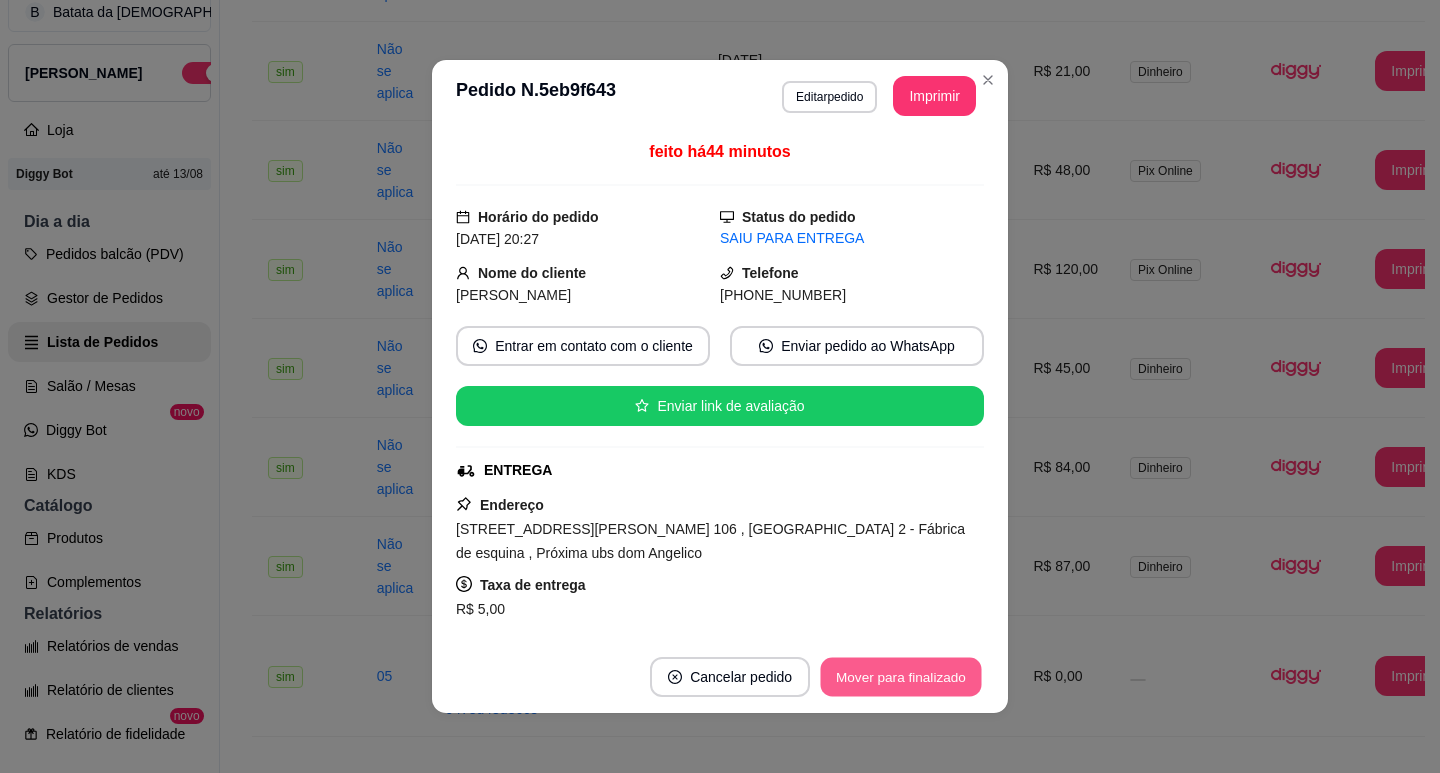 click on "Mover para finalizado" at bounding box center (901, 677) 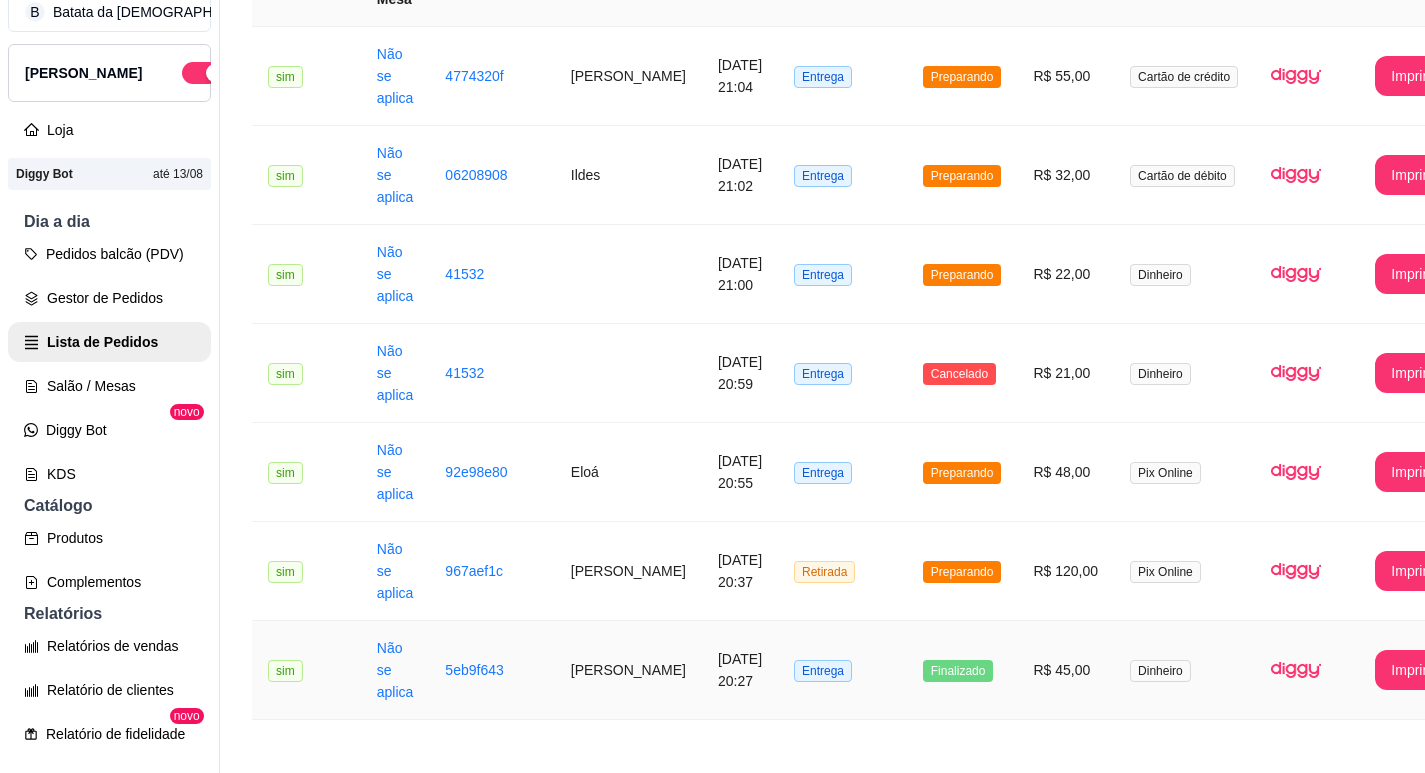 scroll, scrollTop: 400, scrollLeft: 0, axis: vertical 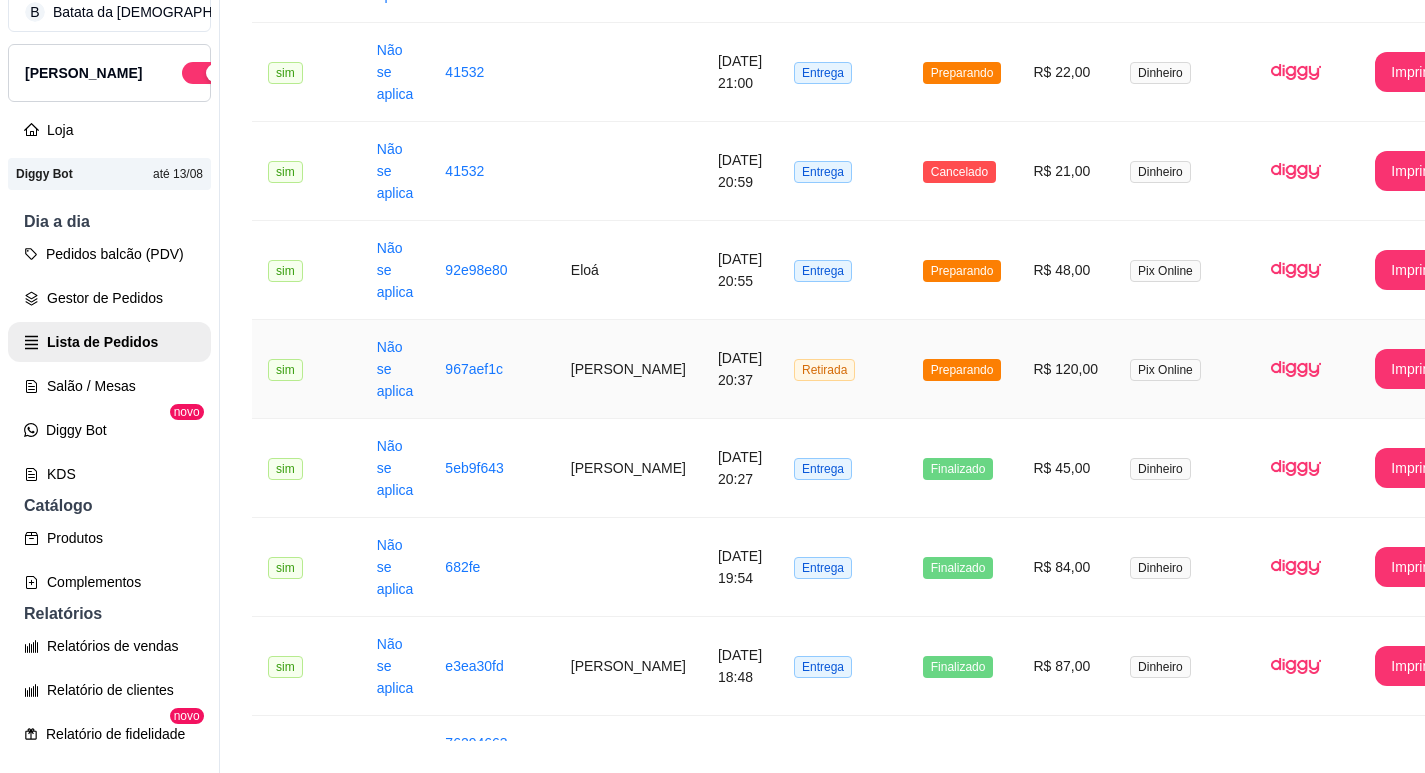 click on "Retirada" at bounding box center (842, 369) 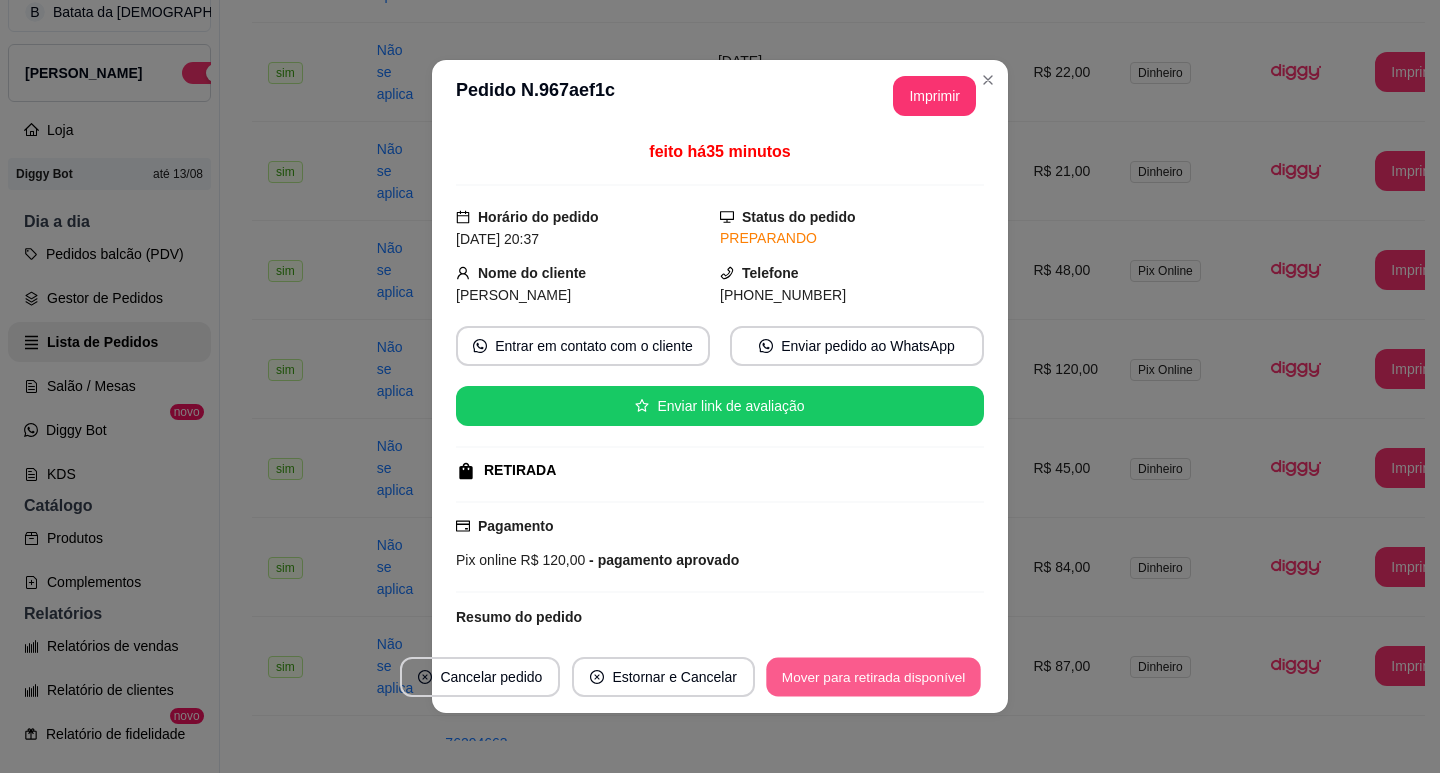 click on "Mover para retirada disponível" at bounding box center [873, 677] 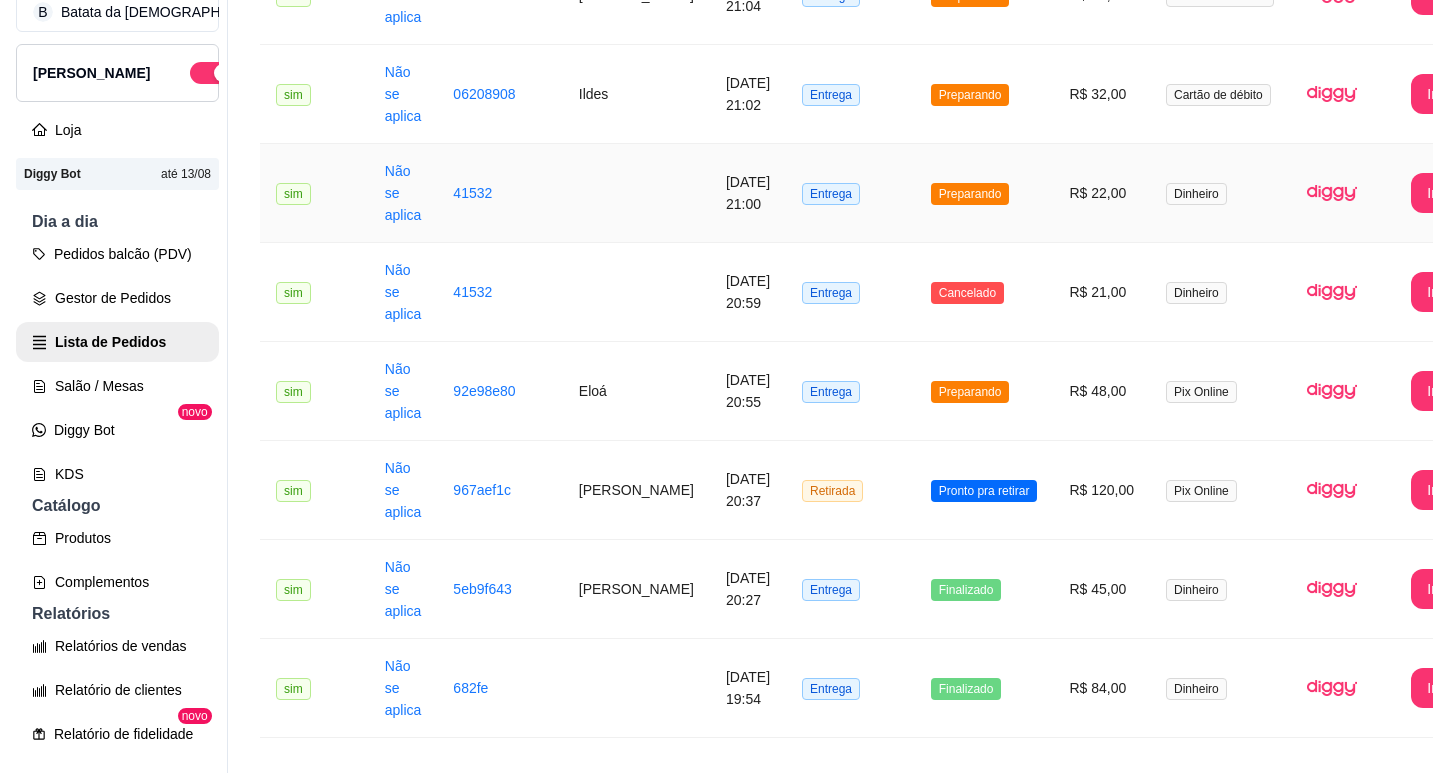 scroll, scrollTop: 300, scrollLeft: 0, axis: vertical 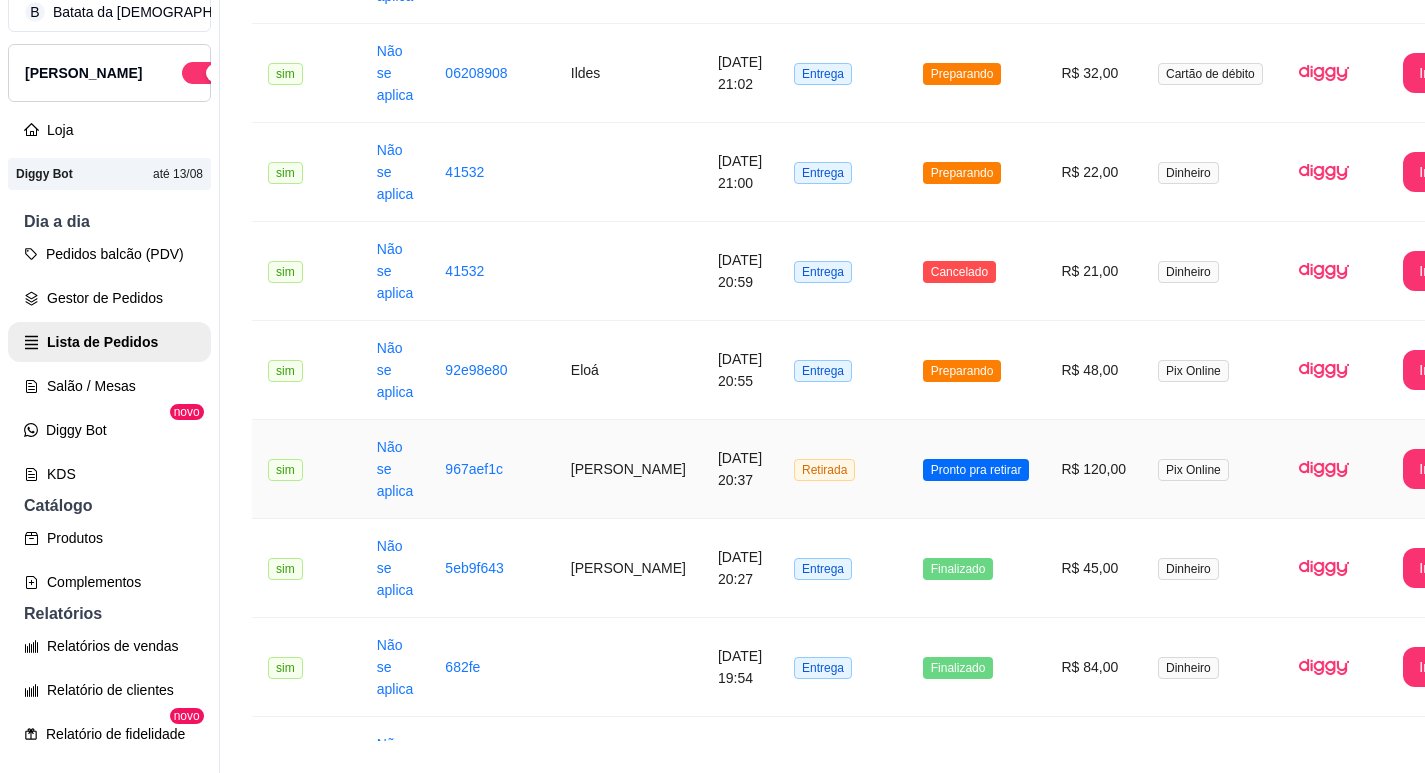 click on "Pronto pra retirar" at bounding box center (976, 469) 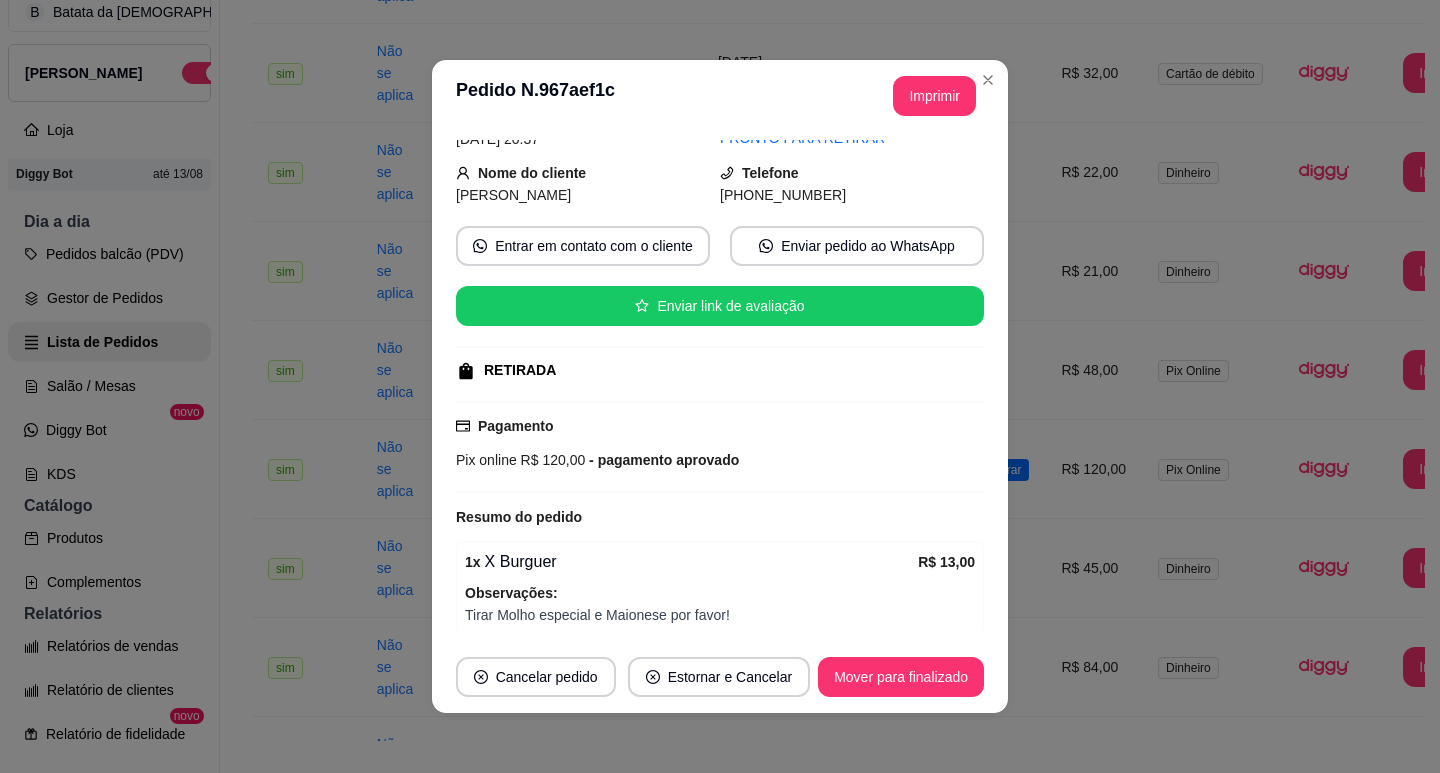scroll, scrollTop: 0, scrollLeft: 0, axis: both 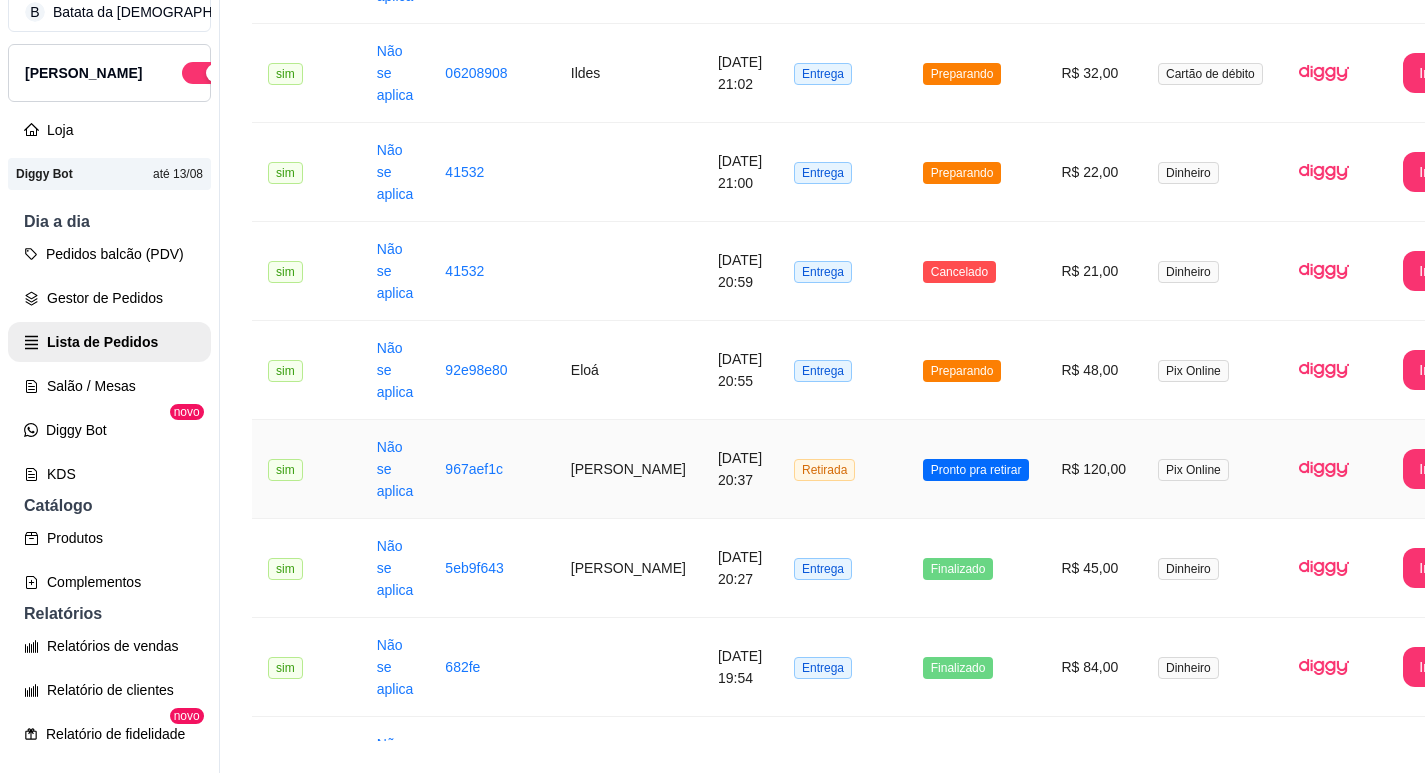 click on "Retirada" at bounding box center [842, 469] 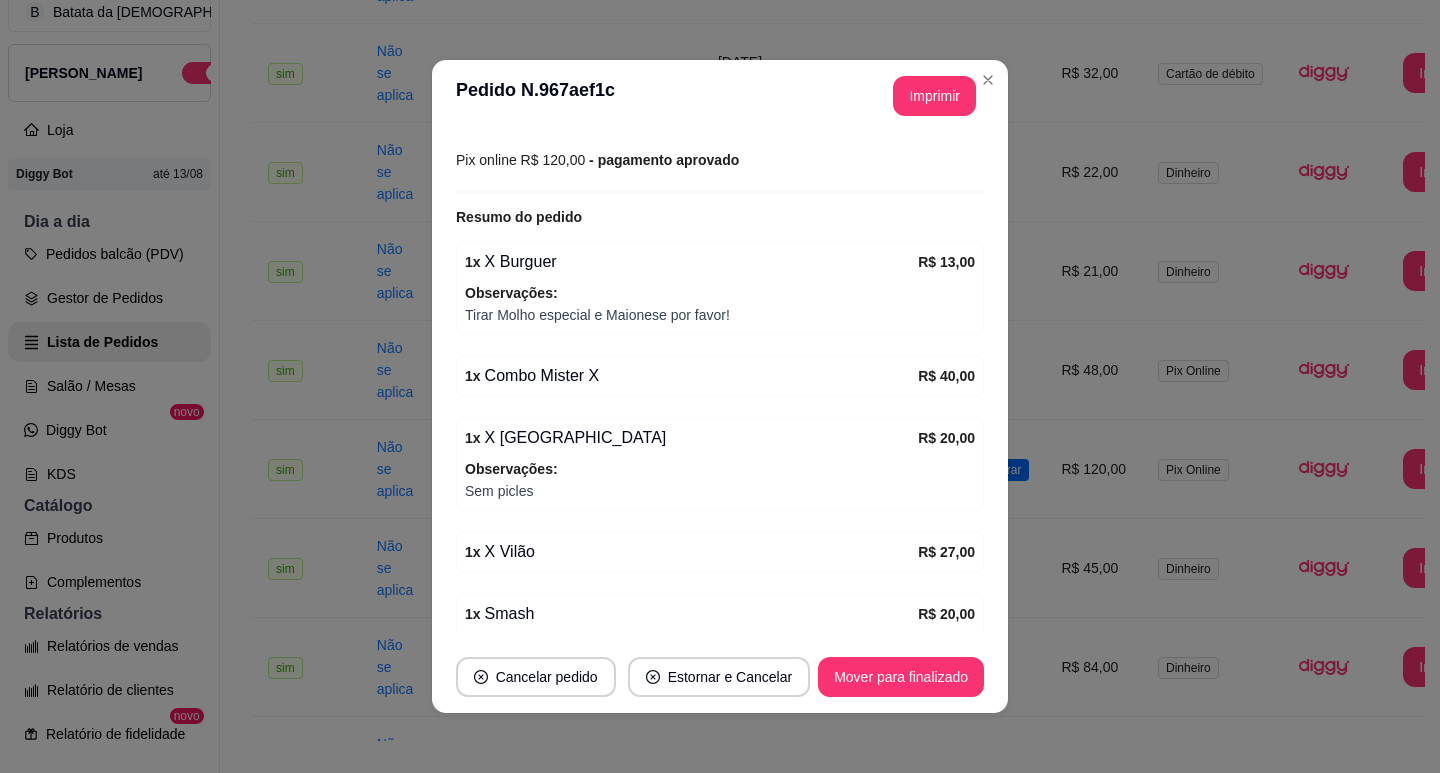 scroll, scrollTop: 500, scrollLeft: 0, axis: vertical 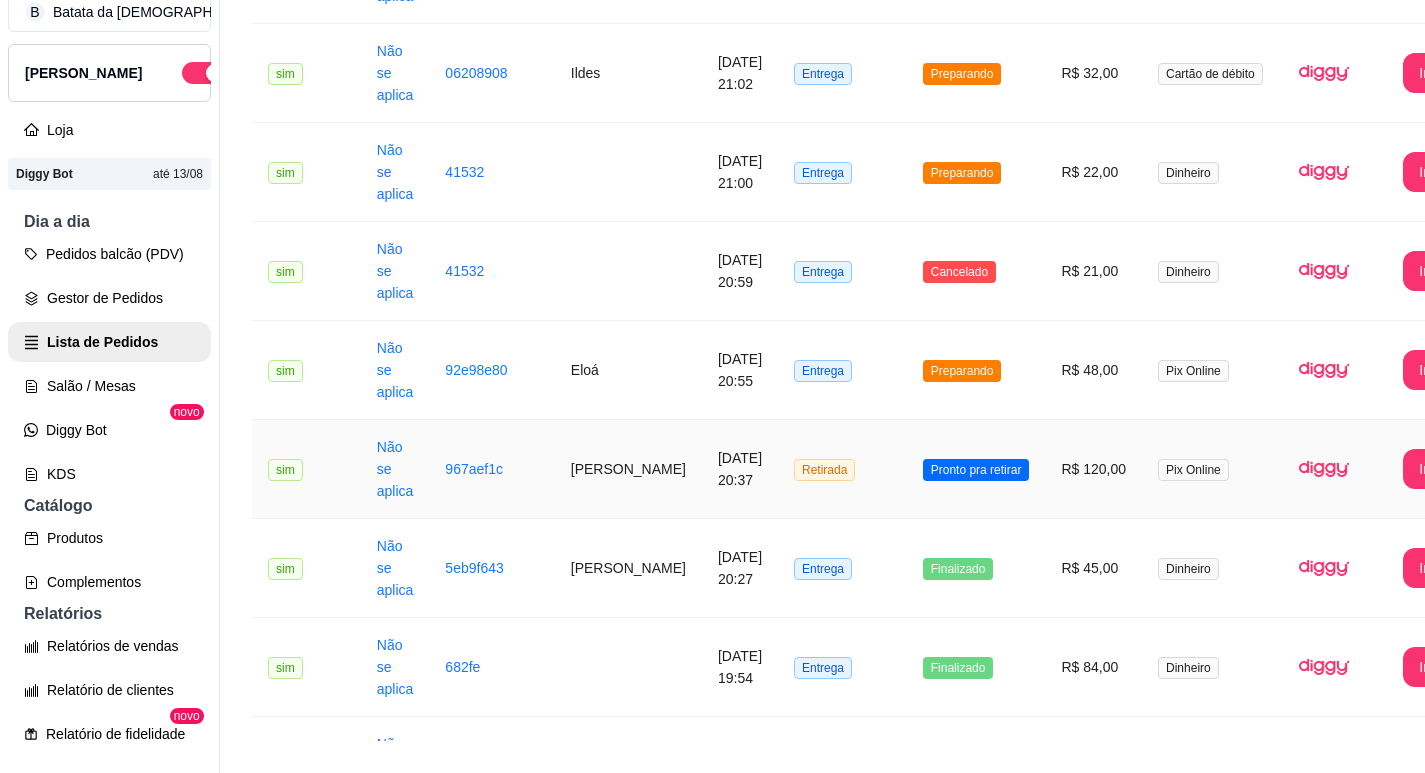 click on "sim" at bounding box center (306, 469) 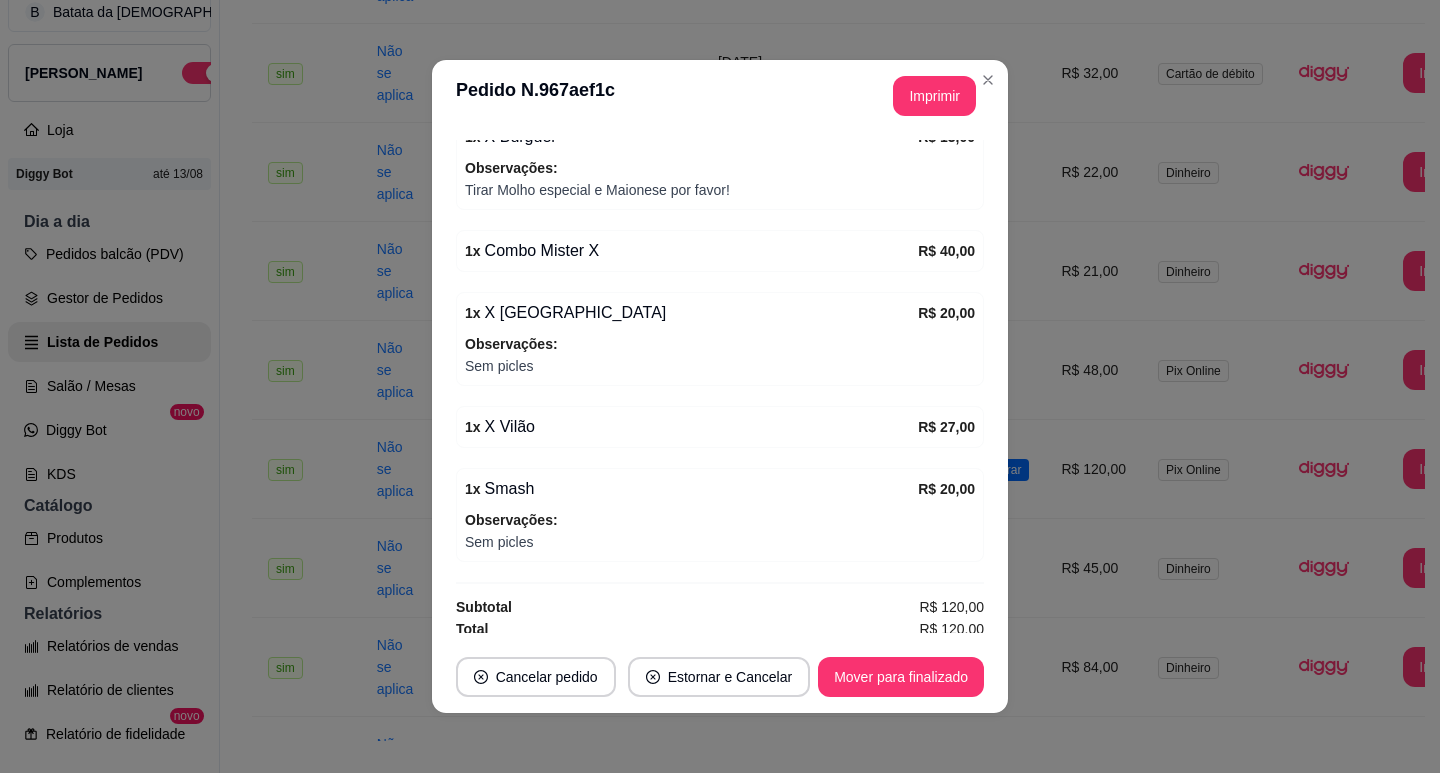 scroll, scrollTop: 532, scrollLeft: 0, axis: vertical 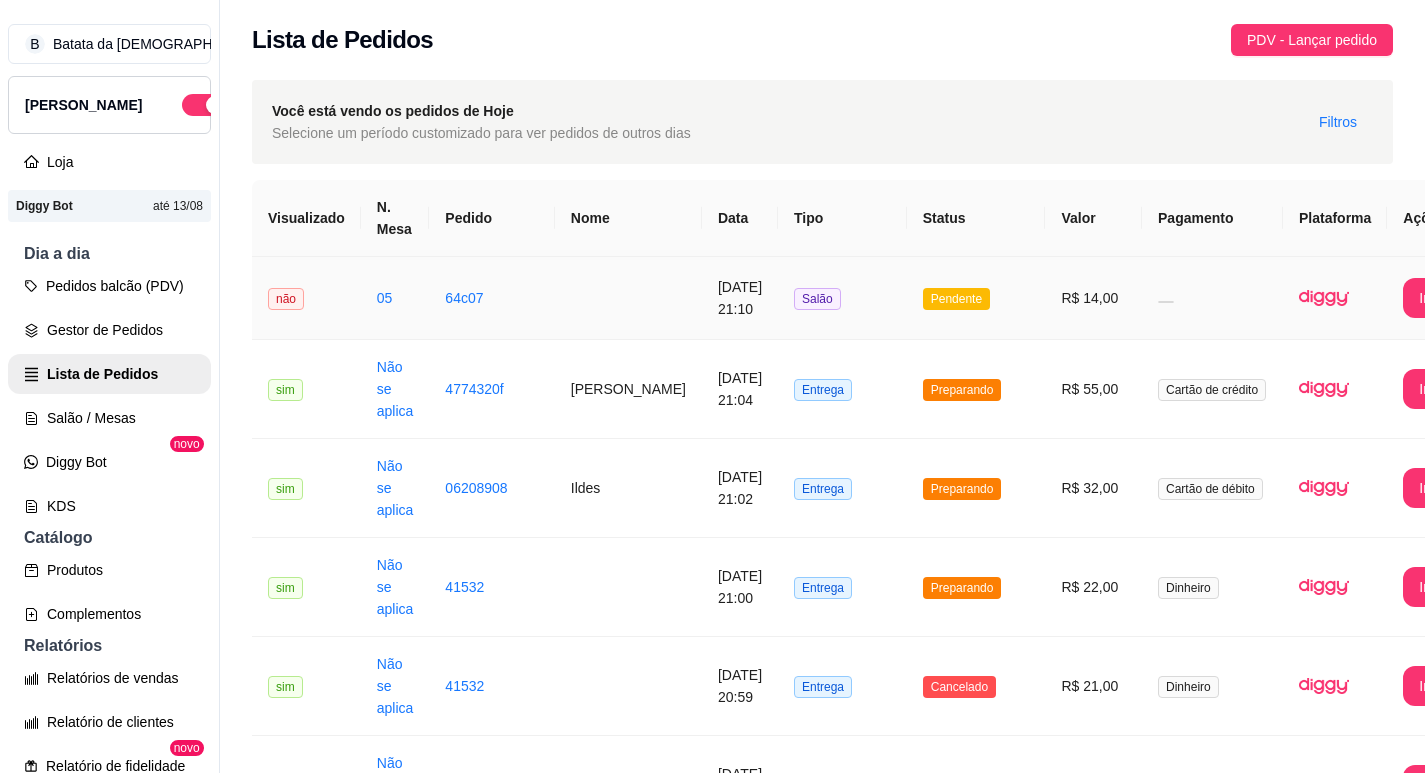 click on "Pendente" at bounding box center [976, 298] 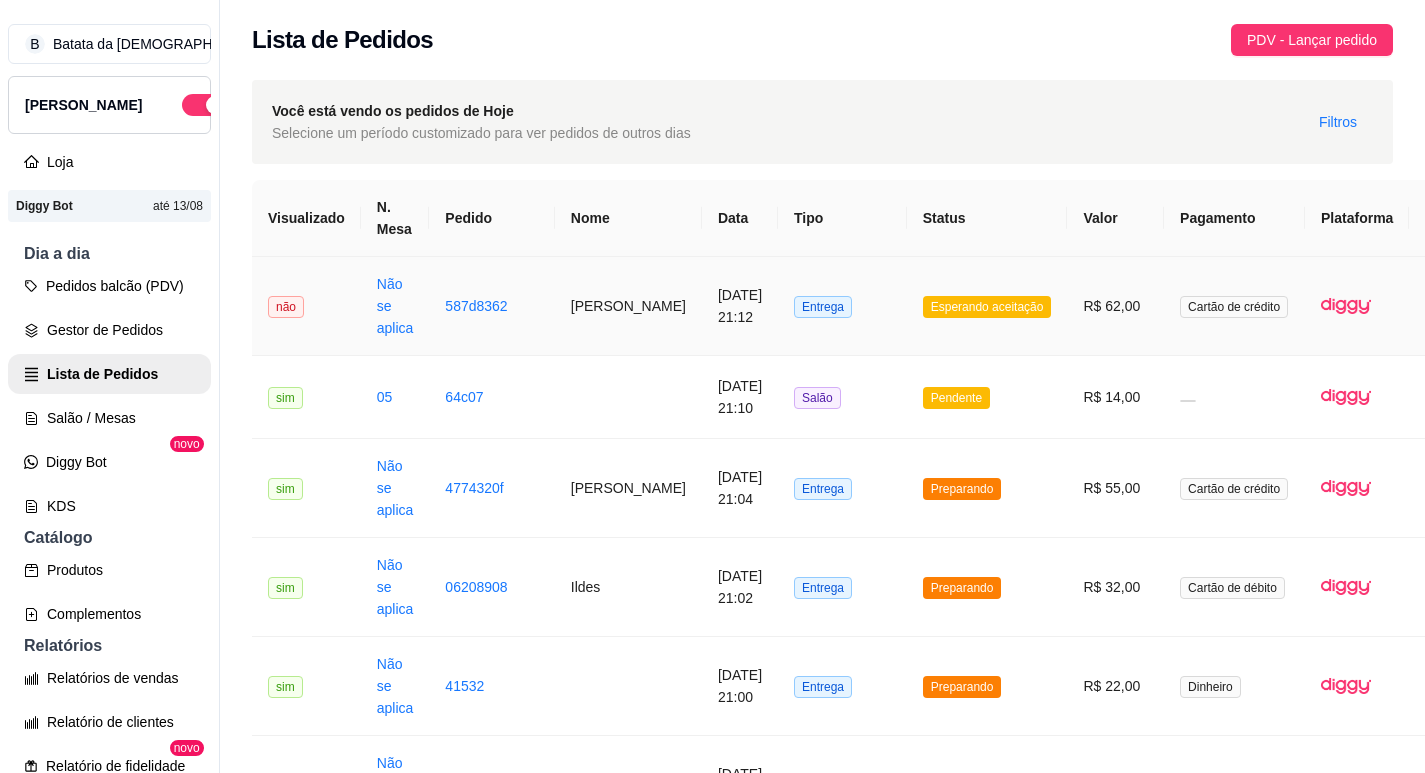 click on "R$ 62,00" at bounding box center [1115, 306] 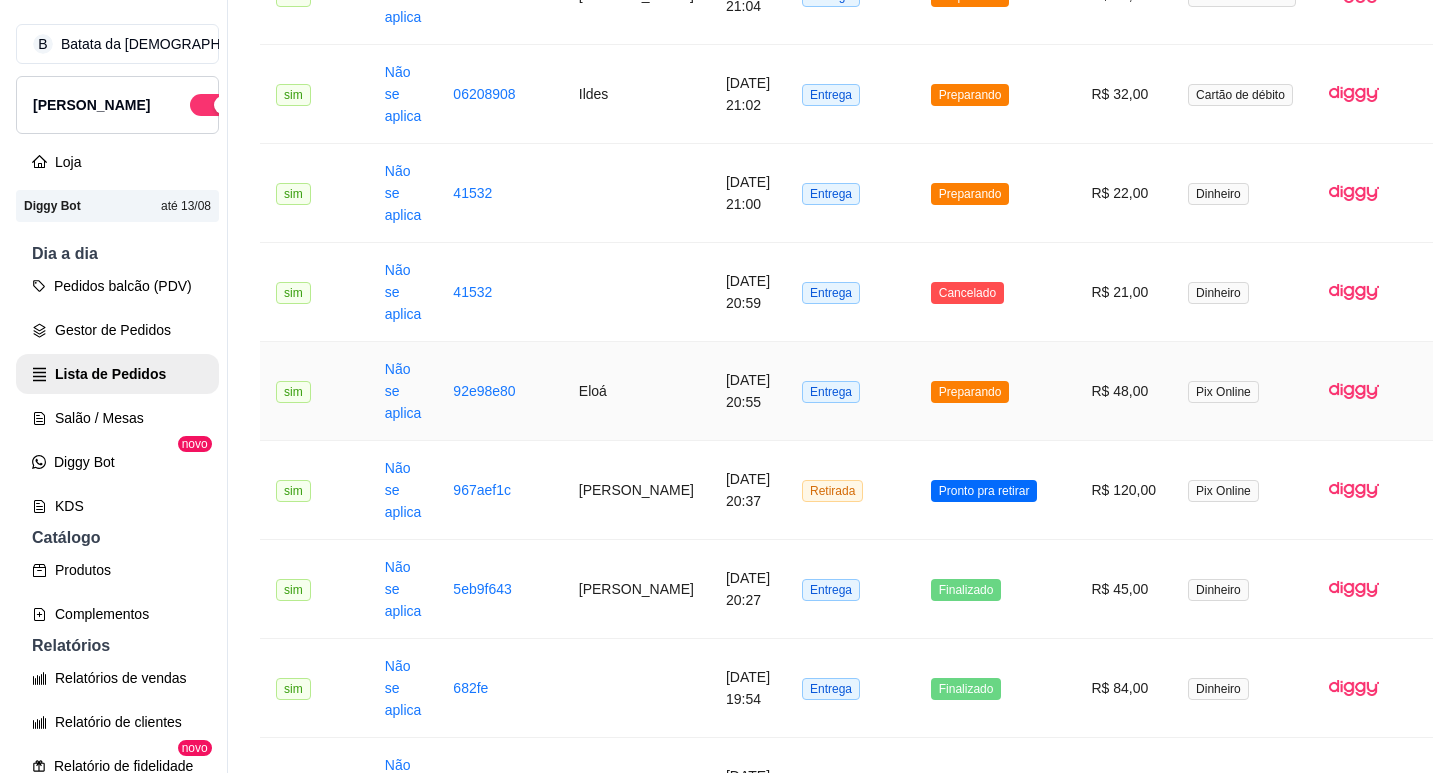 scroll, scrollTop: 600, scrollLeft: 0, axis: vertical 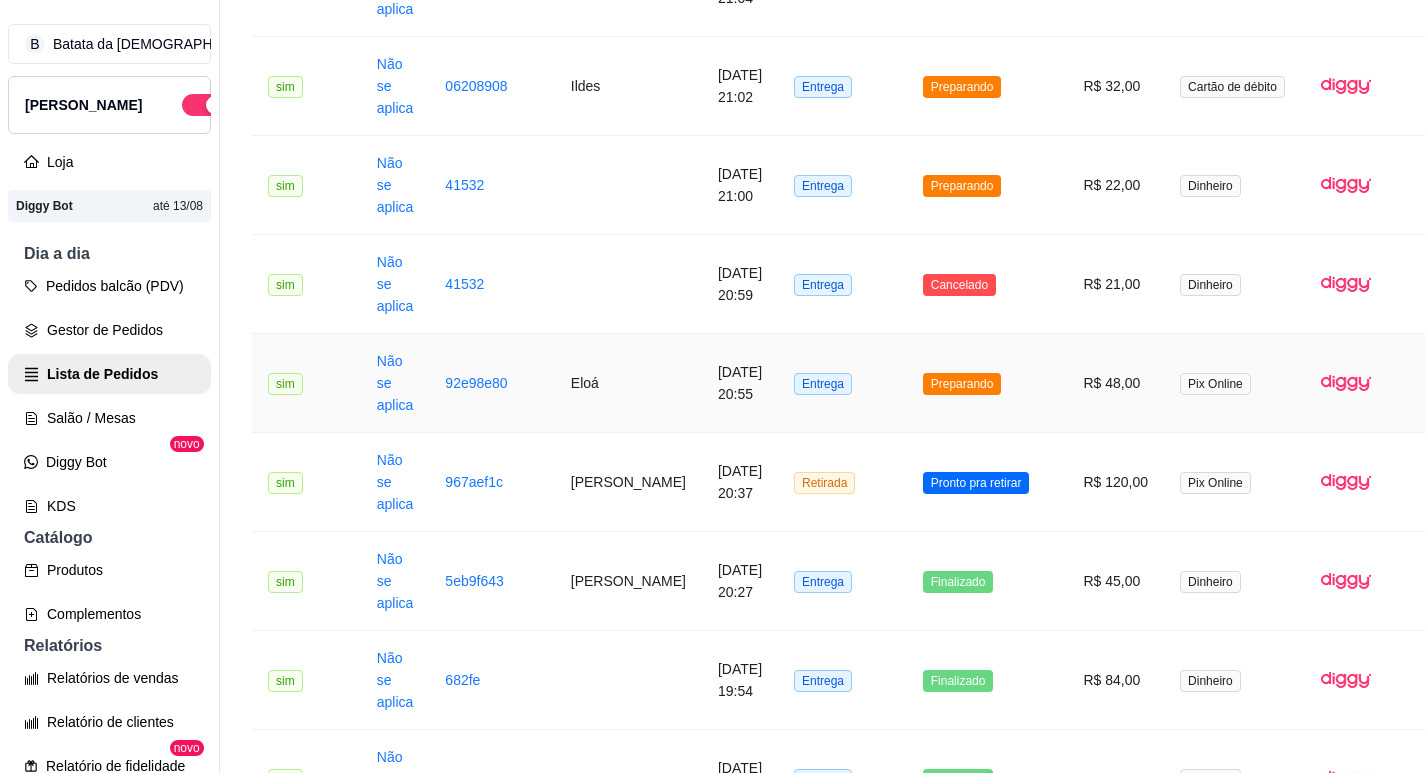 click on "Preparando" at bounding box center [987, 383] 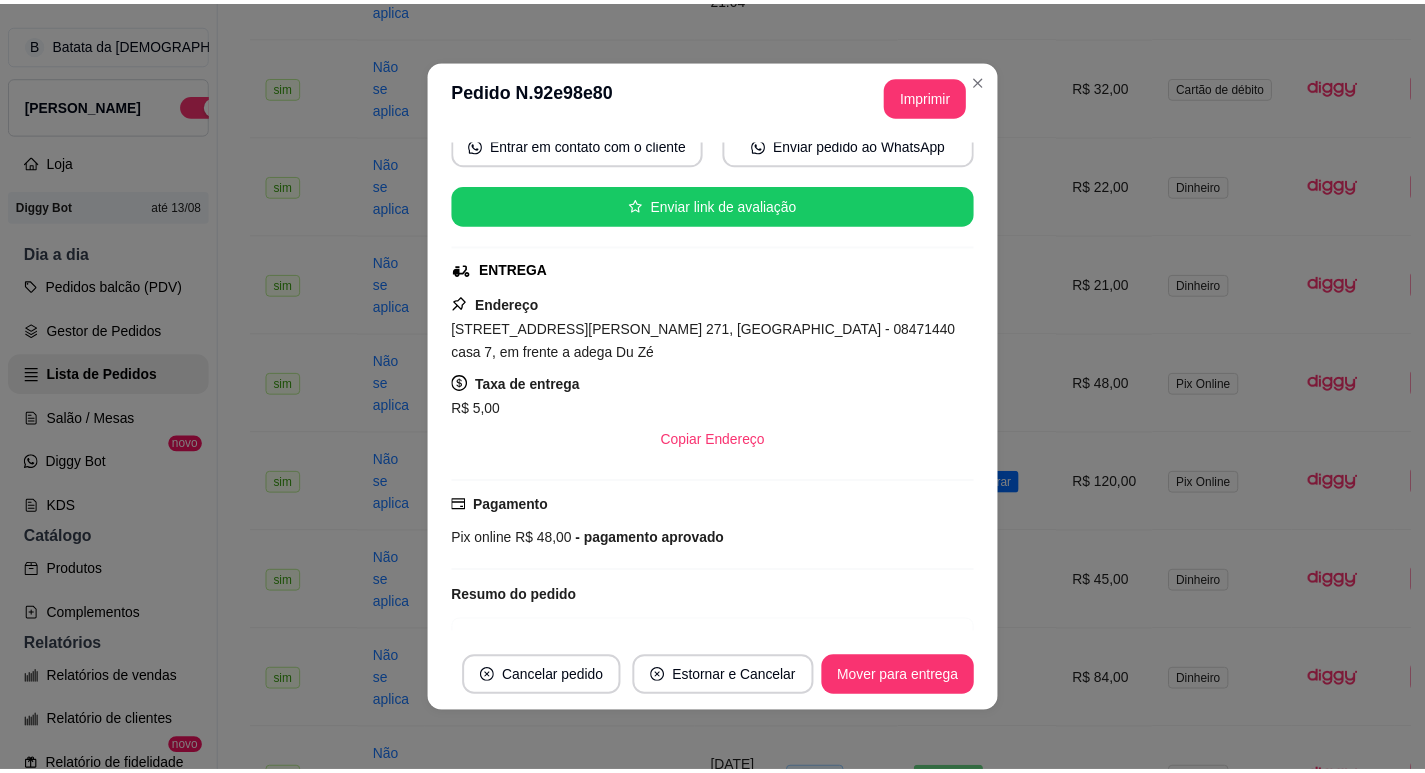 scroll, scrollTop: 300, scrollLeft: 0, axis: vertical 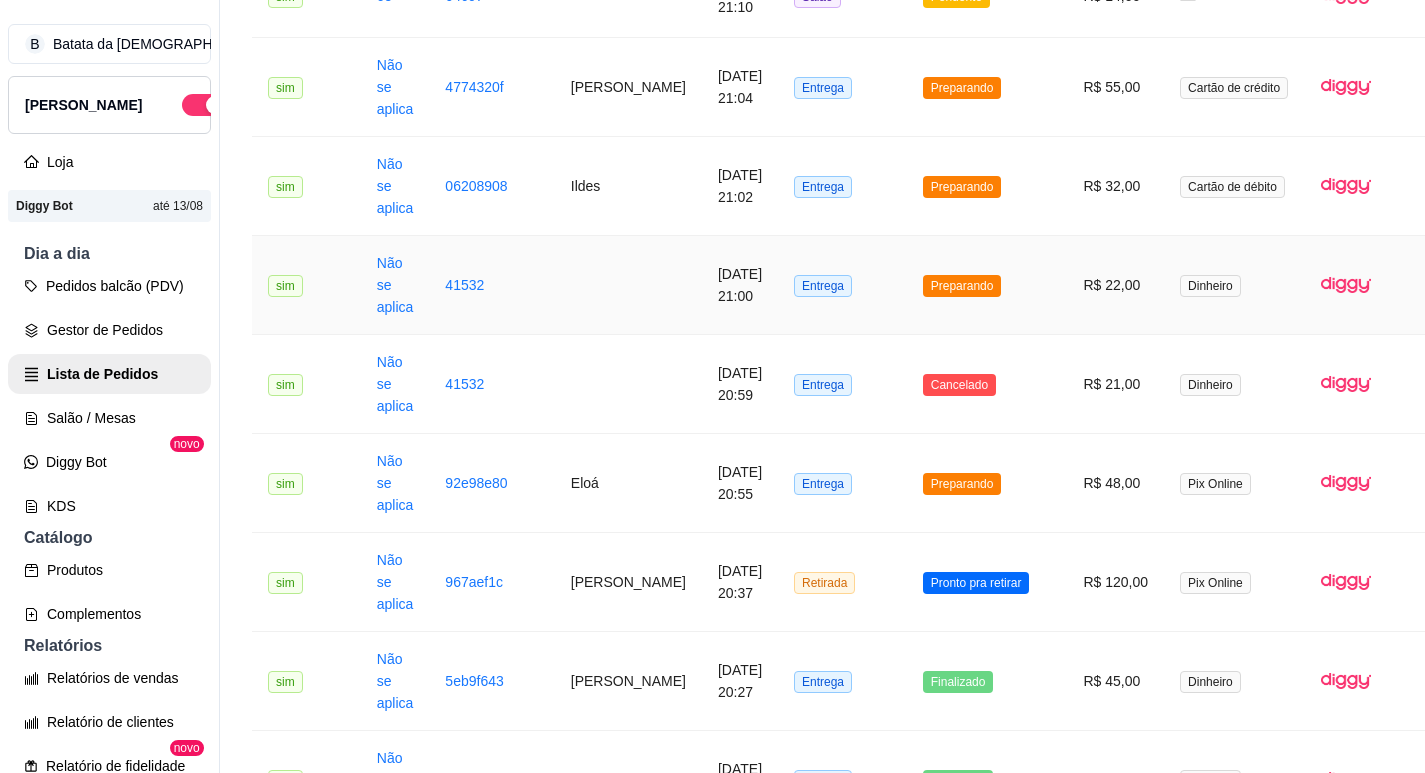 click on "Preparando" at bounding box center (987, 285) 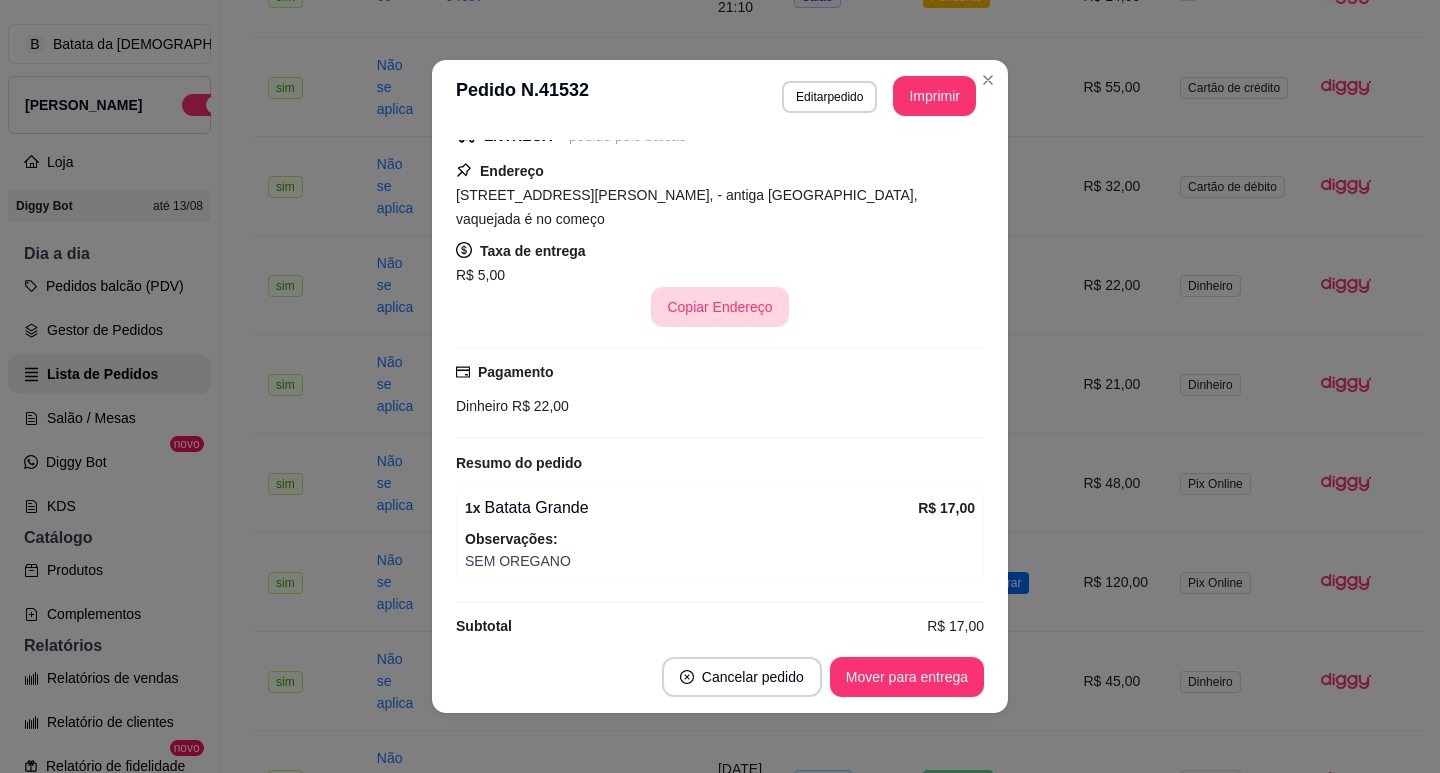 scroll, scrollTop: 276, scrollLeft: 0, axis: vertical 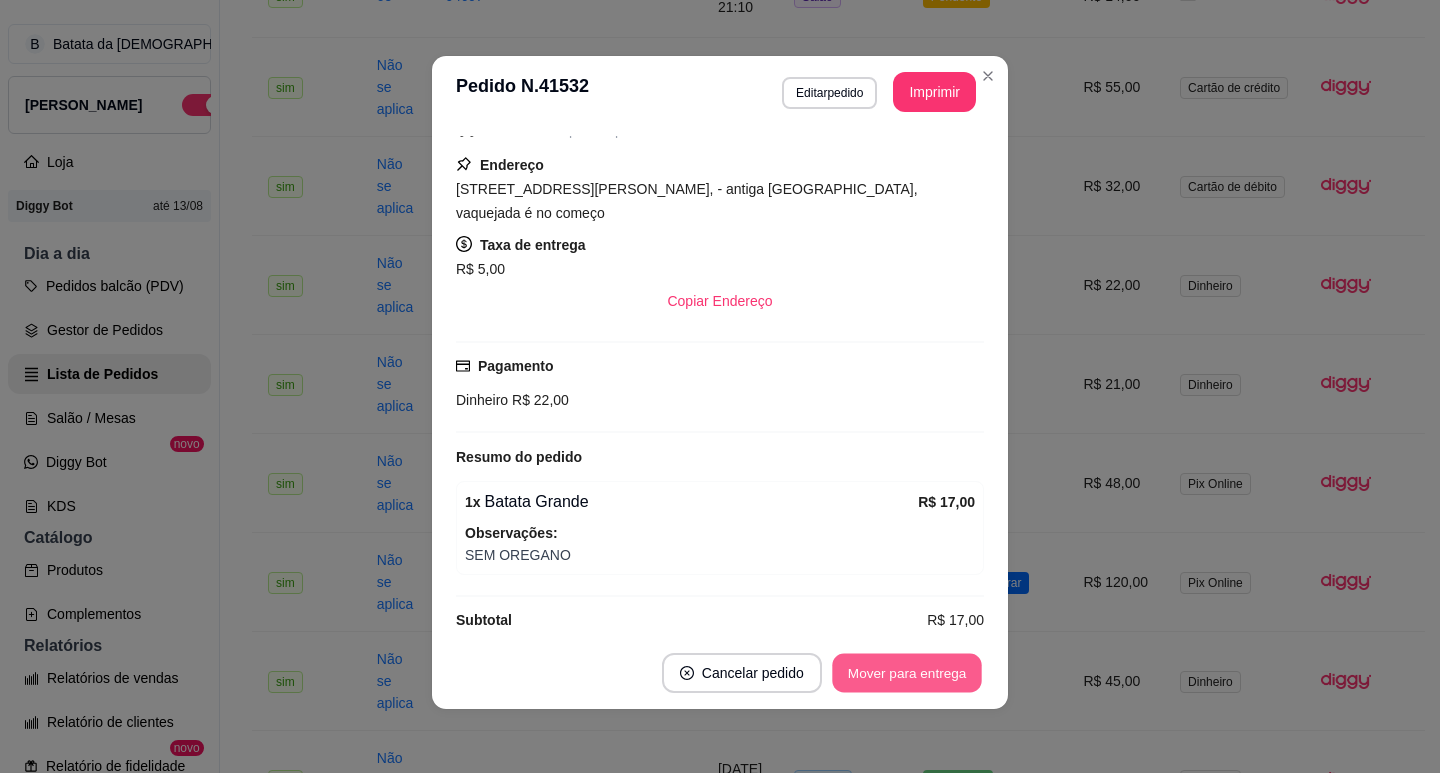 click on "Mover para entrega" at bounding box center (907, 673) 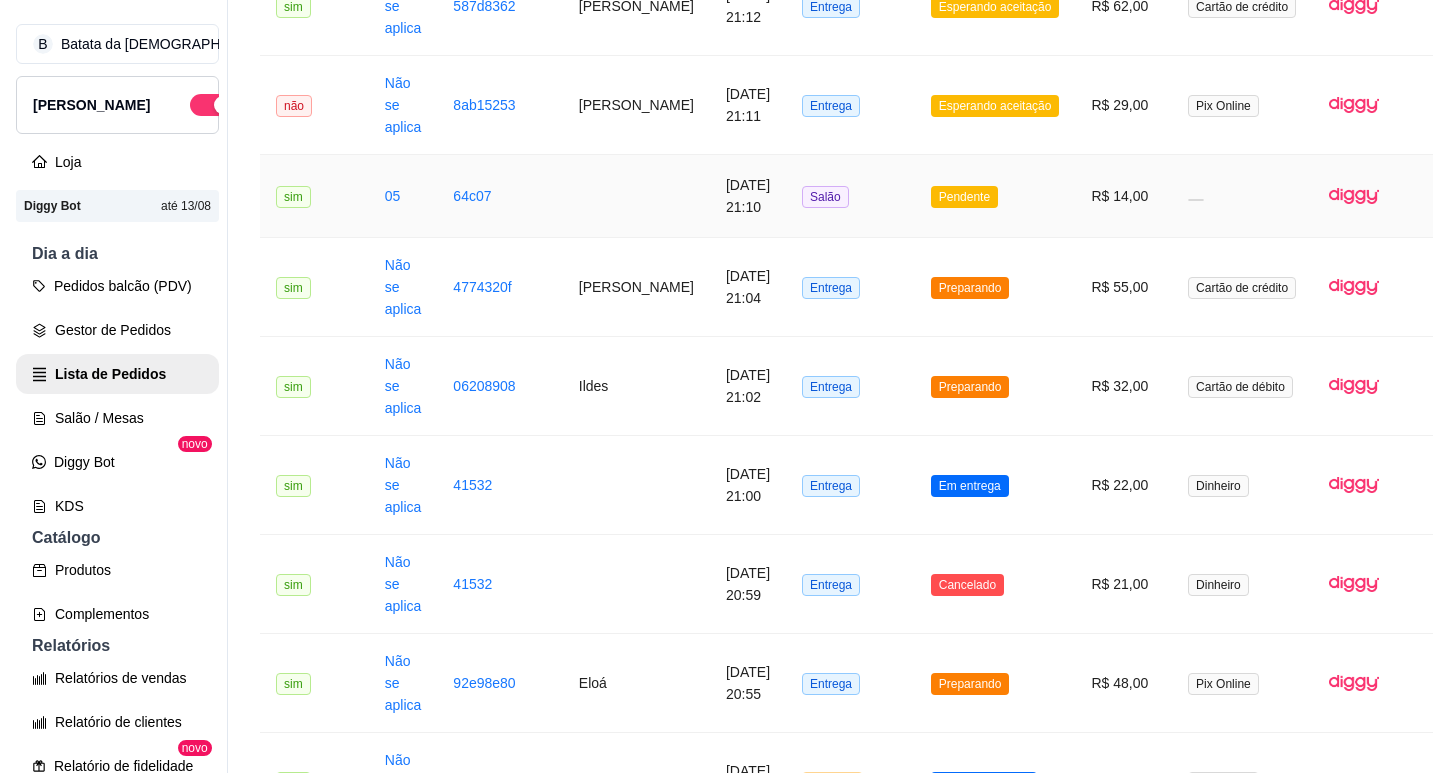 scroll, scrollTop: 100, scrollLeft: 0, axis: vertical 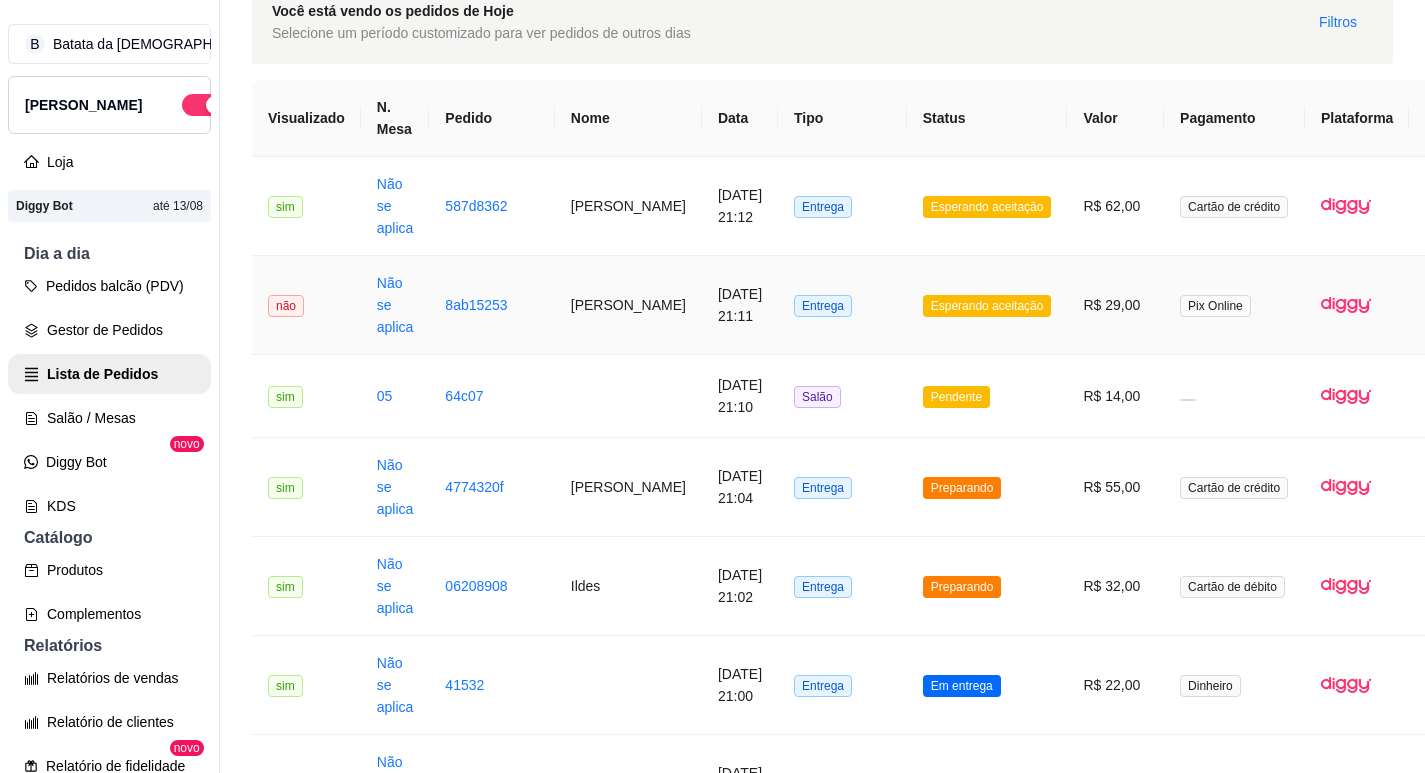 click on "Esperando aceitação" at bounding box center (987, 305) 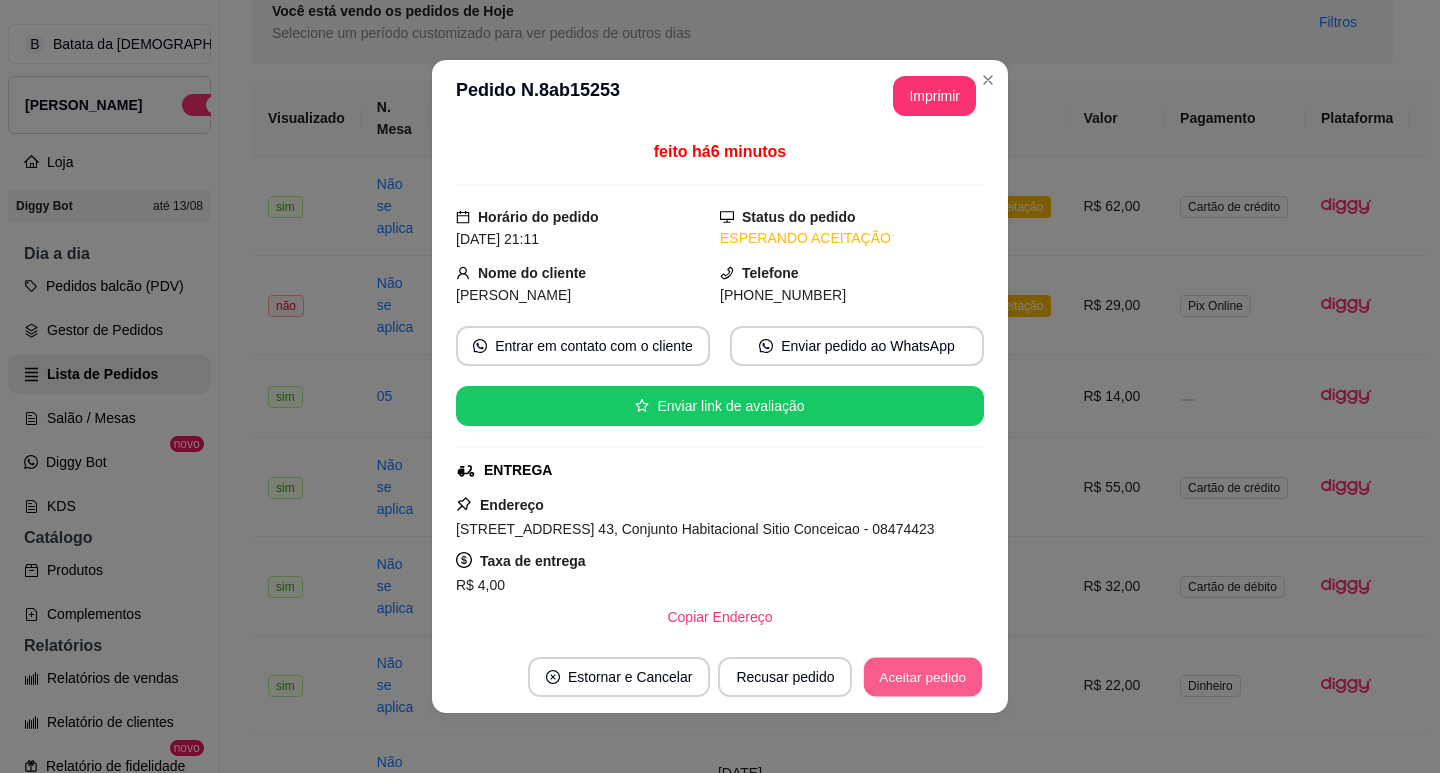 click on "Aceitar pedido" at bounding box center [923, 677] 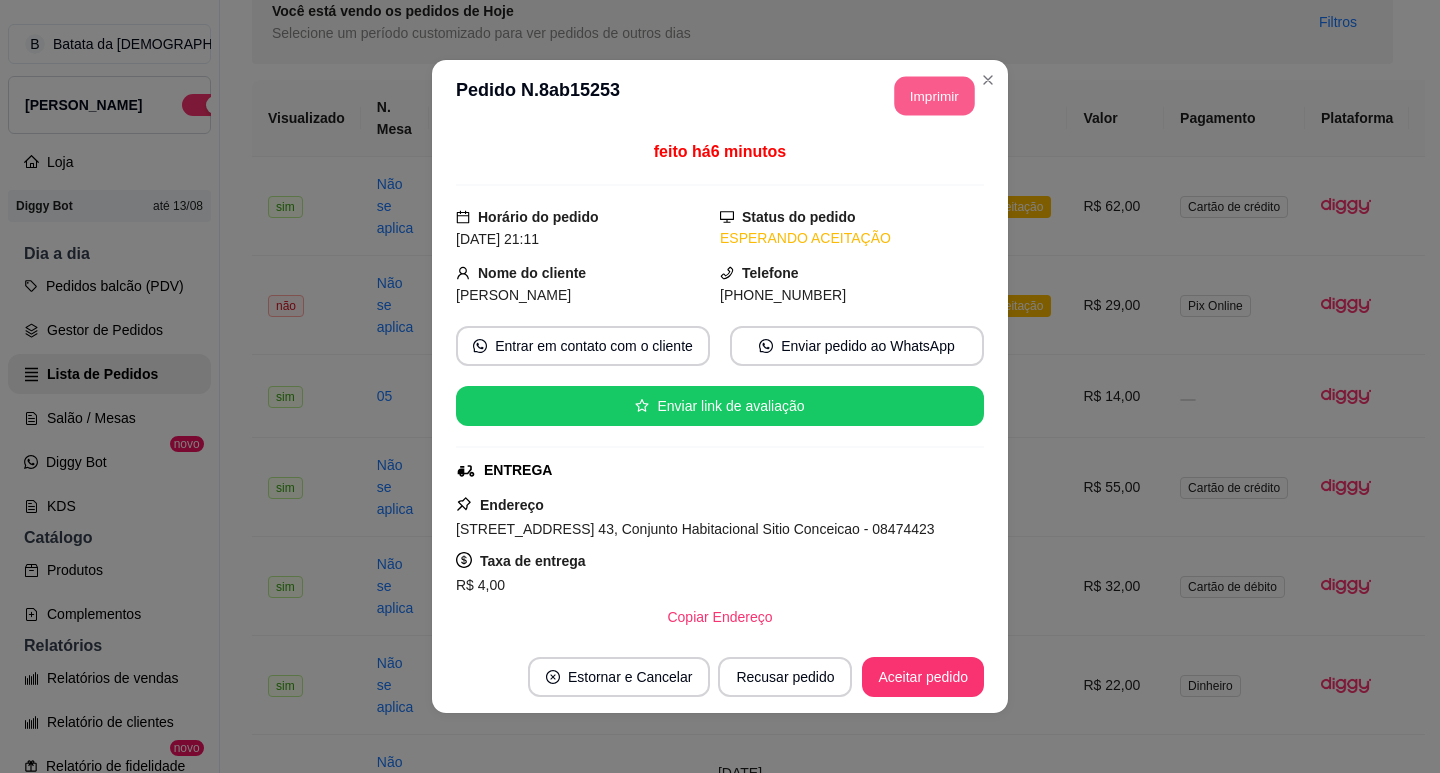 click on "Imprimir" at bounding box center [935, 96] 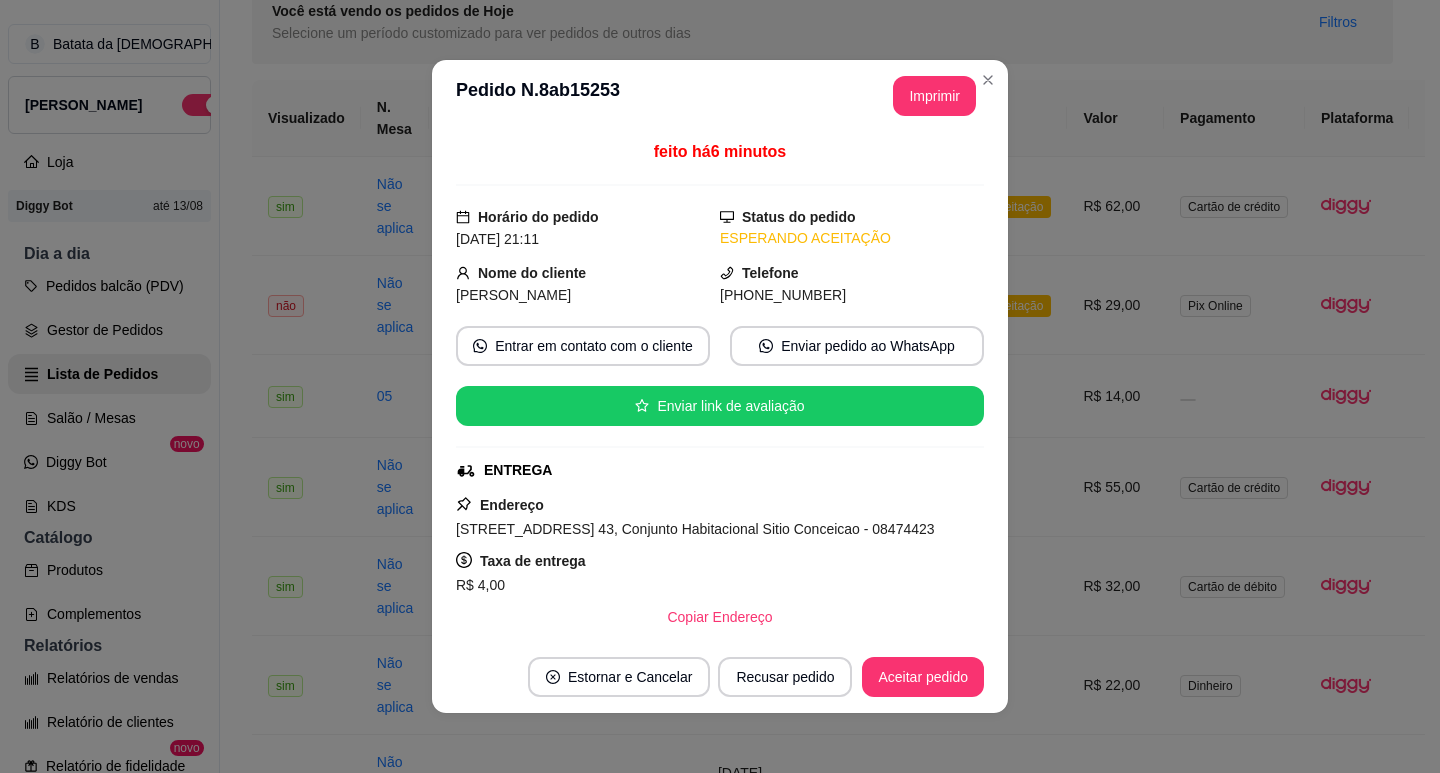 scroll, scrollTop: 0, scrollLeft: 0, axis: both 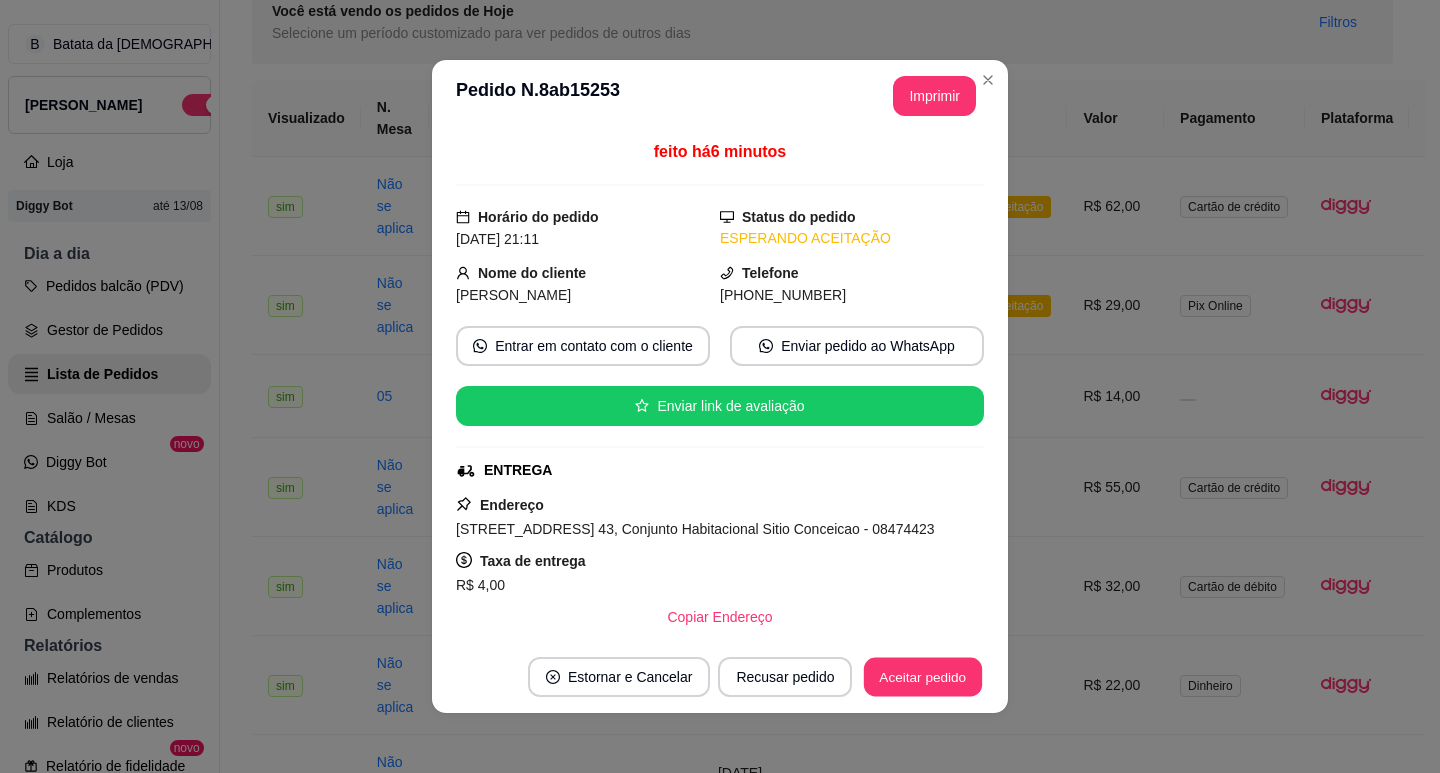 click on "Aceitar pedido" at bounding box center [923, 677] 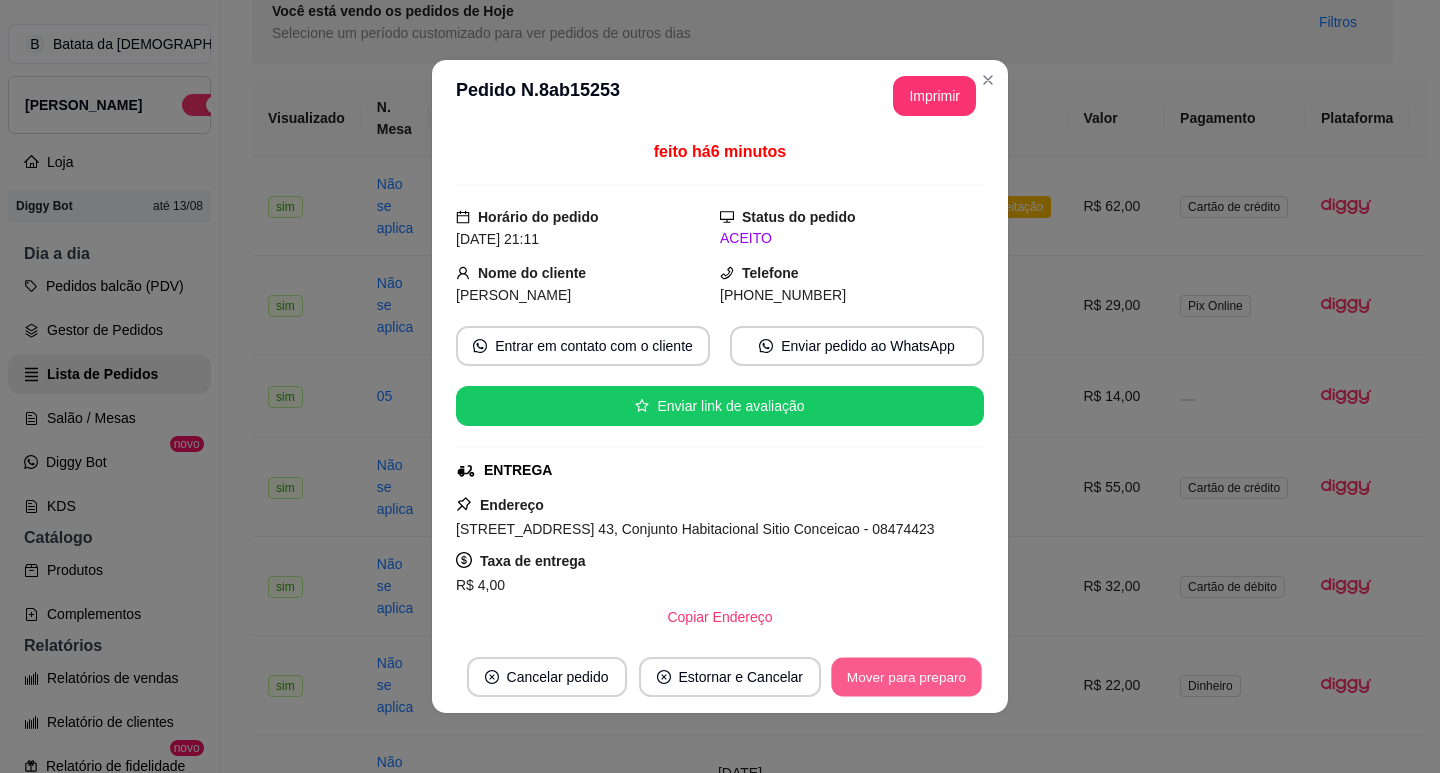 click on "Mover para preparo" at bounding box center [906, 677] 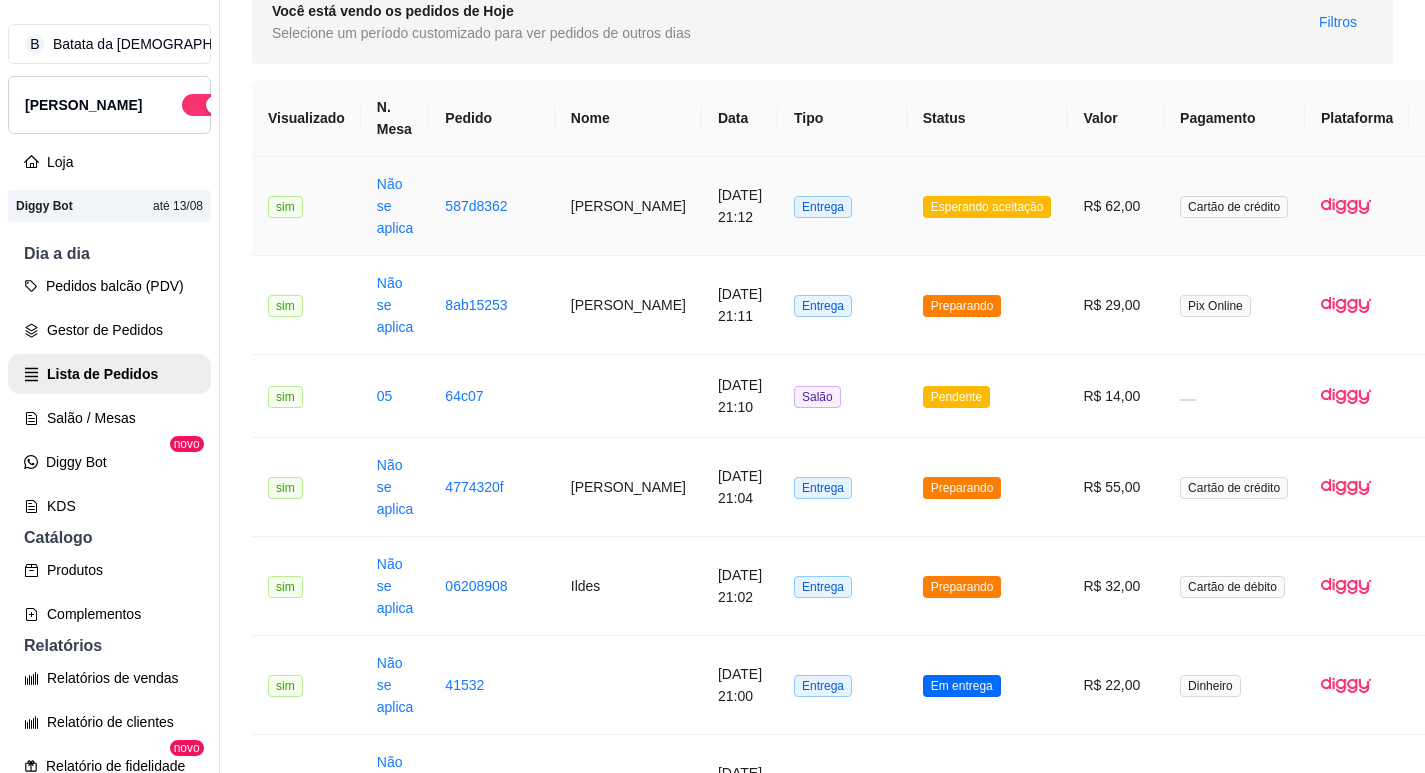 click on "Esperando aceitação" at bounding box center [987, 206] 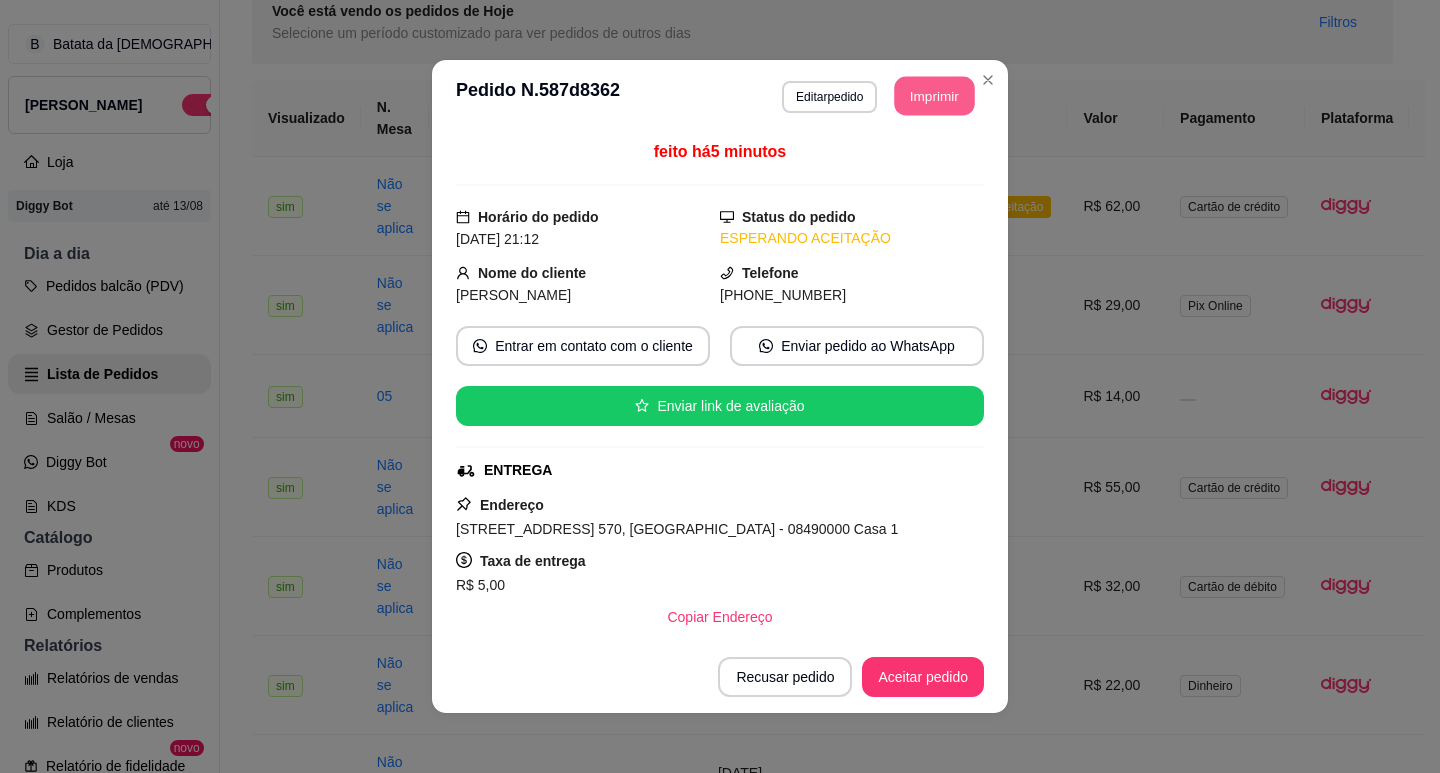 click on "Imprimir" at bounding box center (935, 96) 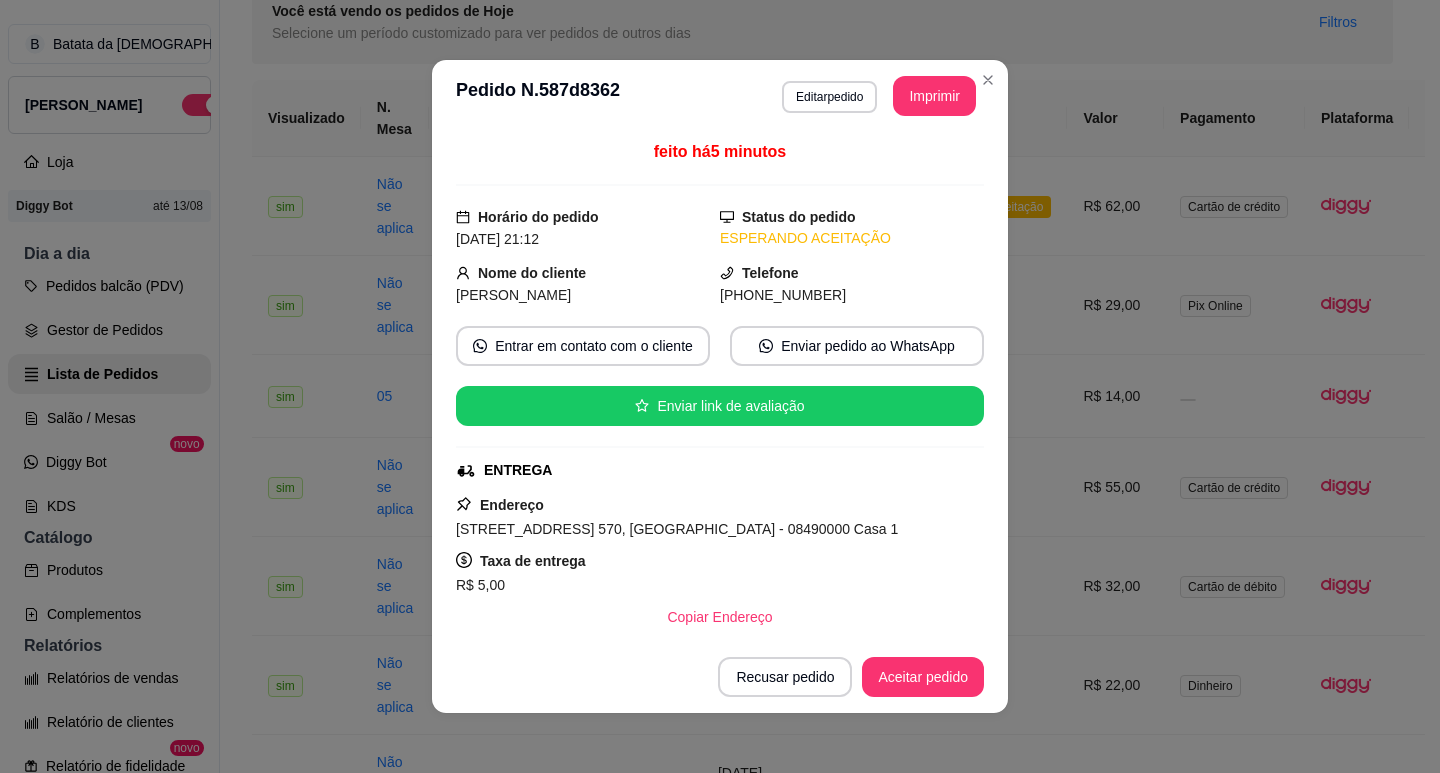 scroll, scrollTop: 0, scrollLeft: 0, axis: both 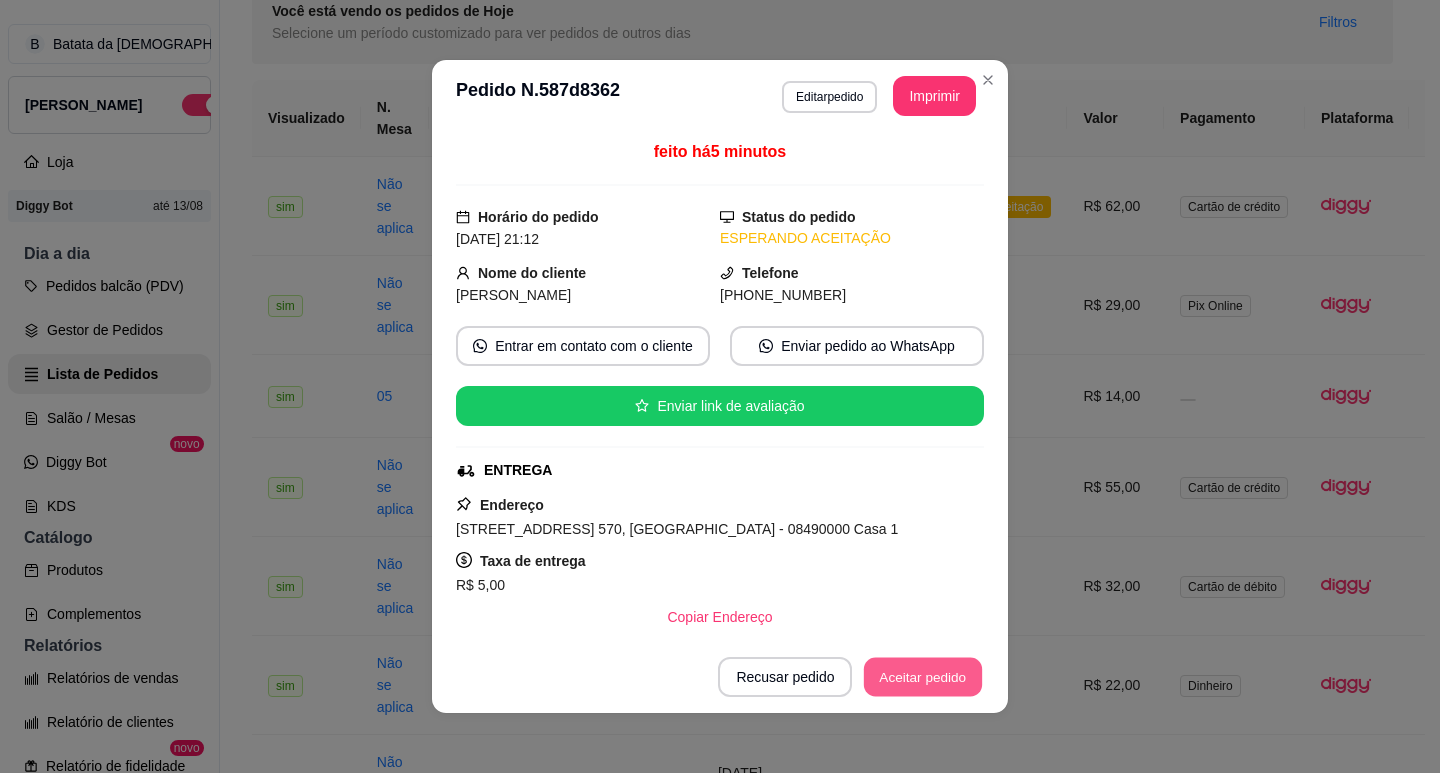 click on "Aceitar pedido" at bounding box center [923, 677] 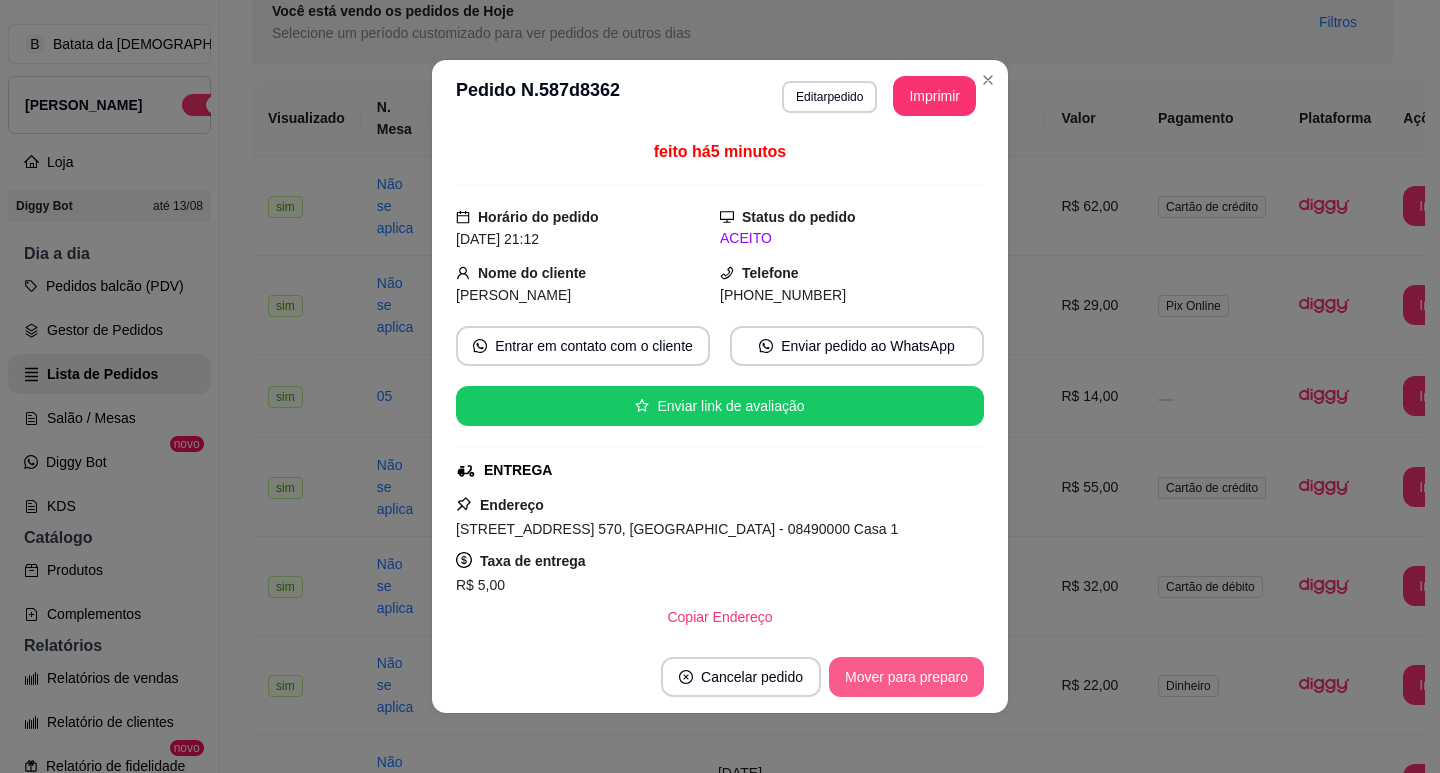 click on "Mover para preparo" at bounding box center (906, 677) 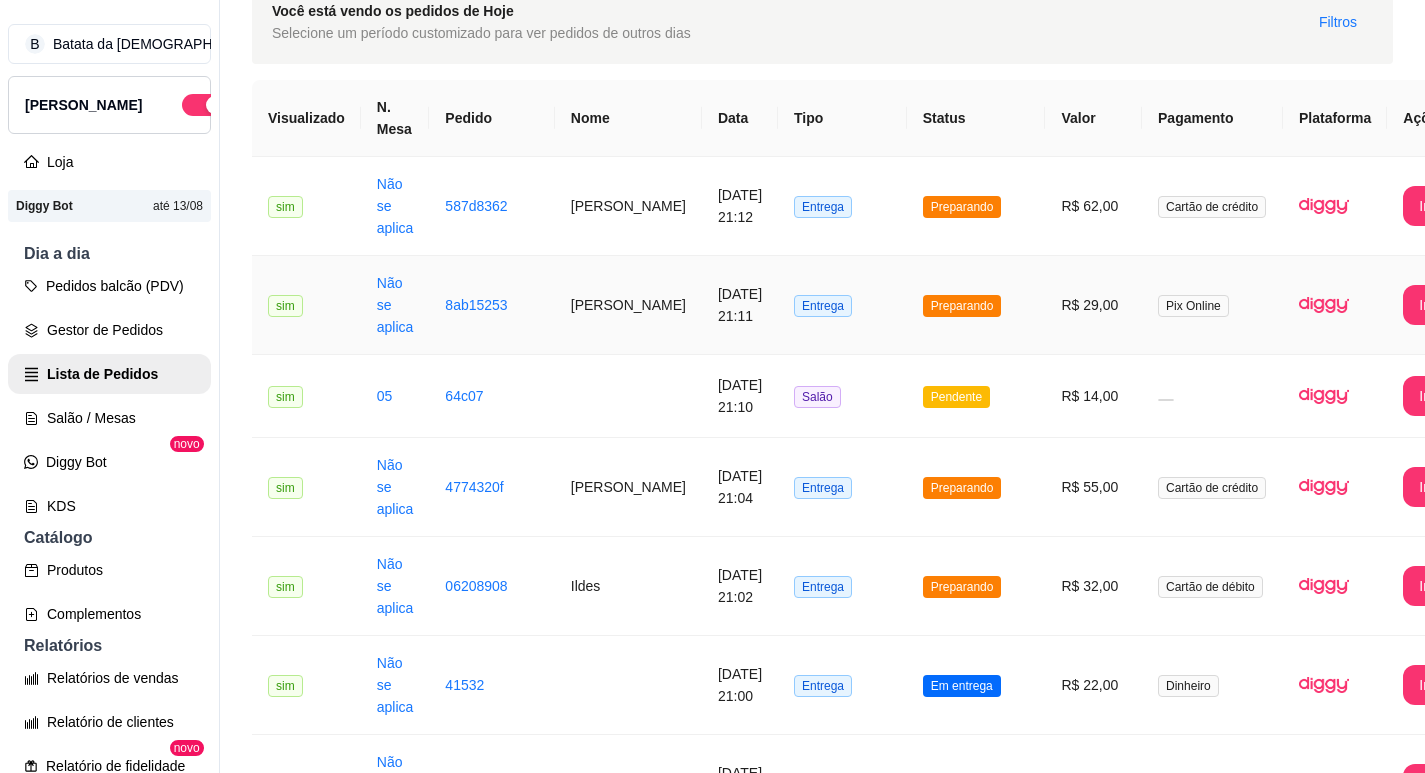 click on "Entrega" at bounding box center [823, 306] 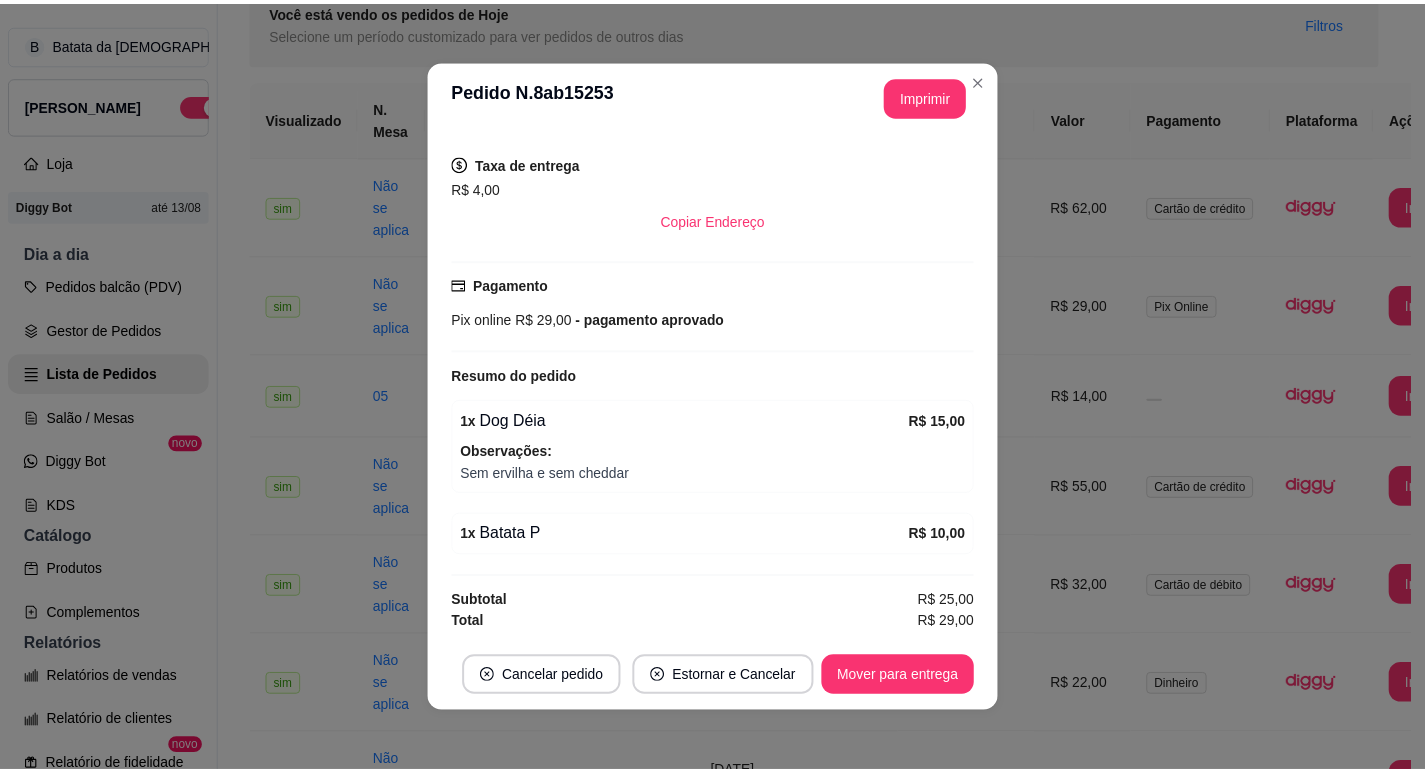 scroll, scrollTop: 398, scrollLeft: 0, axis: vertical 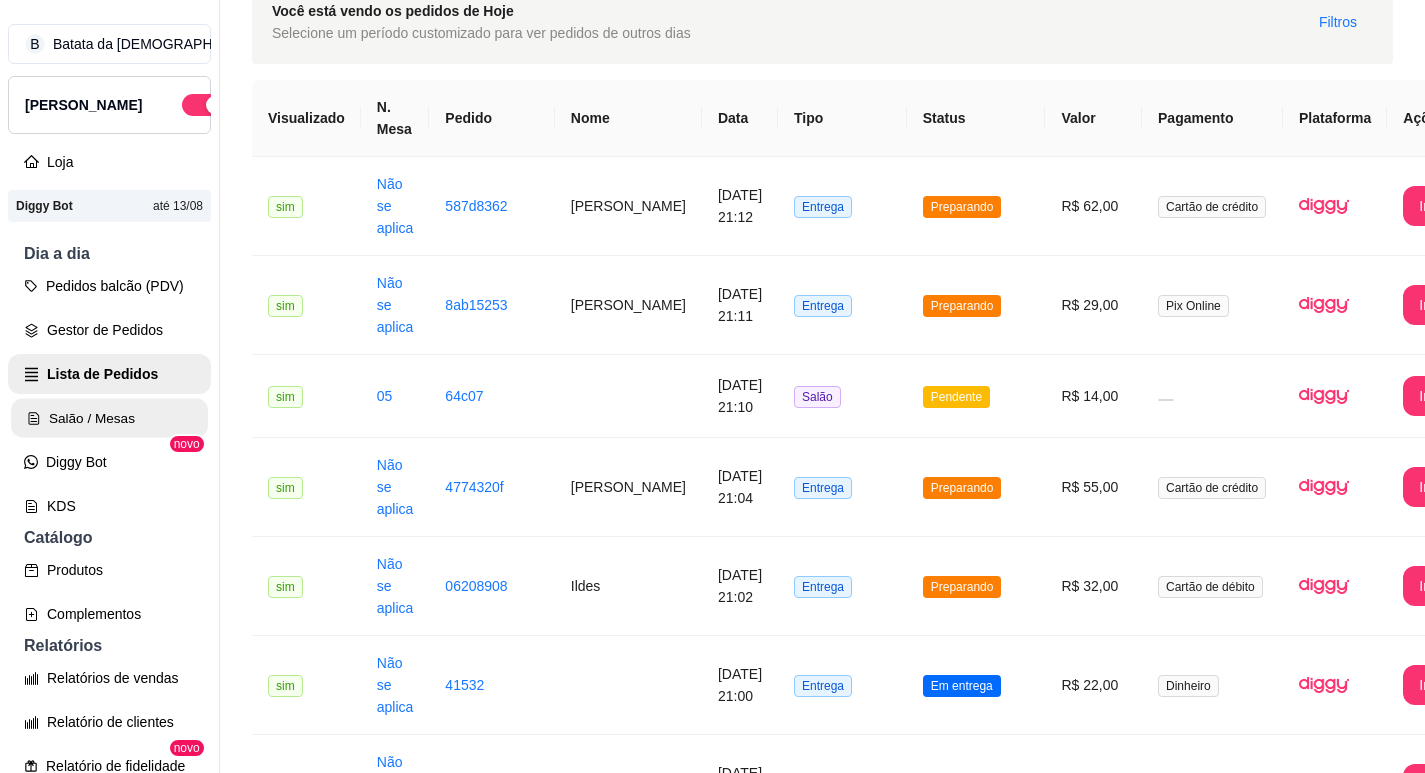 click on "Salão / Mesas" at bounding box center (109, 418) 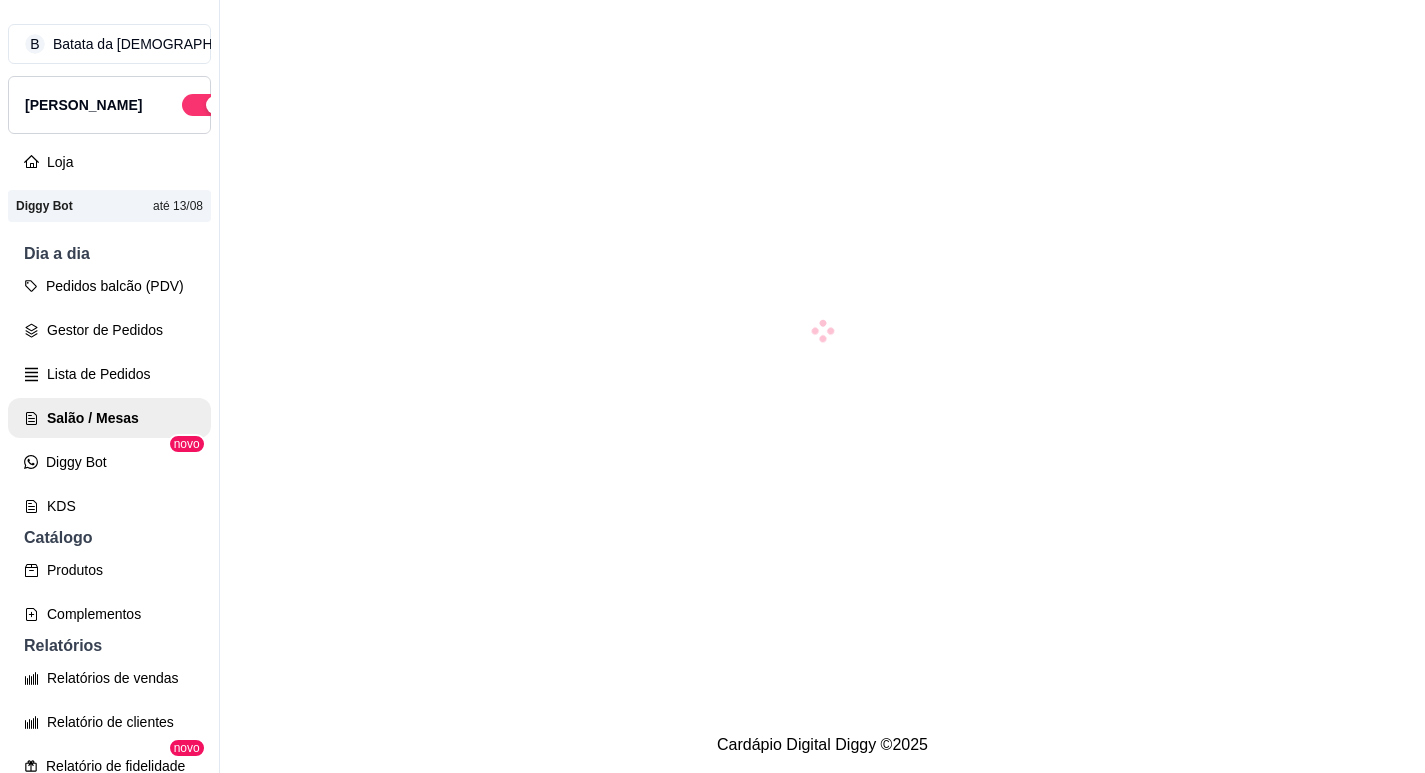 scroll, scrollTop: 0, scrollLeft: 0, axis: both 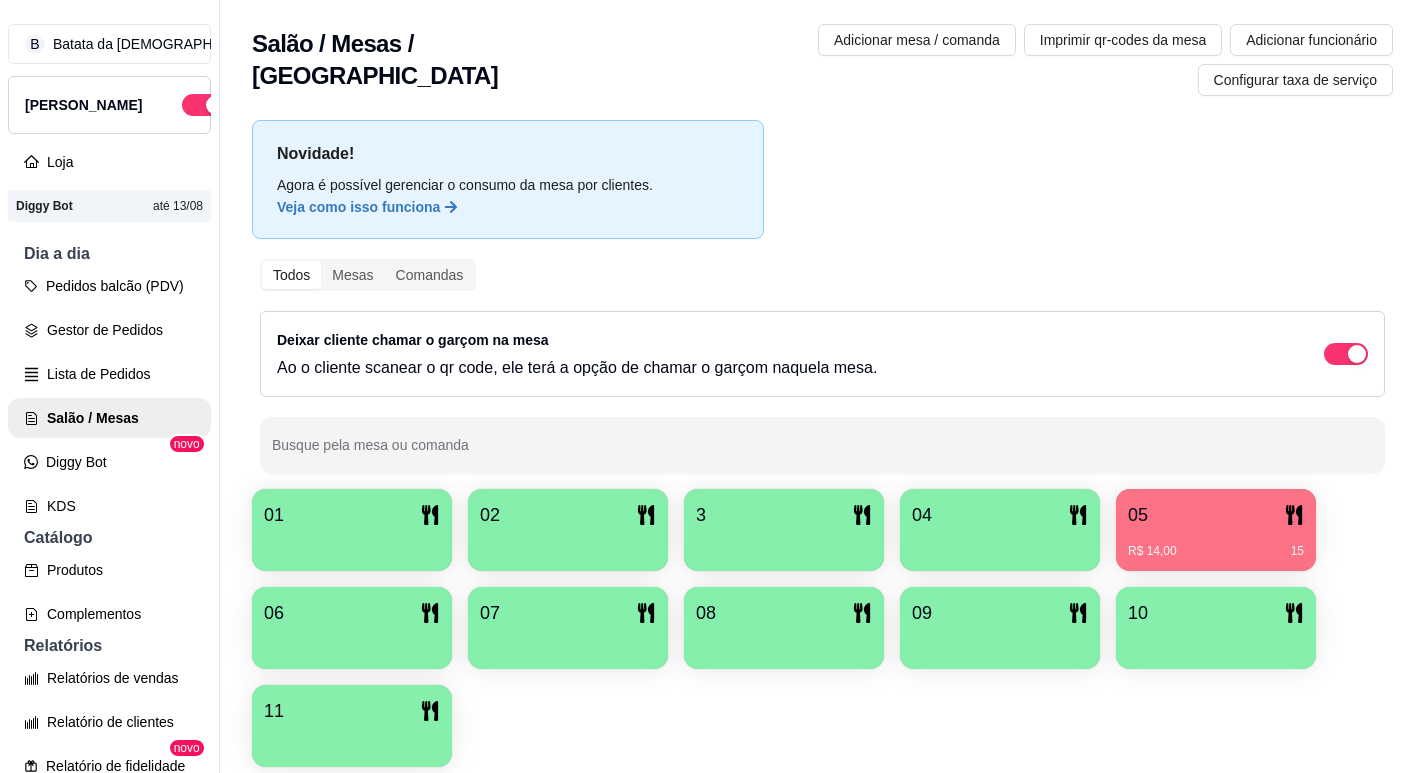 click on "05" at bounding box center [1216, 515] 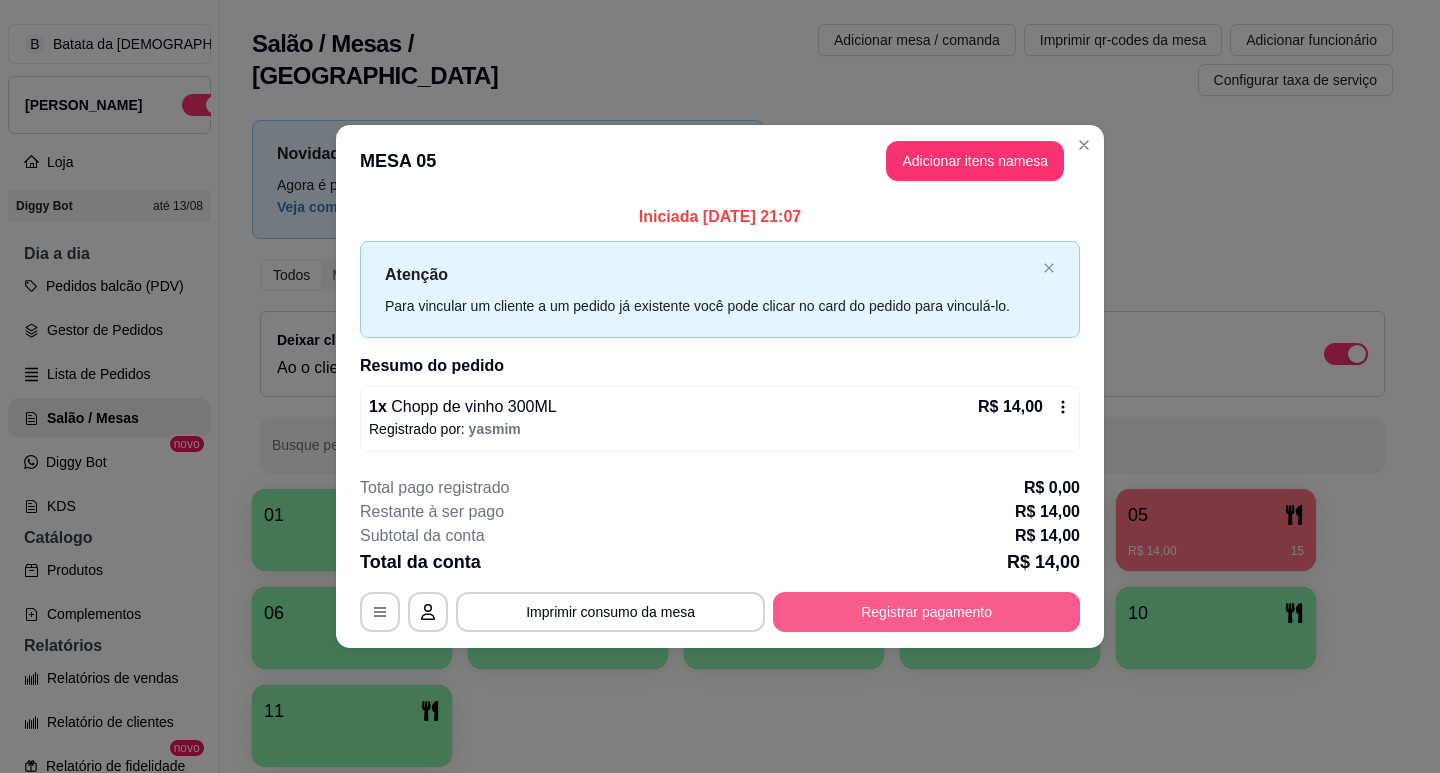 click on "Registrar pagamento" at bounding box center (926, 612) 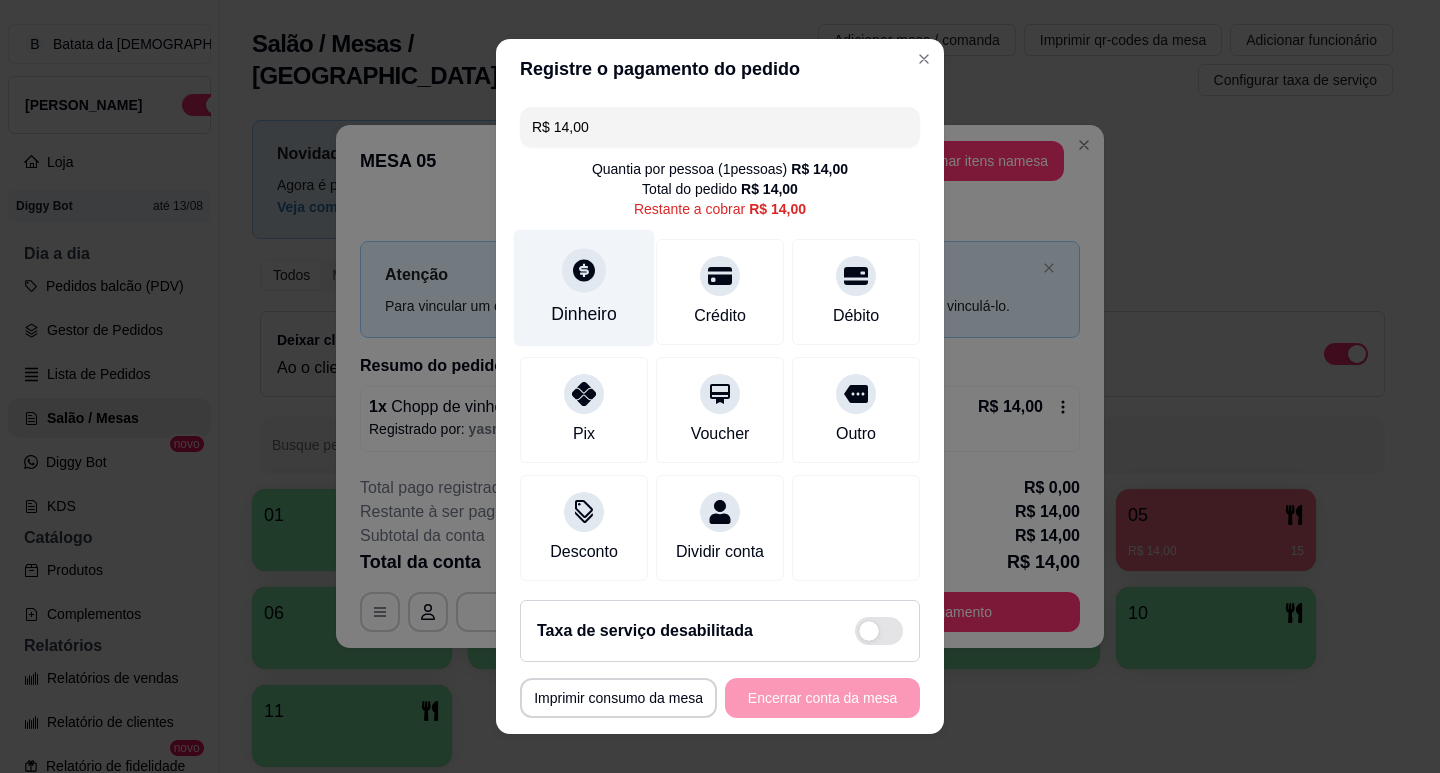 click on "Dinheiro" at bounding box center [584, 287] 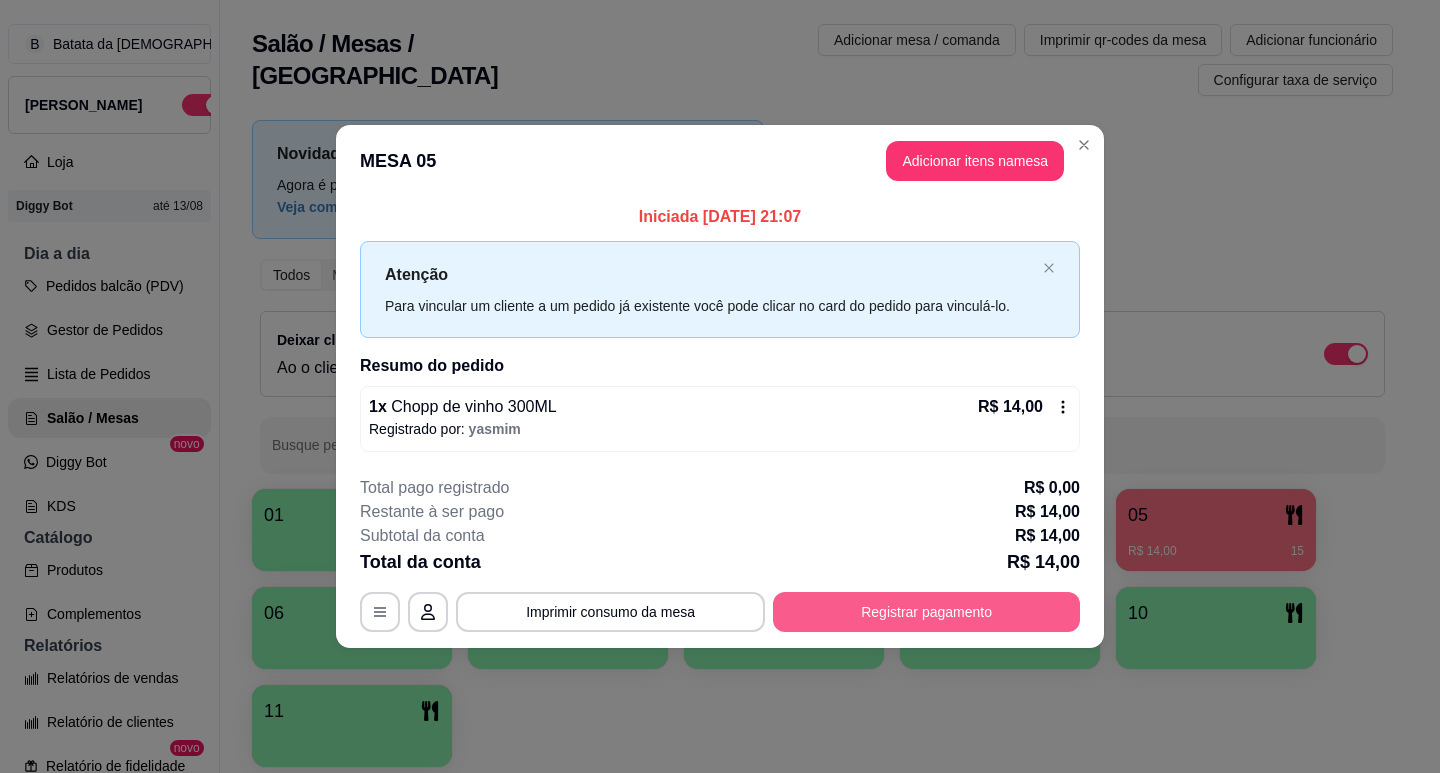 click on "Registrar pagamento" at bounding box center [926, 612] 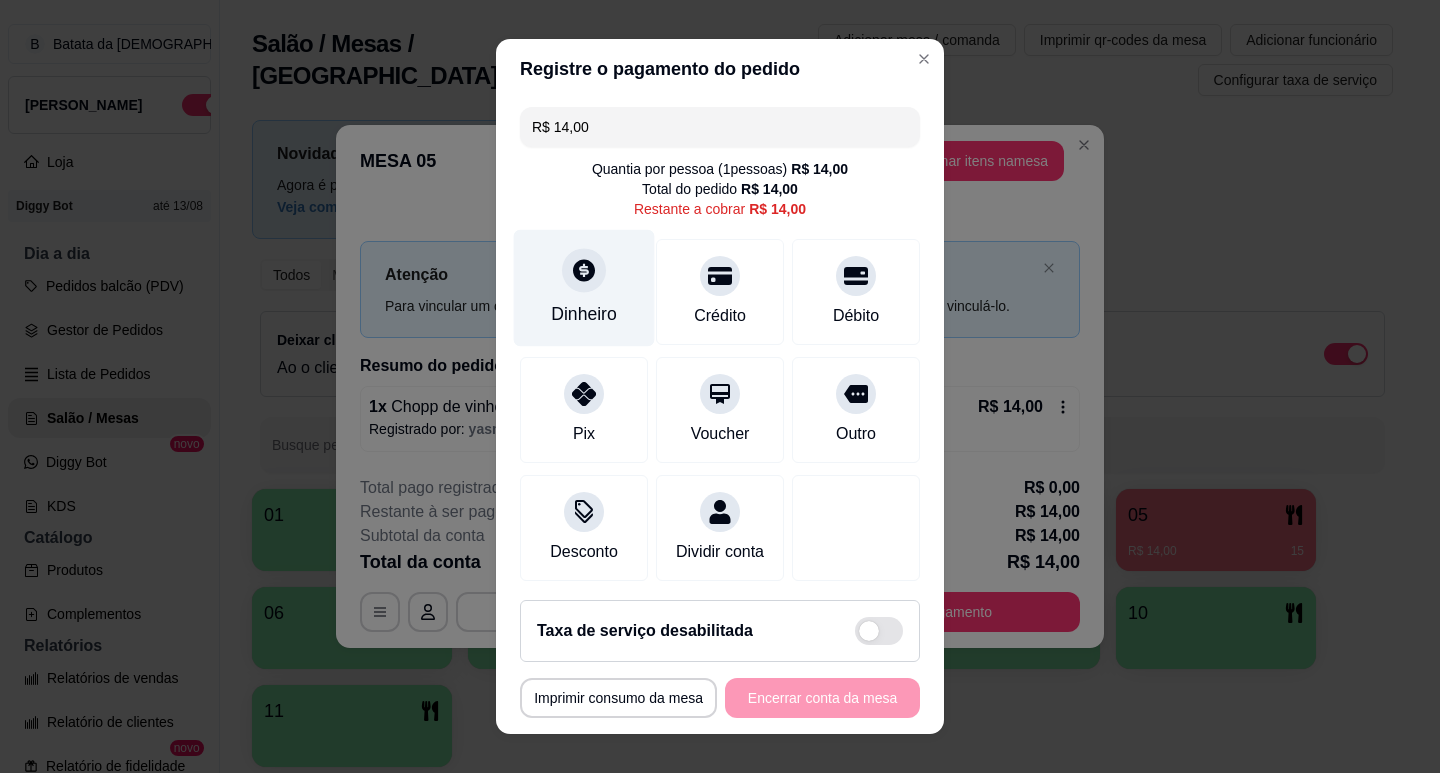 click 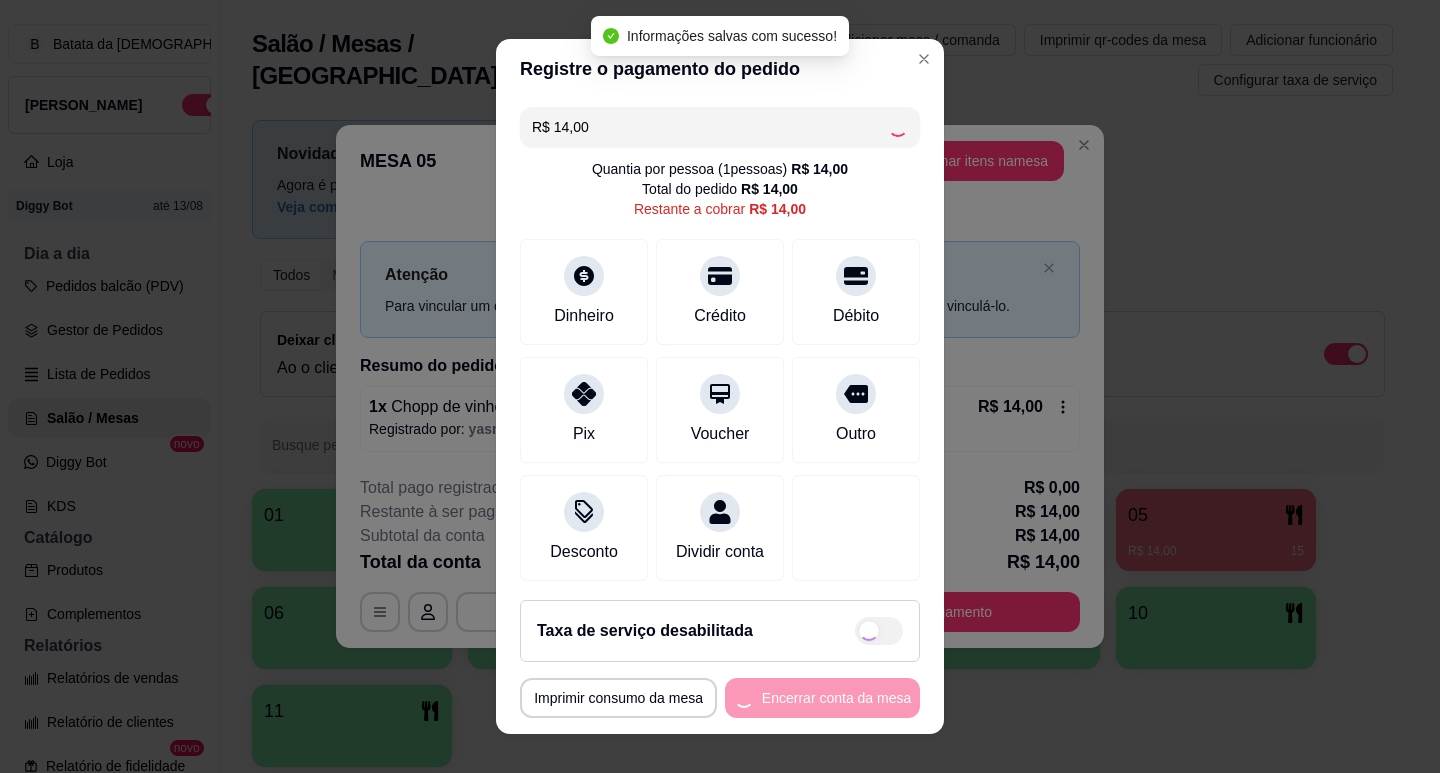 type on "R$ 0,00" 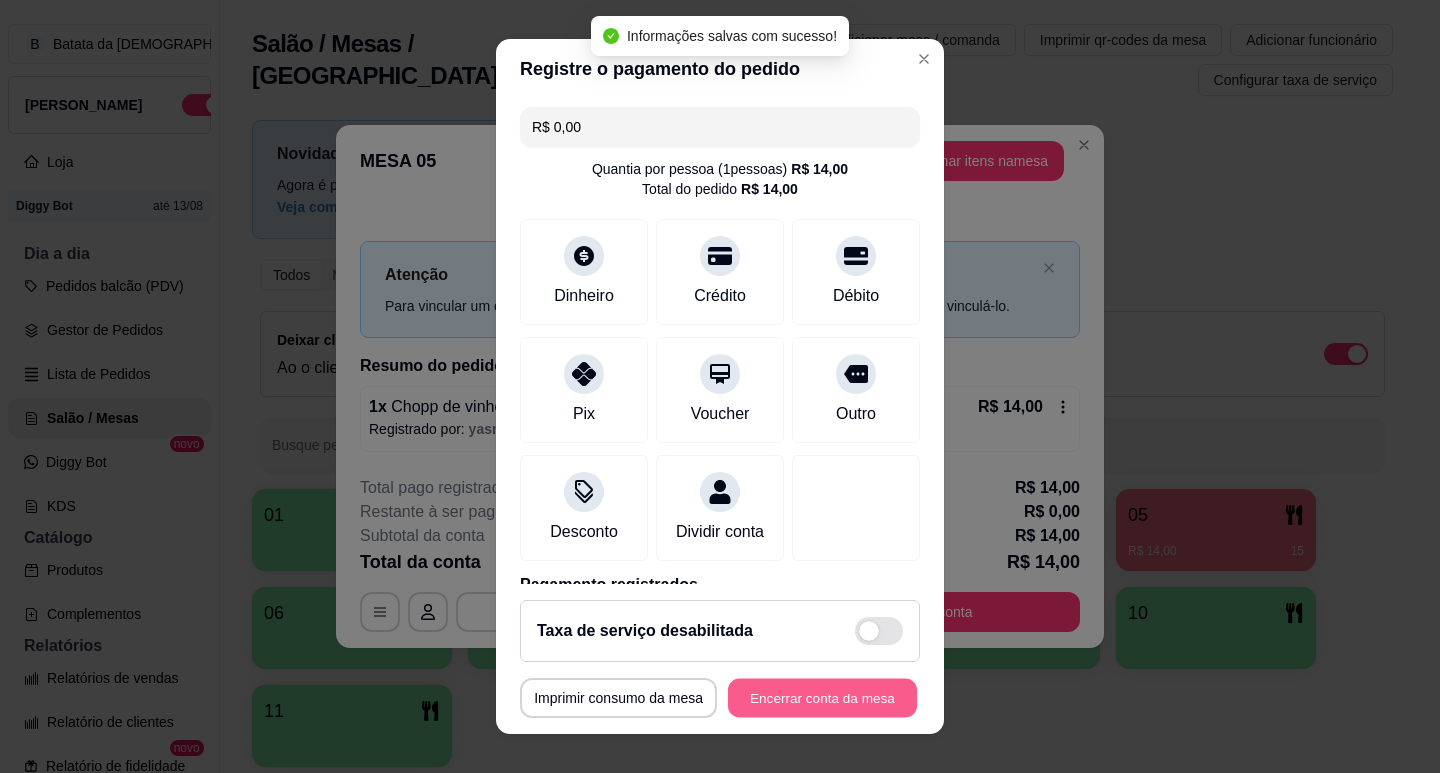click on "Encerrar conta da mesa" at bounding box center [822, 698] 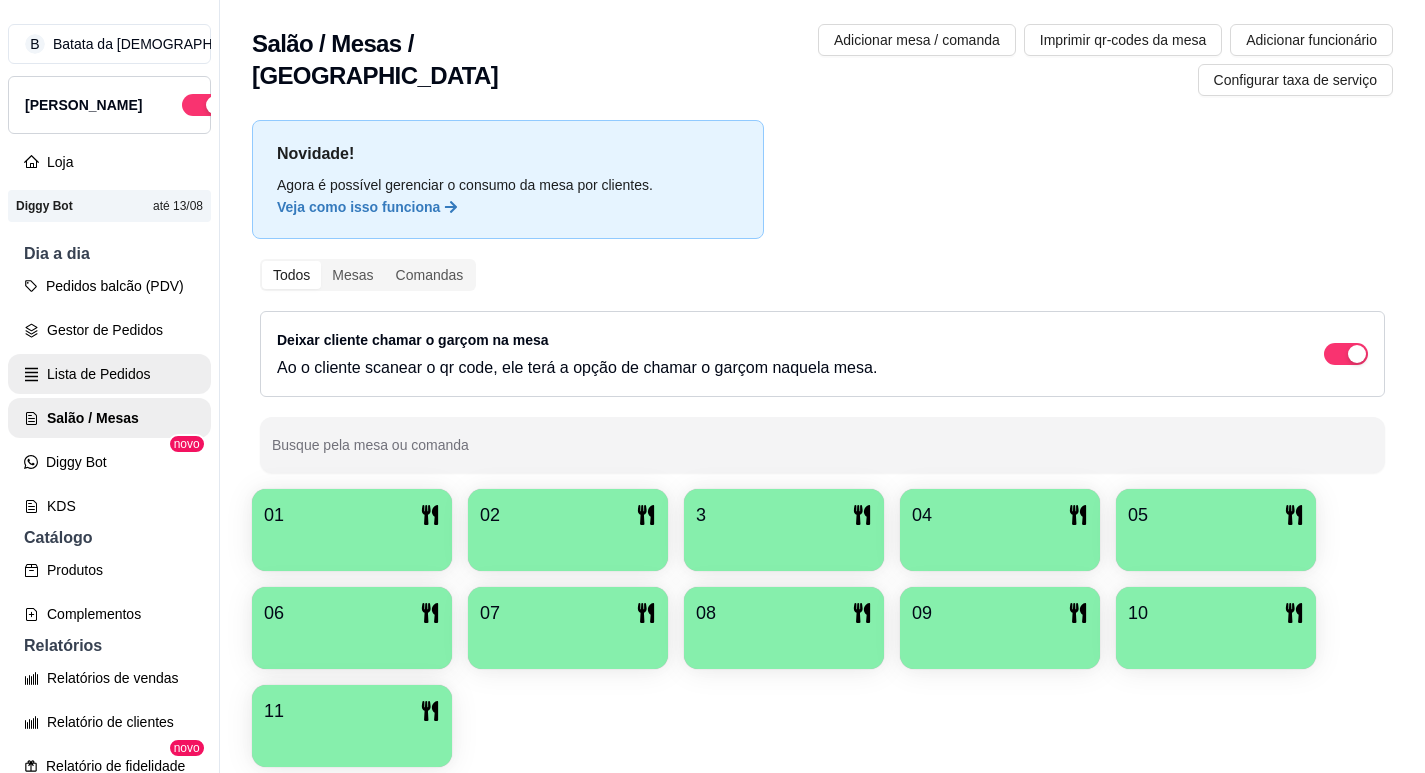 click on "Lista de Pedidos" at bounding box center [109, 374] 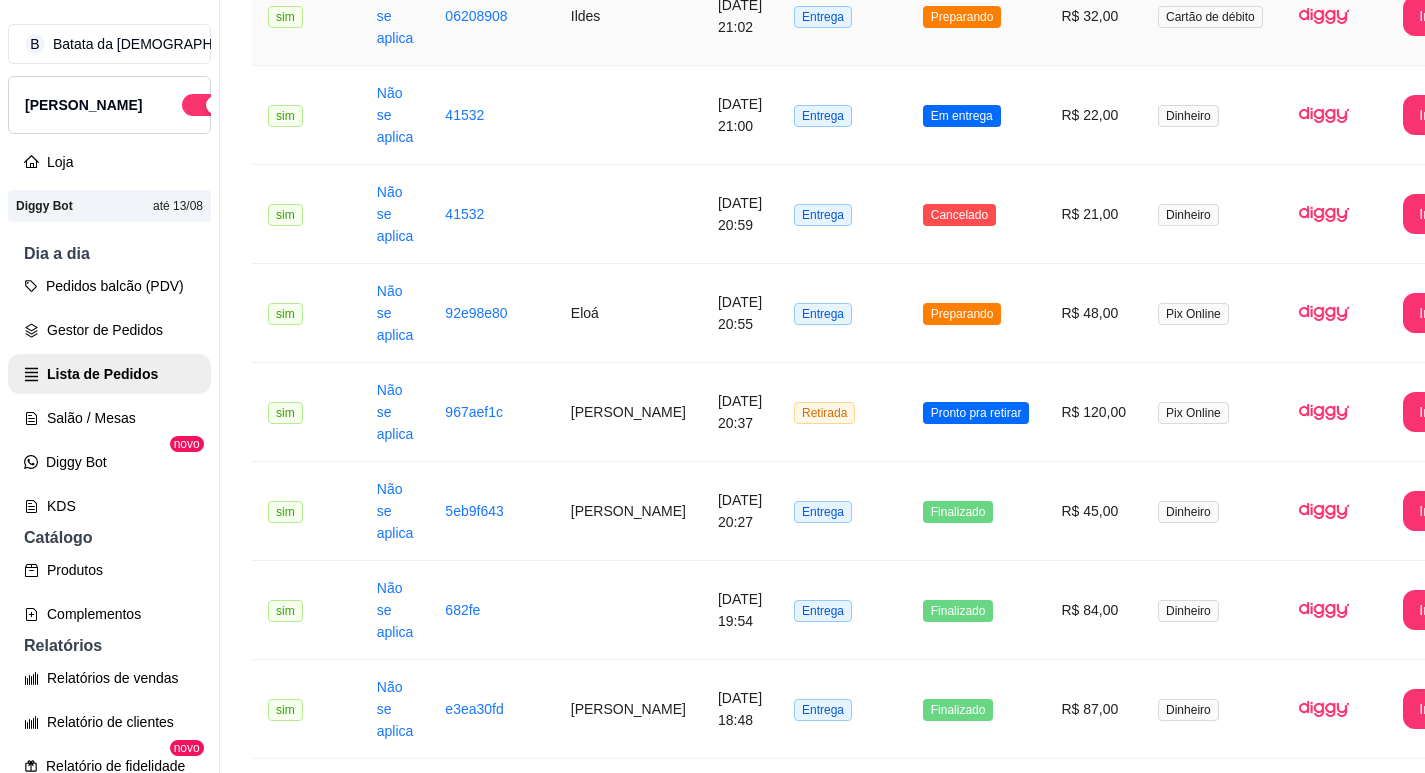 scroll, scrollTop: 800, scrollLeft: 0, axis: vertical 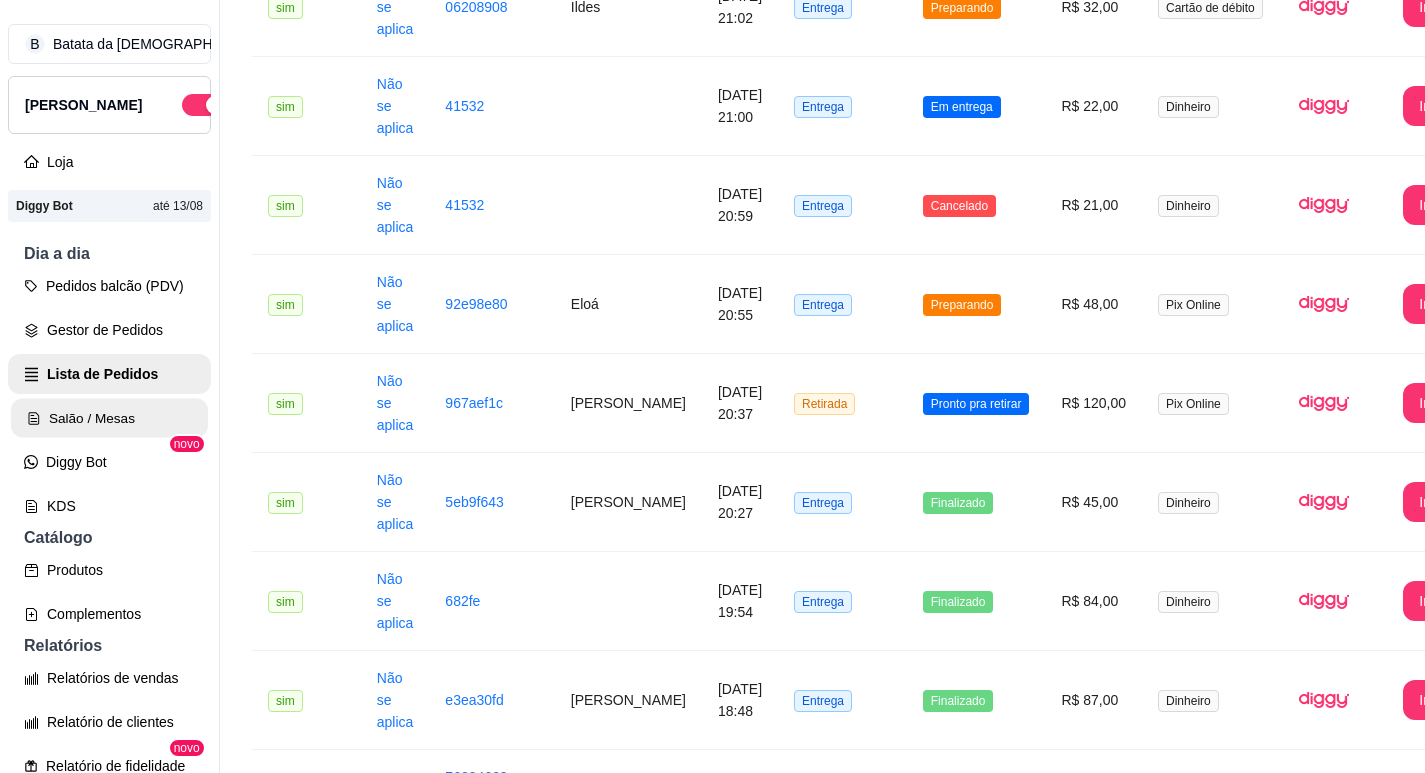 click on "Salão / Mesas" at bounding box center [109, 418] 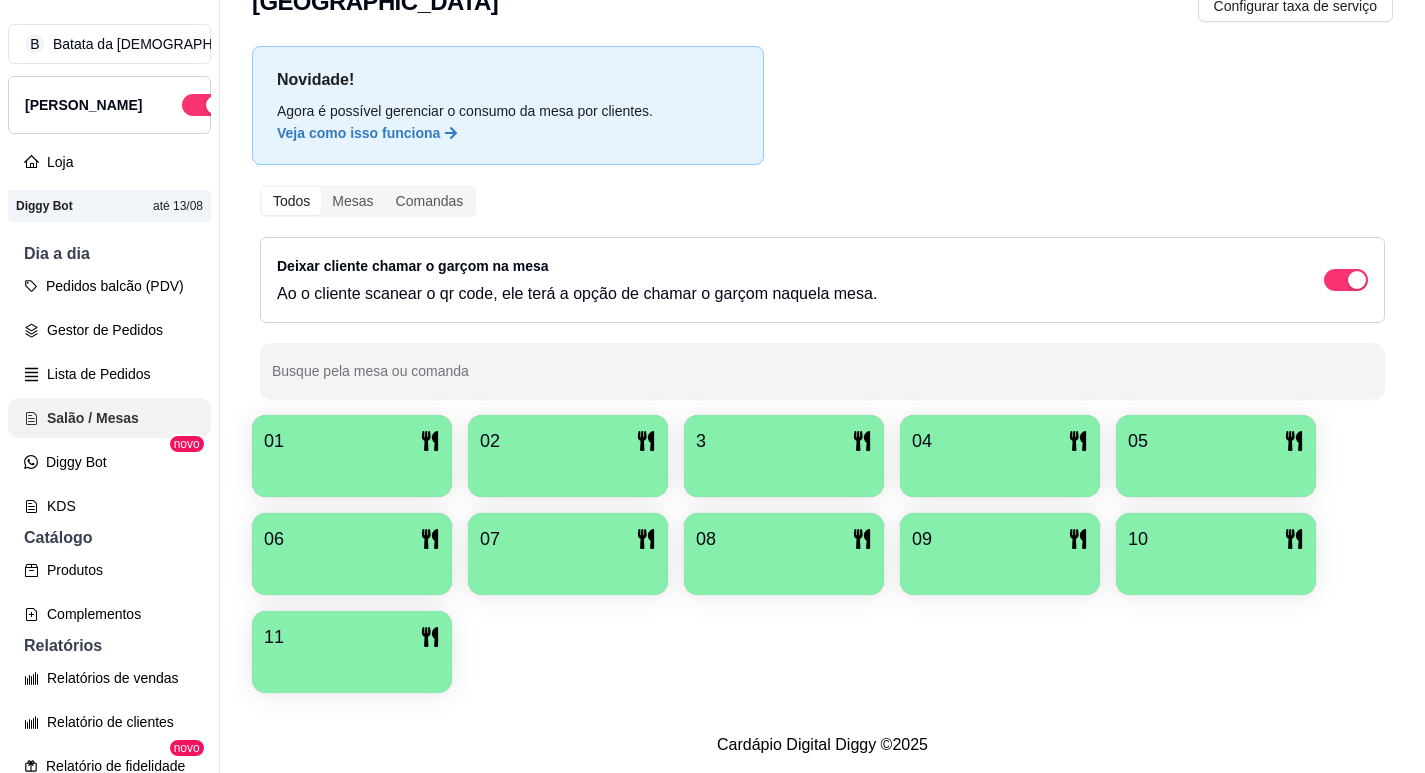 scroll, scrollTop: 0, scrollLeft: 0, axis: both 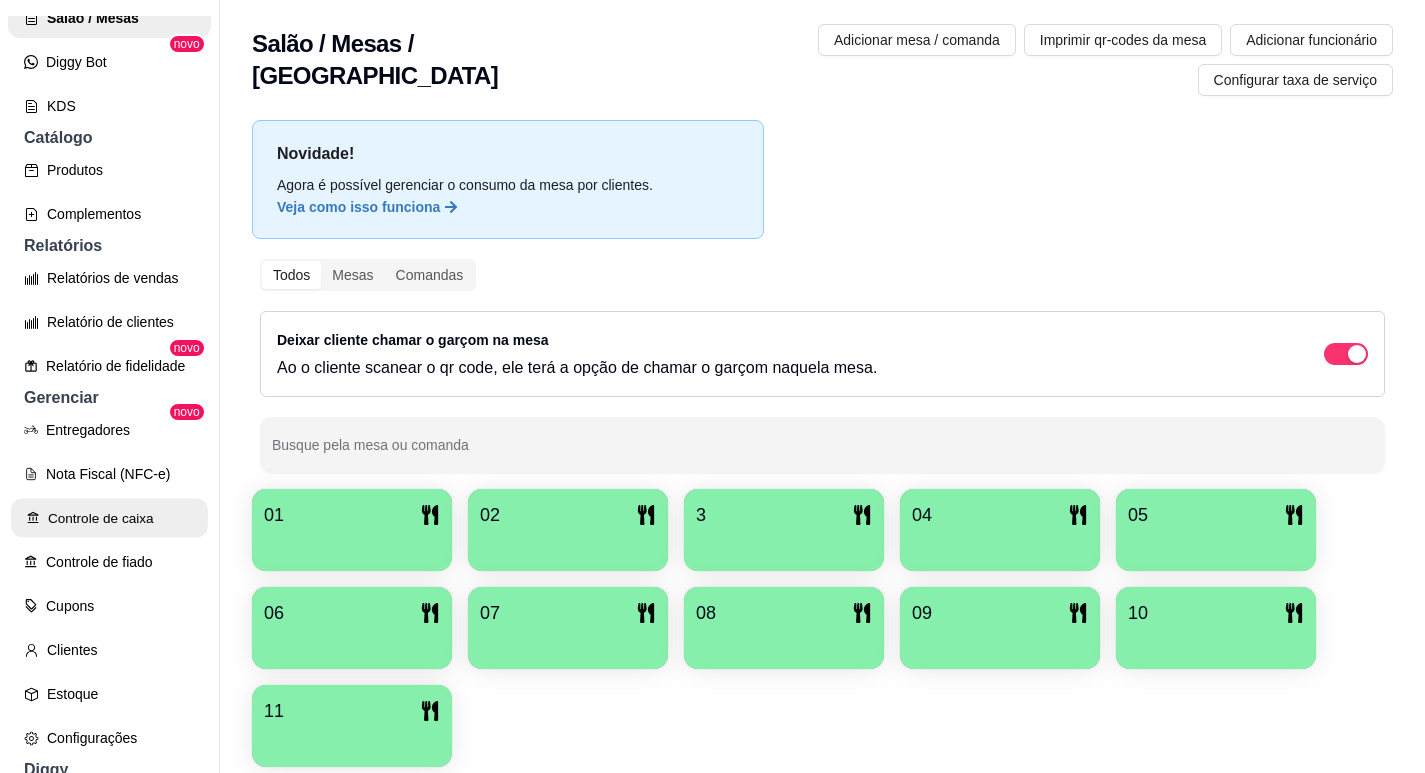 click on "Controle de caixa" at bounding box center (109, 518) 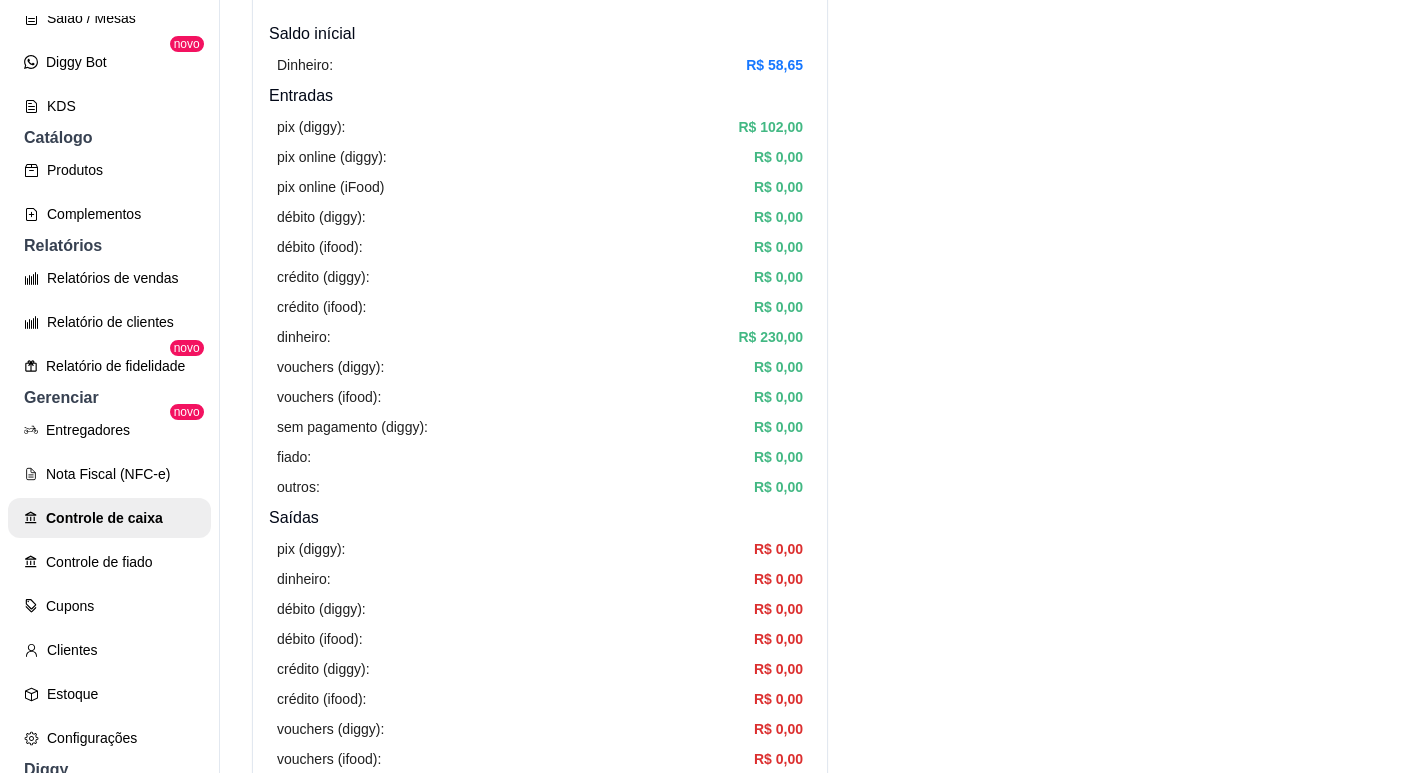 scroll, scrollTop: 100, scrollLeft: 0, axis: vertical 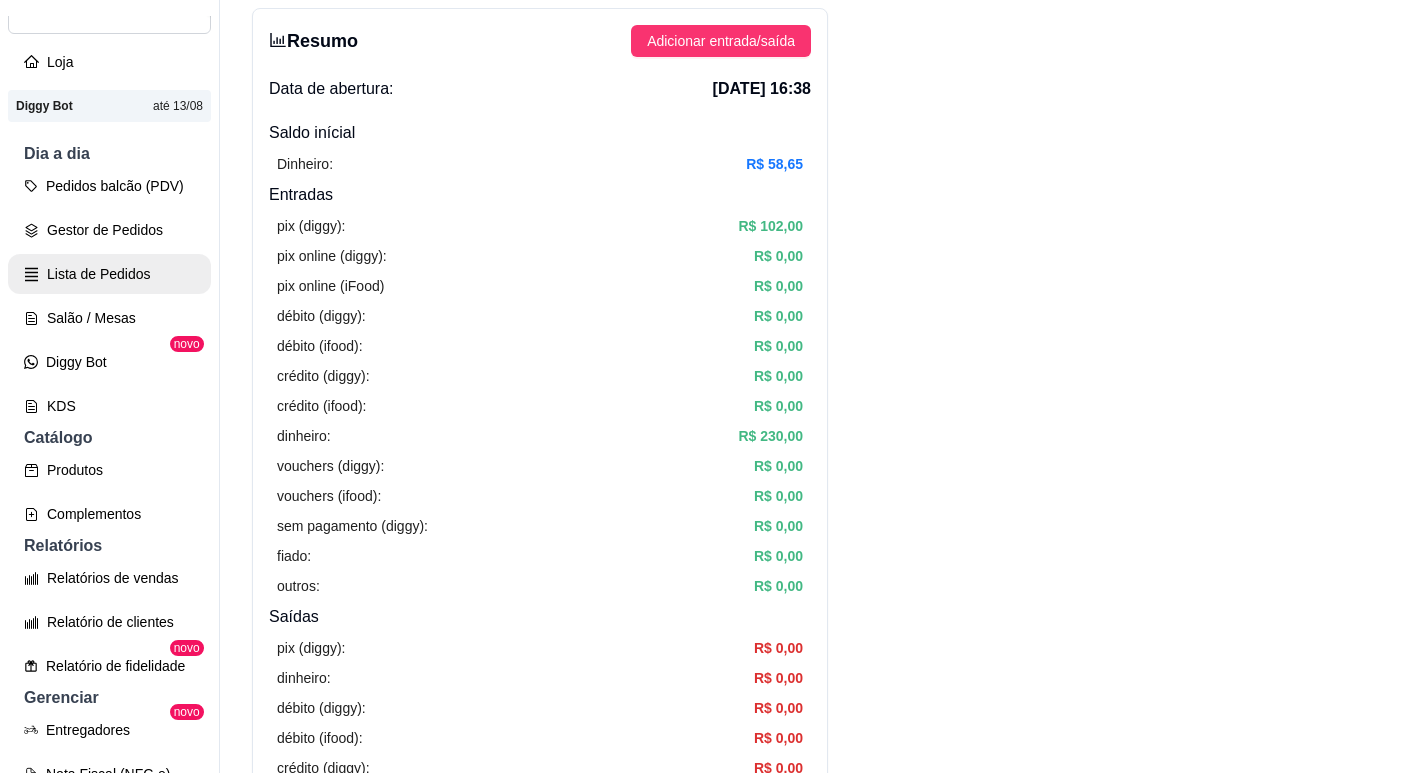 click on "Lista de Pedidos" at bounding box center (109, 274) 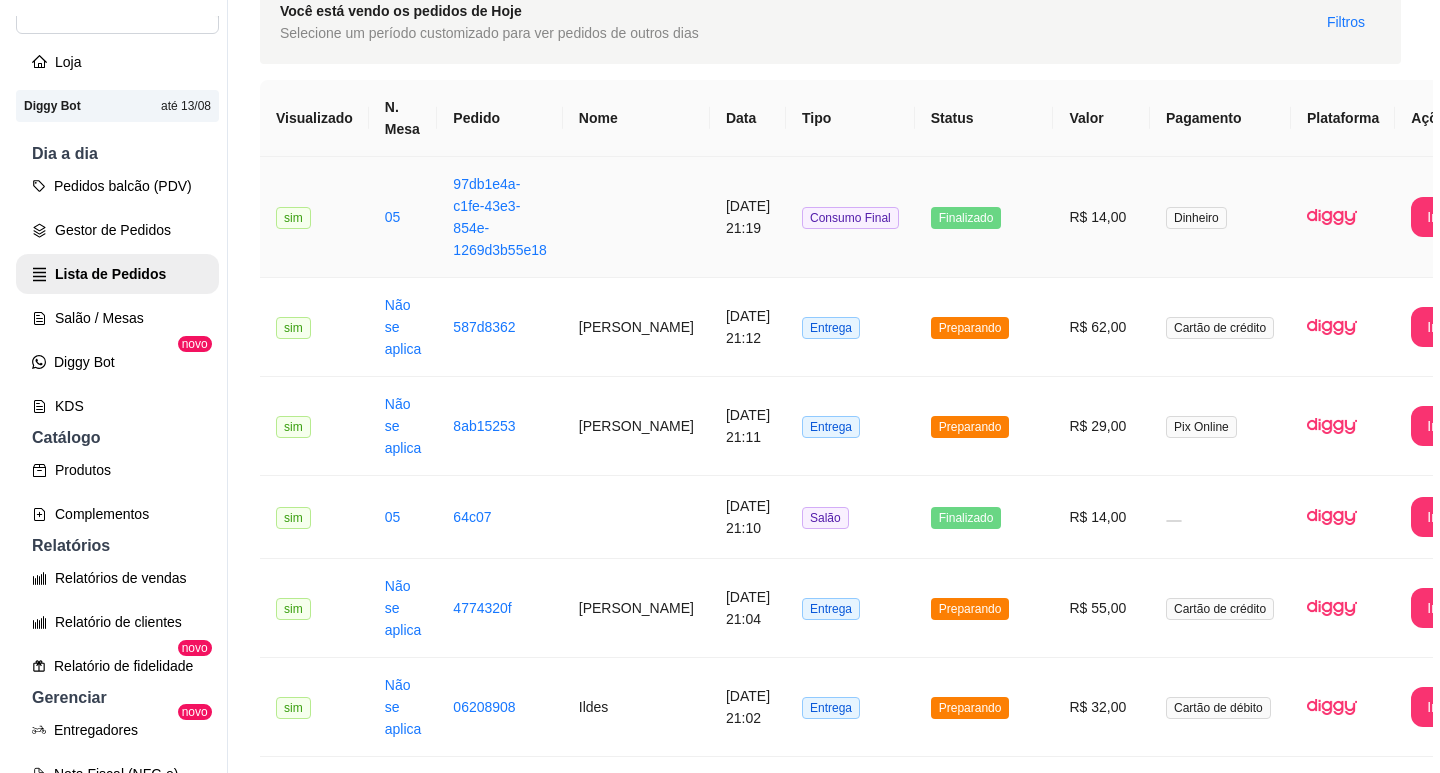 scroll, scrollTop: 0, scrollLeft: 0, axis: both 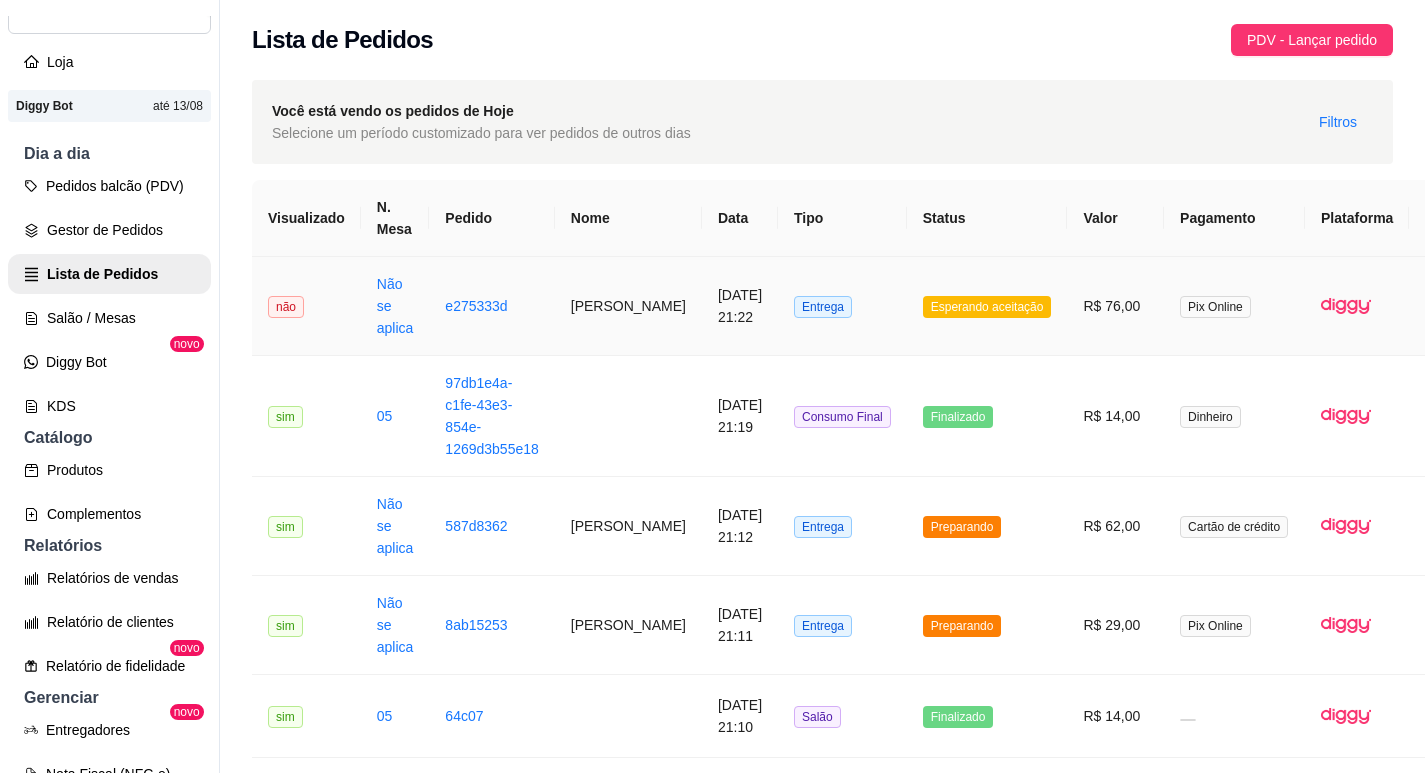 click on "Entrega" at bounding box center [842, 306] 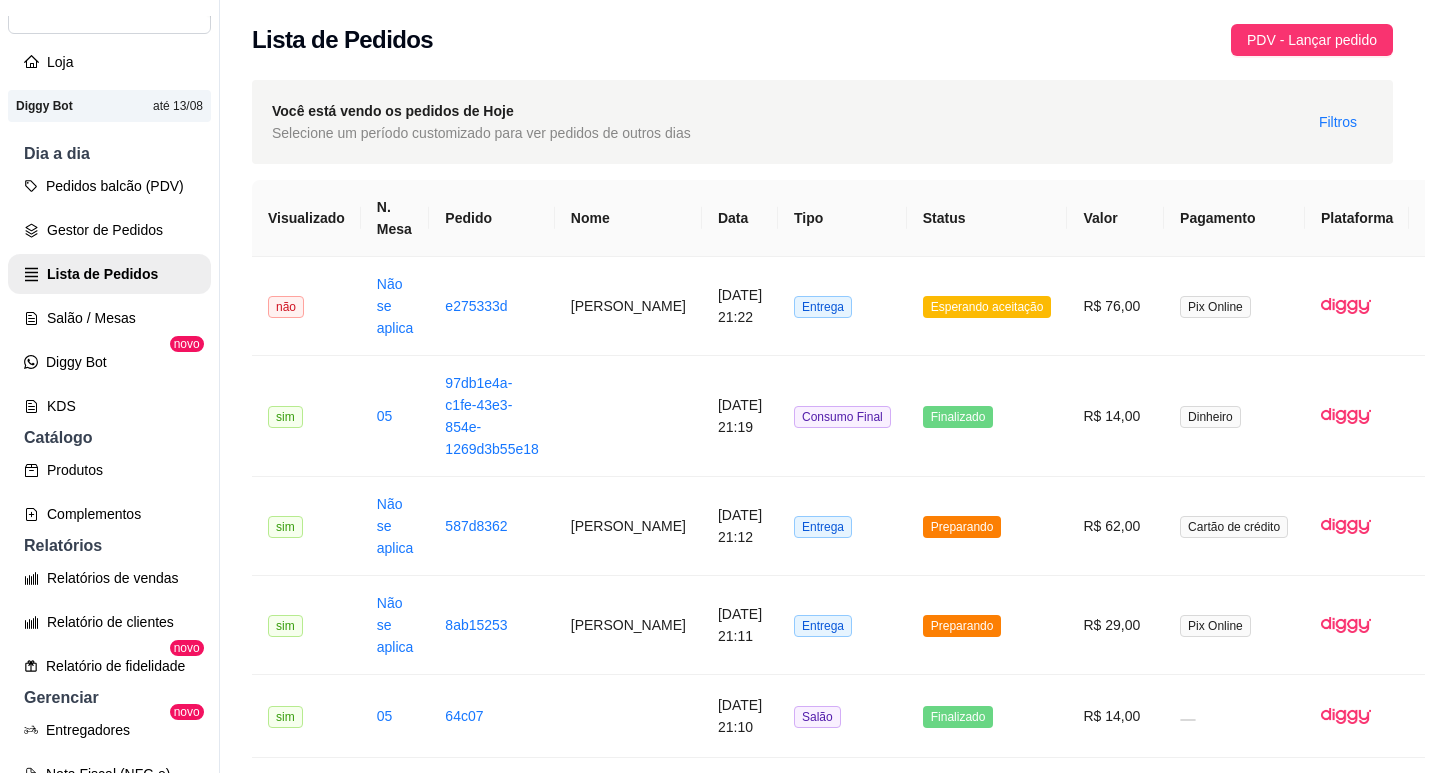 click on "Imprimir" at bounding box center [934, 96] 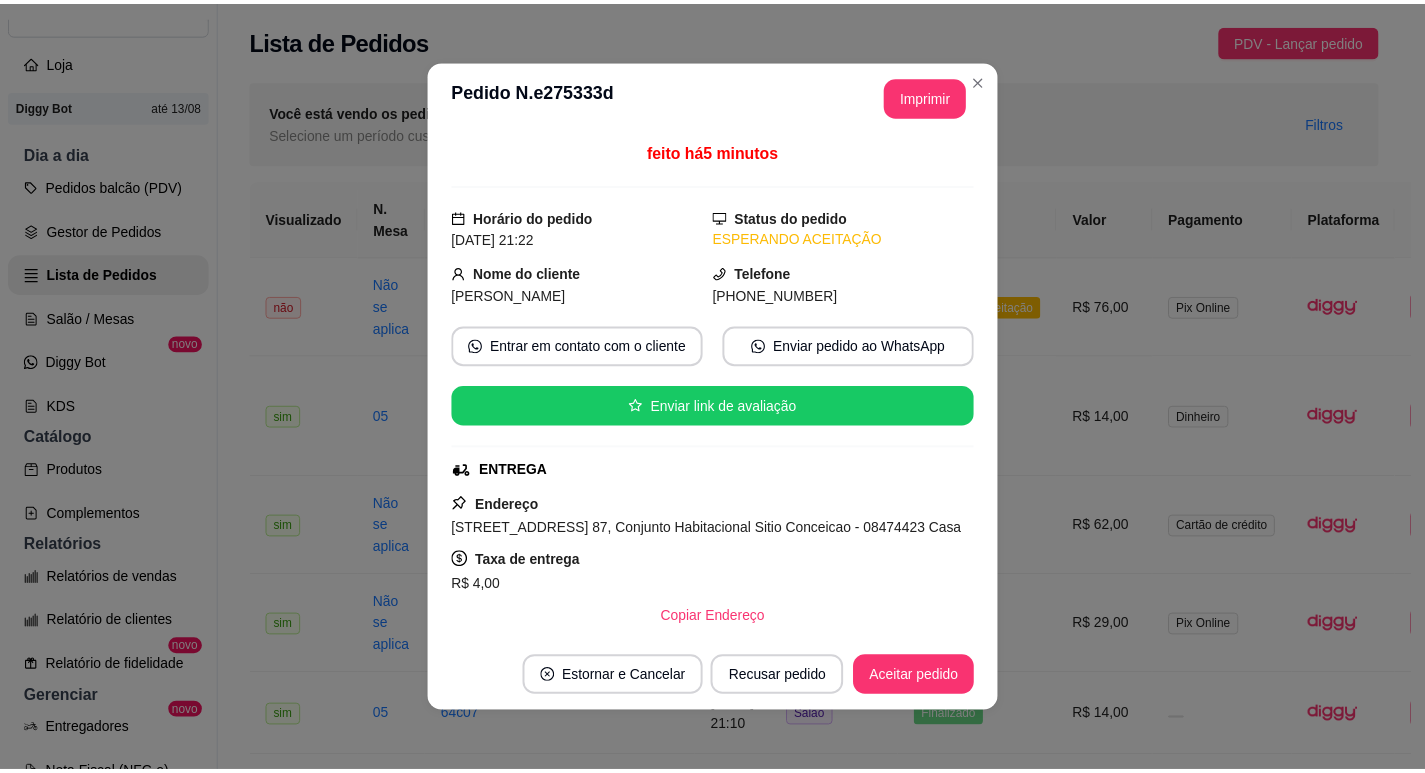 scroll, scrollTop: 0, scrollLeft: 0, axis: both 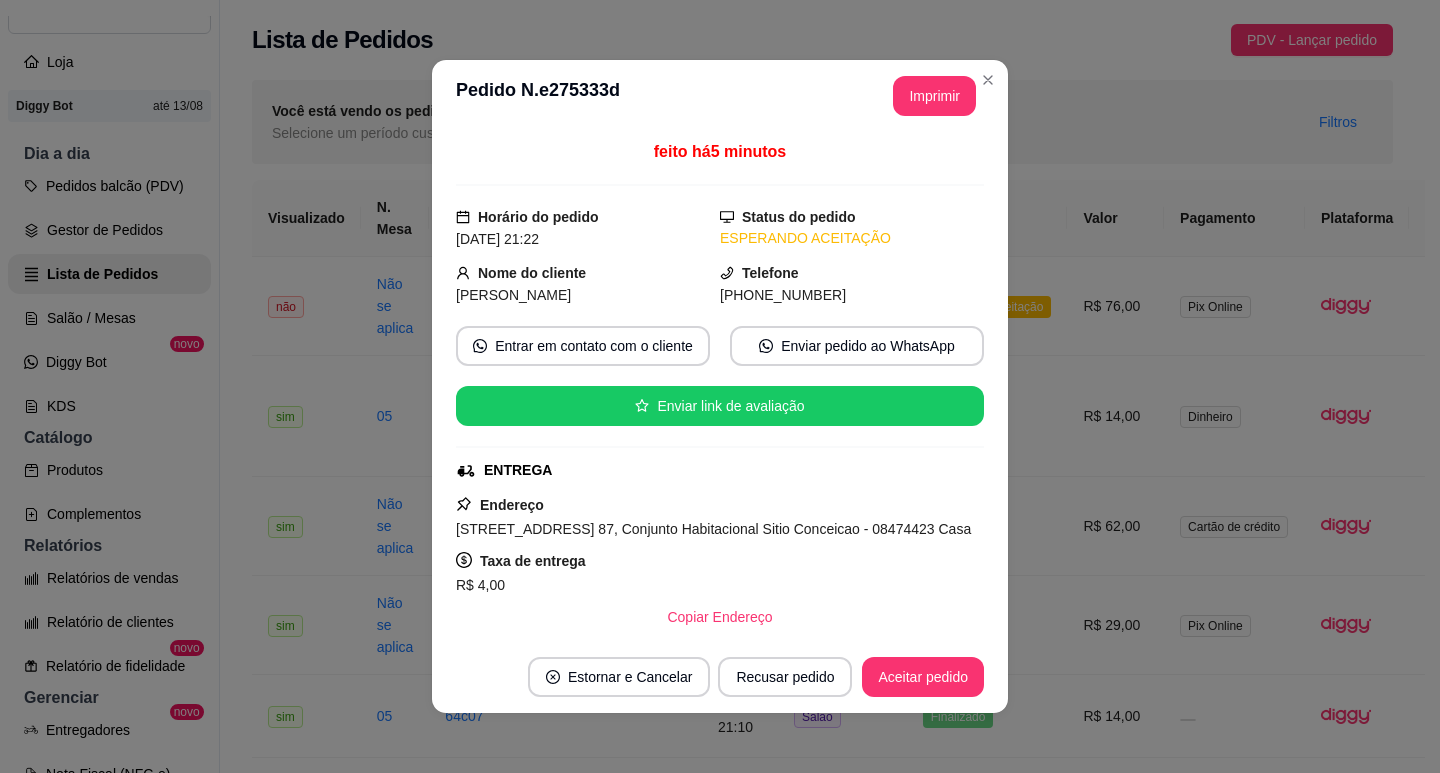 click on "Aceitar pedido" at bounding box center (923, 677) 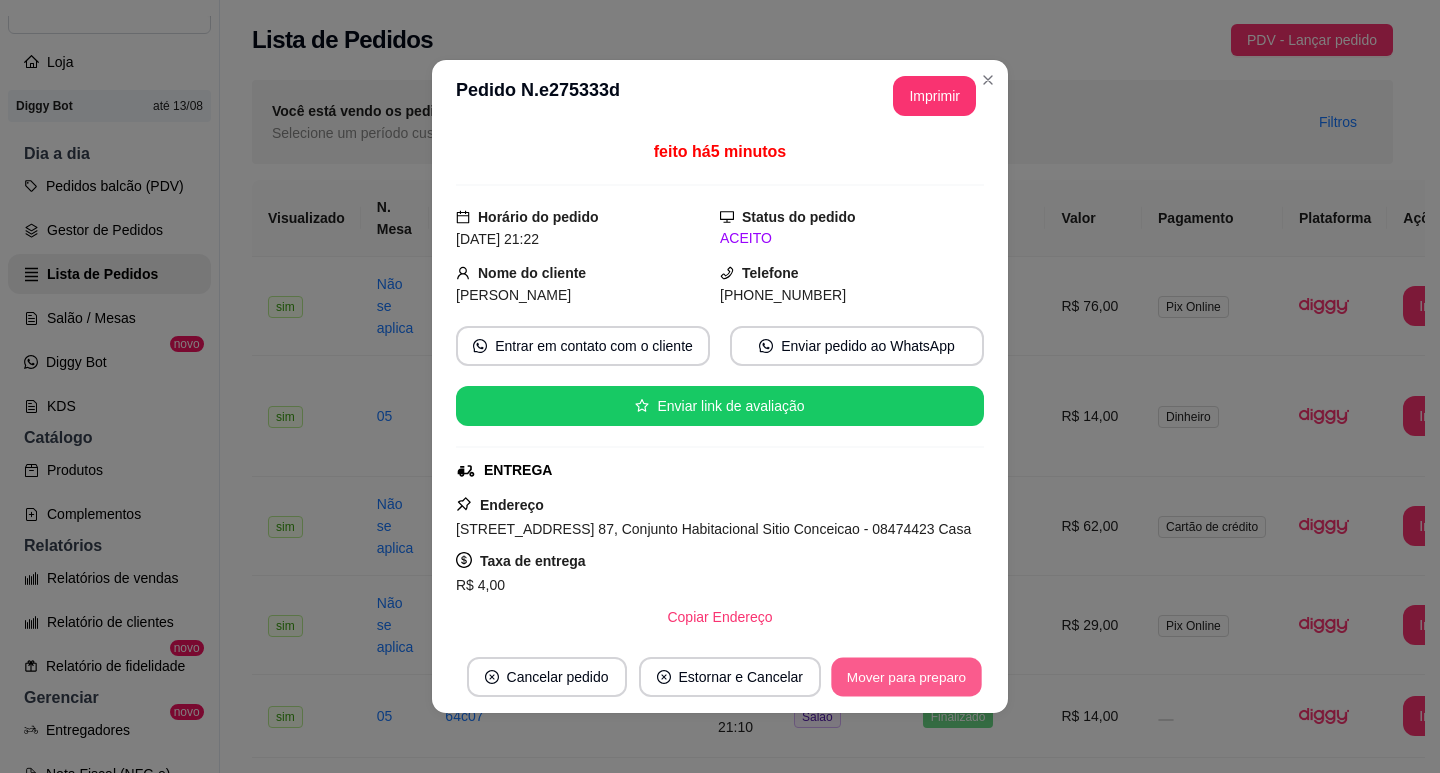 click on "Mover para preparo" at bounding box center [906, 677] 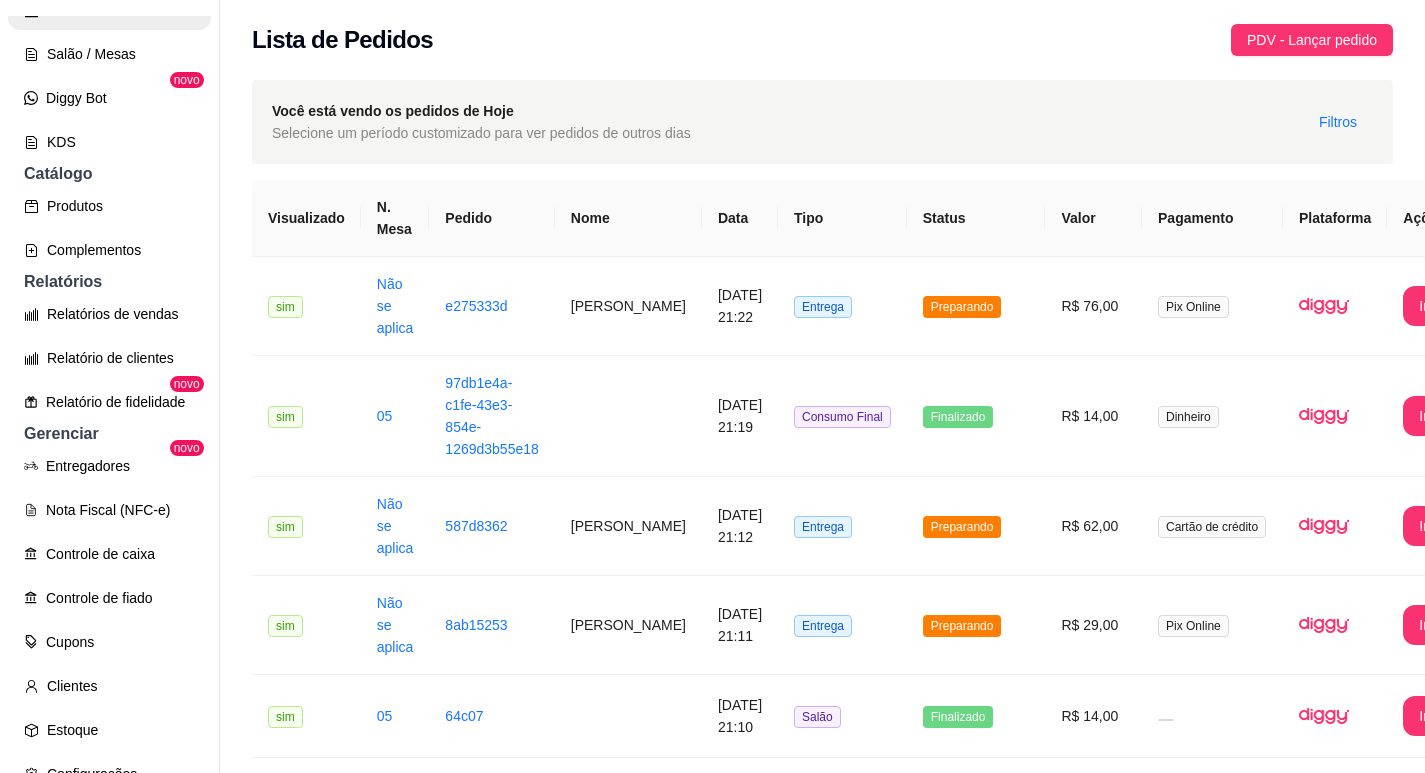 scroll, scrollTop: 400, scrollLeft: 0, axis: vertical 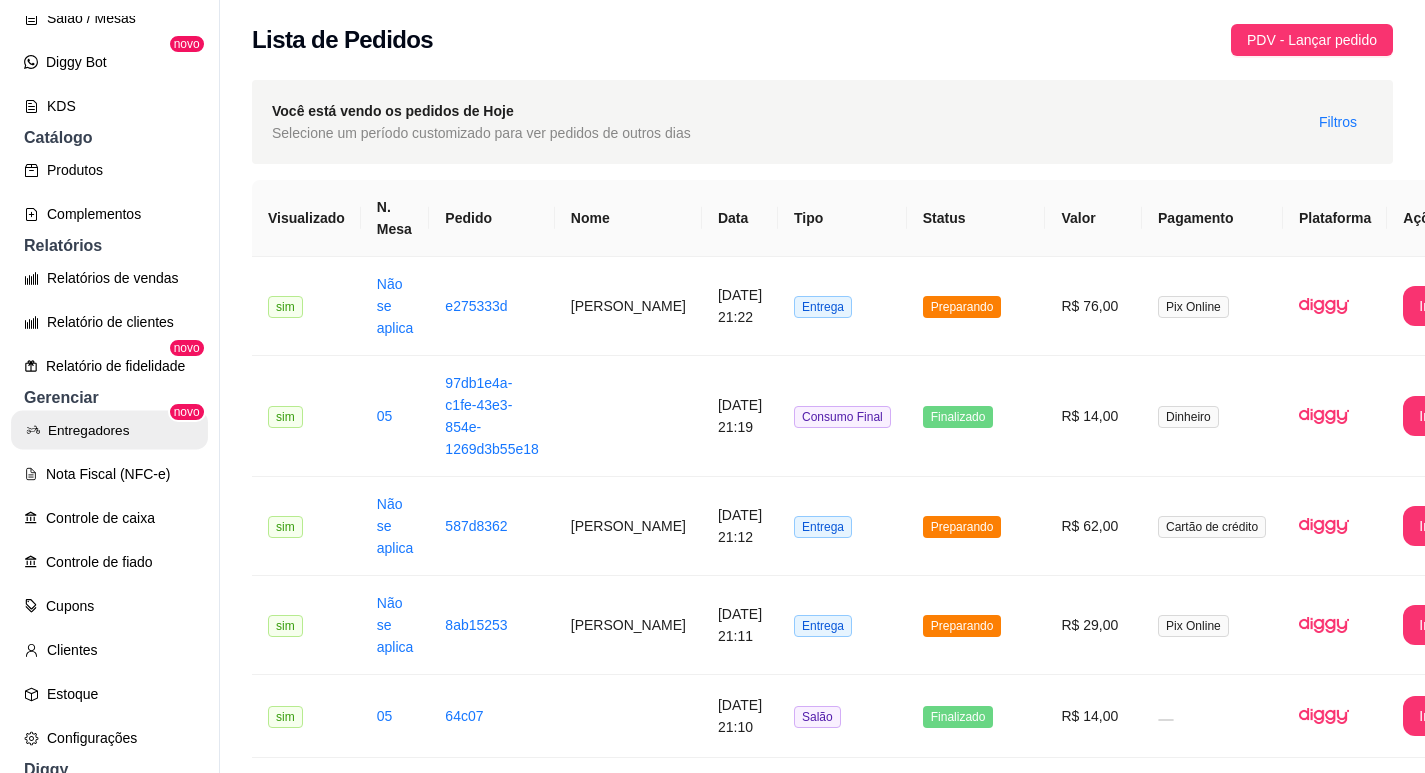 click on "Entregadores" at bounding box center (109, 430) 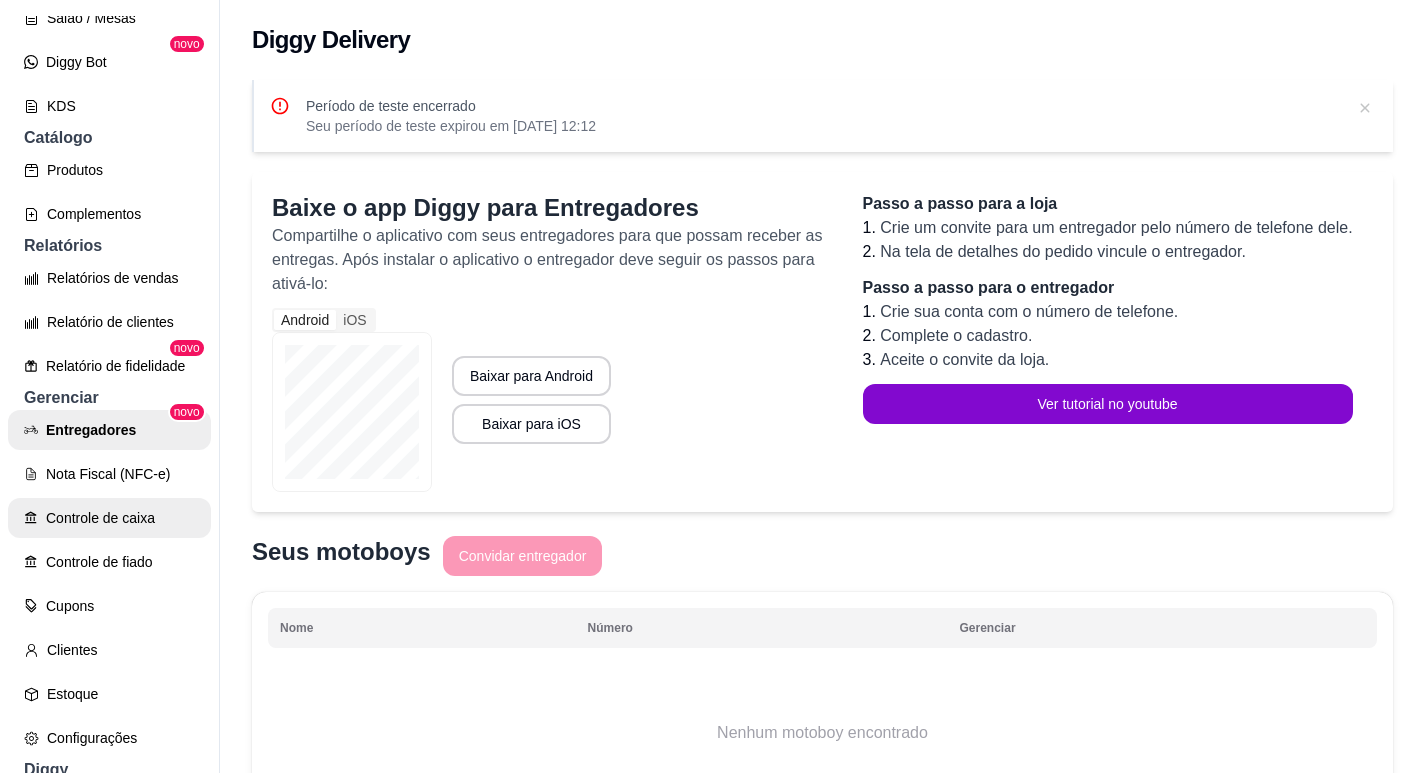 click on "Controle de caixa" at bounding box center (109, 518) 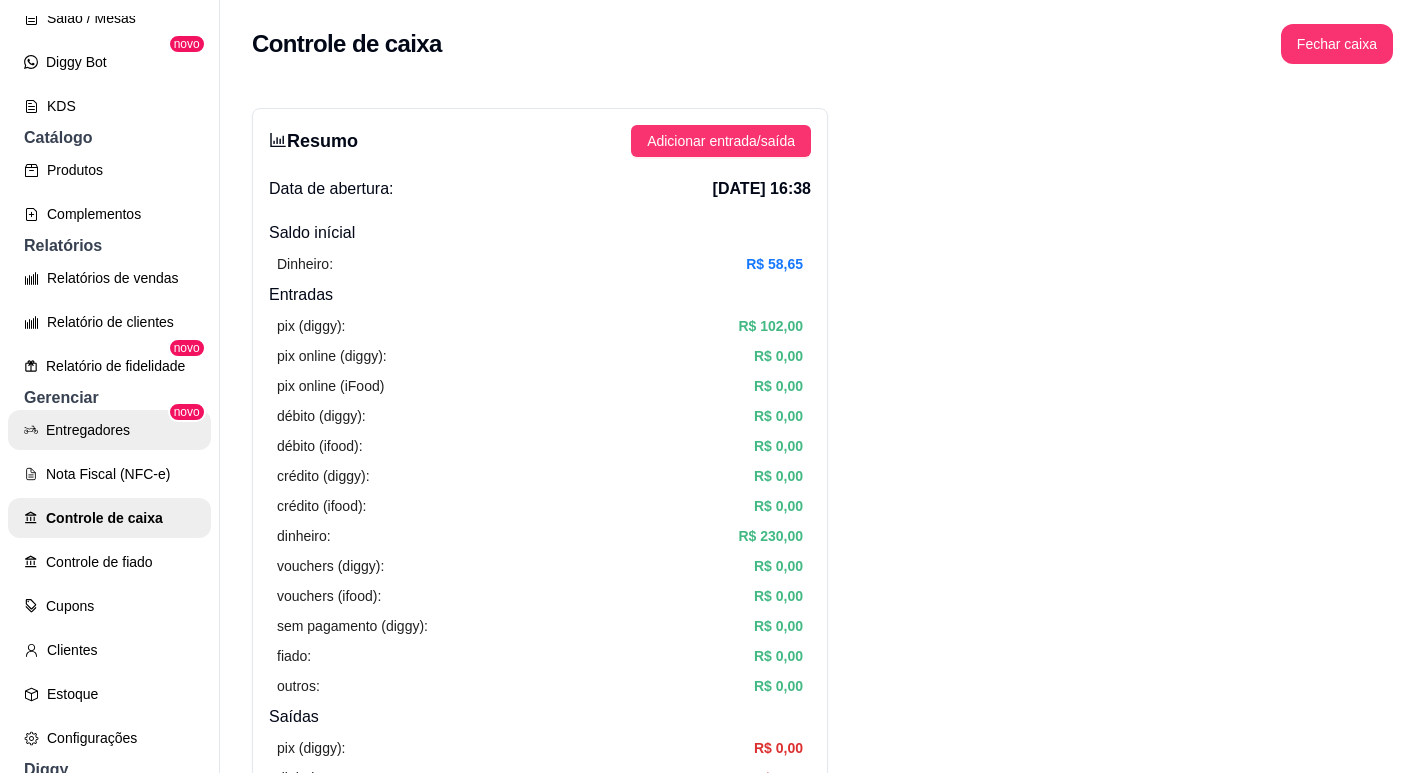 click on "Entregadores" at bounding box center (109, 430) 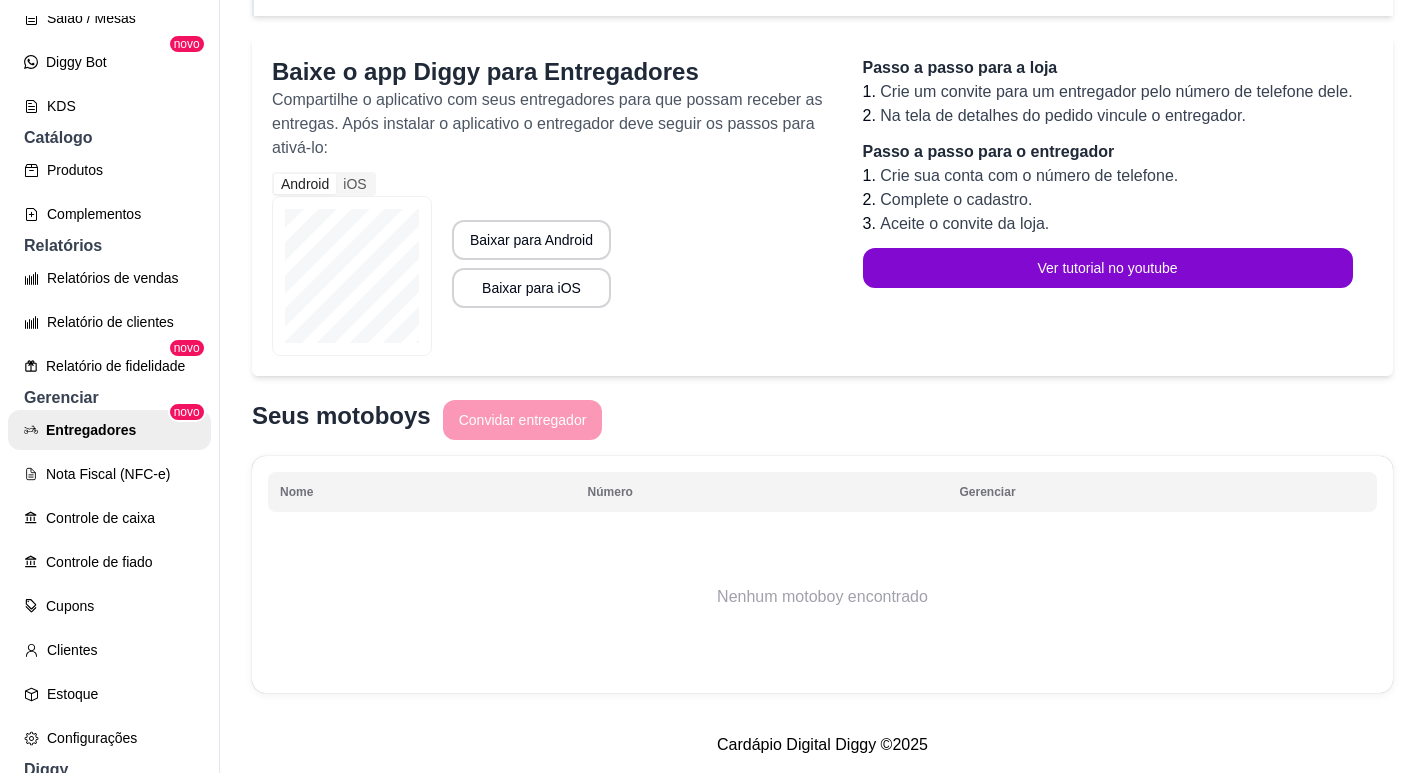 scroll, scrollTop: 152, scrollLeft: 0, axis: vertical 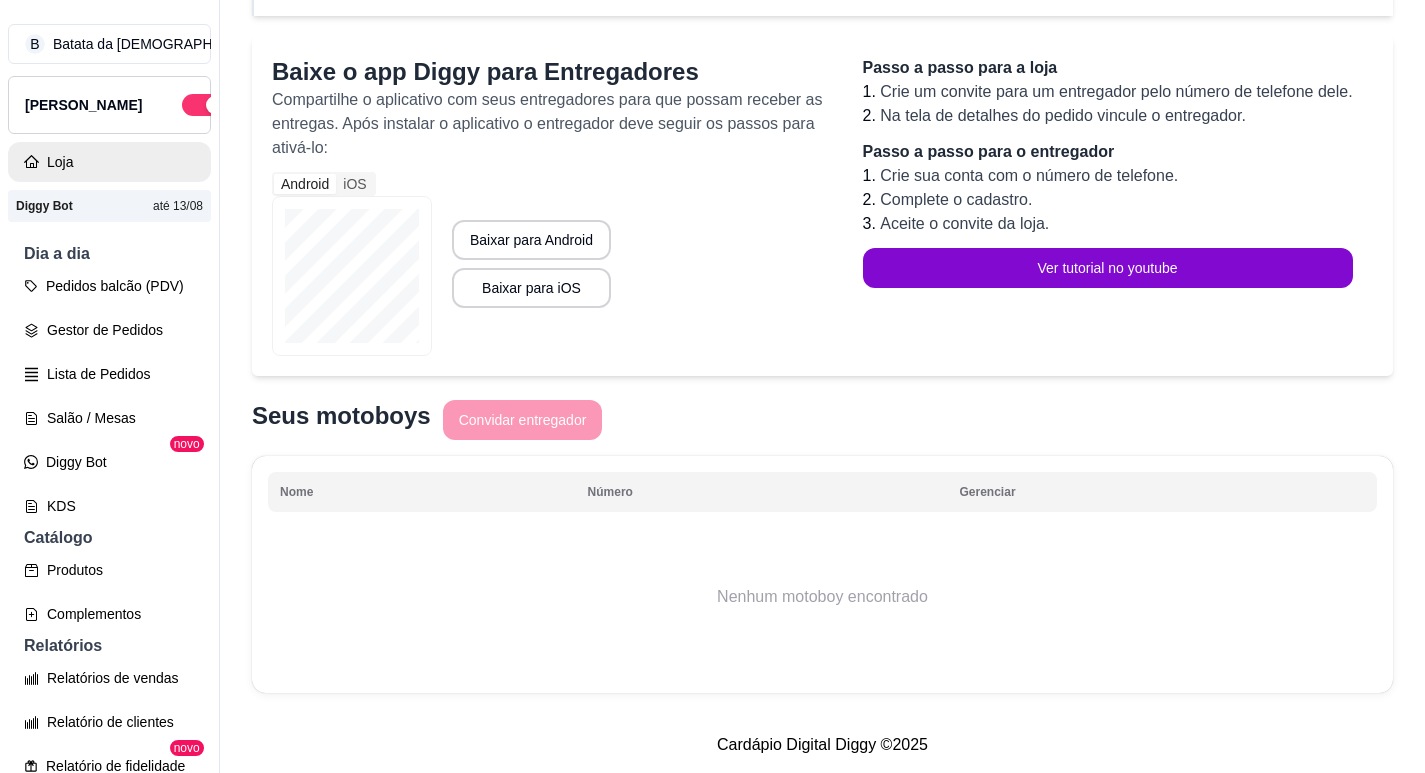 click on "Loja" at bounding box center (109, 162) 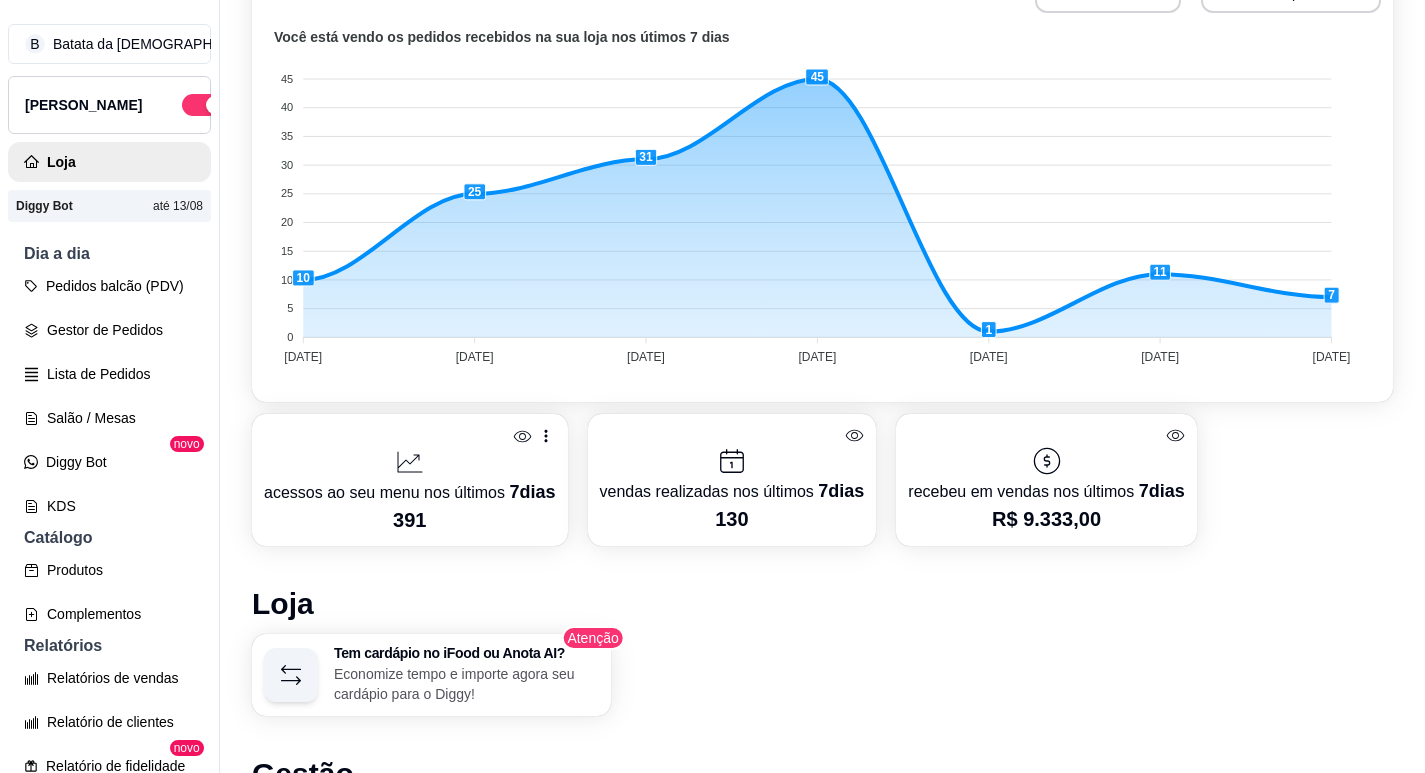 scroll, scrollTop: 526, scrollLeft: 0, axis: vertical 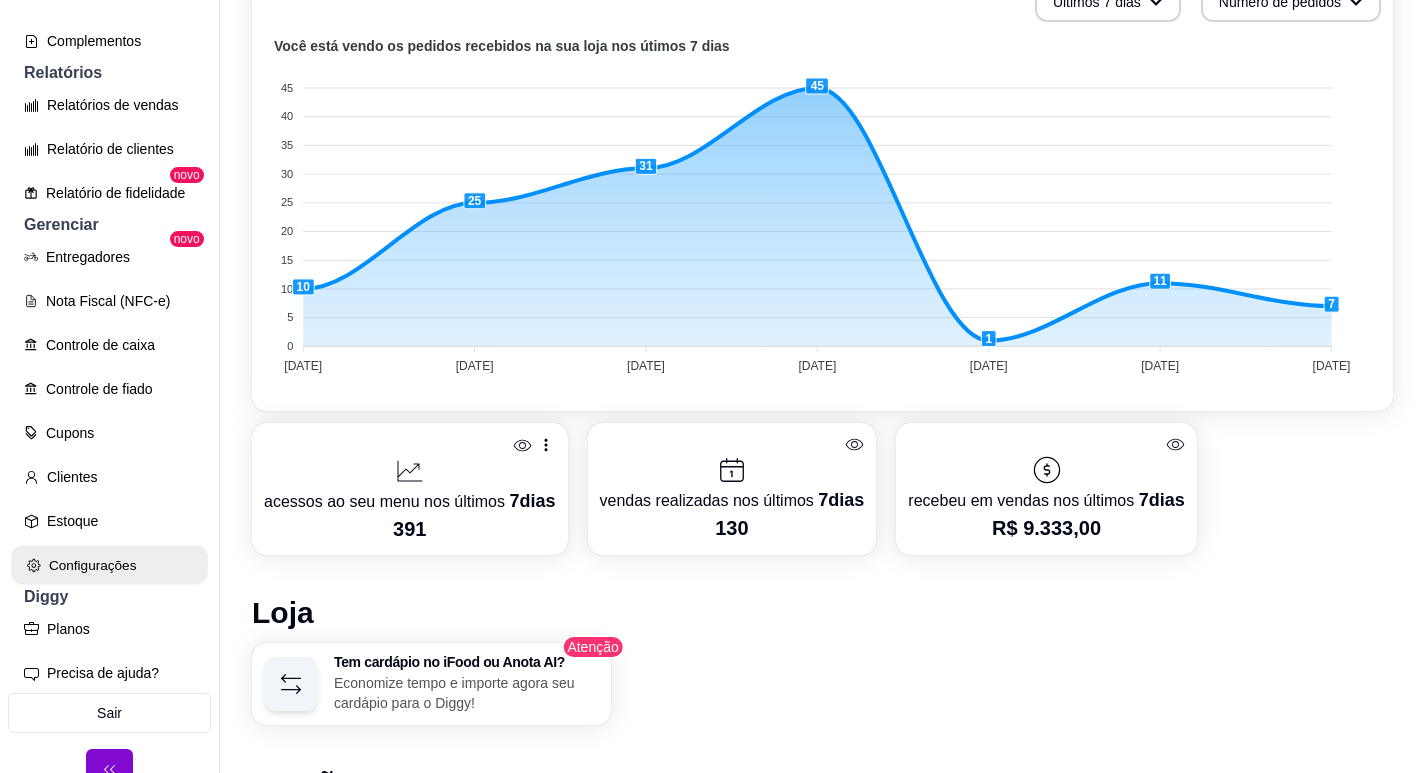 click on "Configurações" at bounding box center (109, 565) 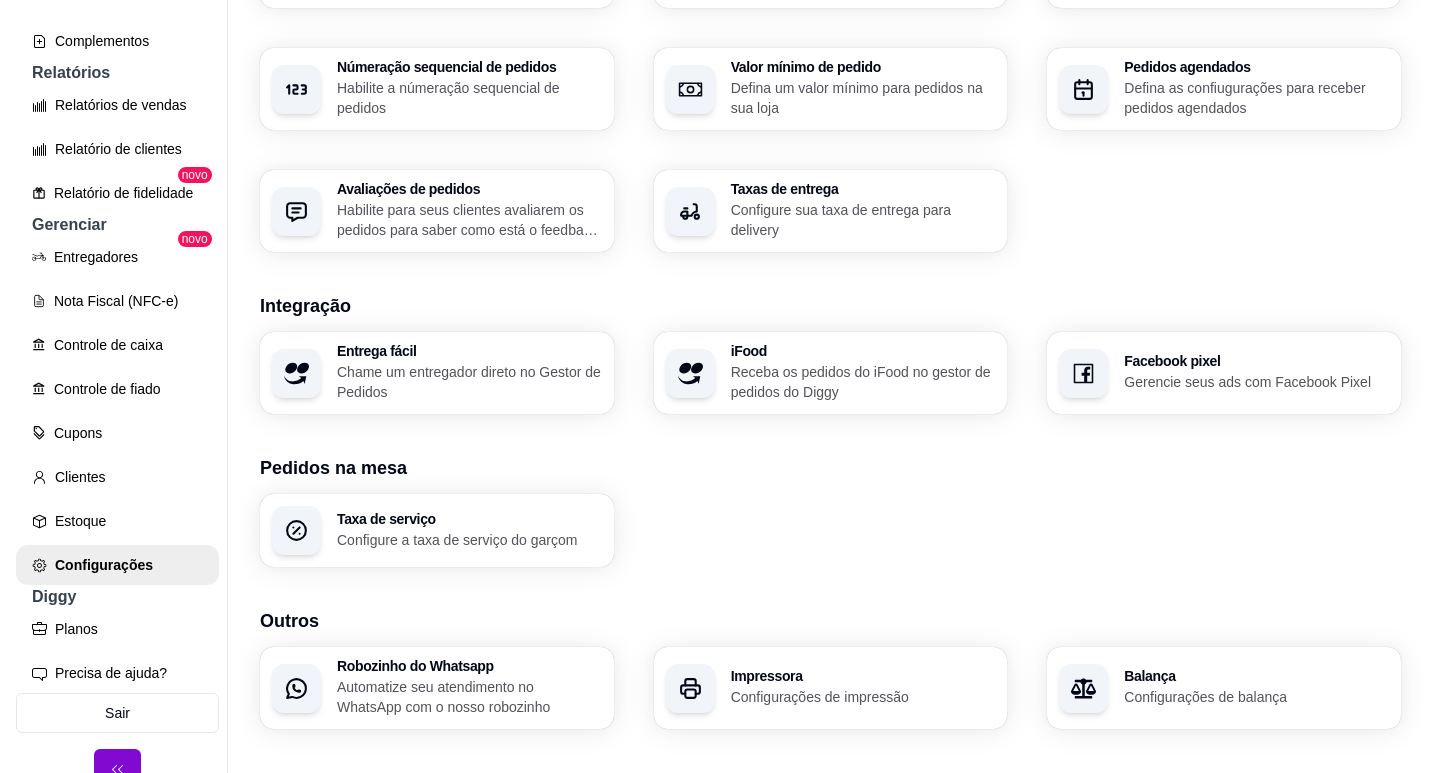 scroll, scrollTop: 651, scrollLeft: 0, axis: vertical 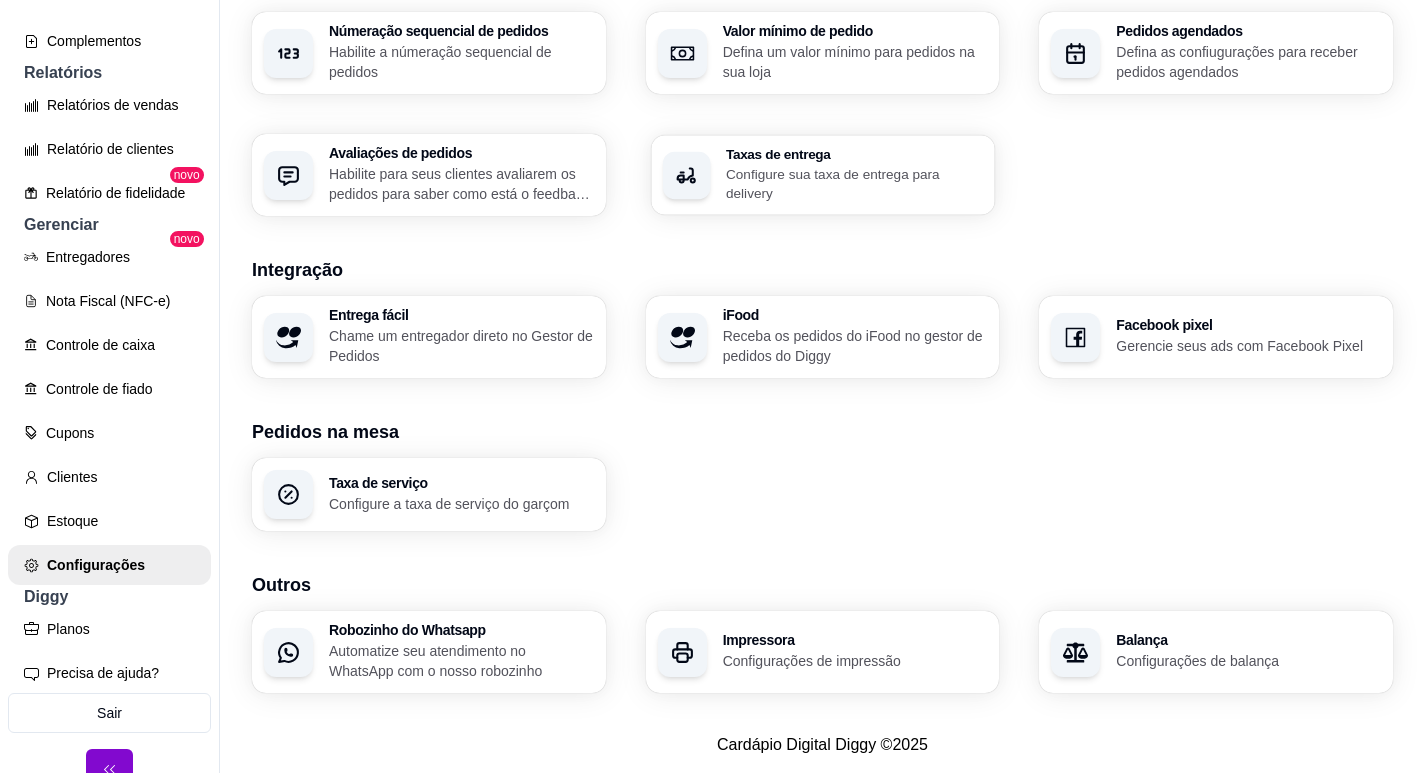 click on "Configure sua taxa de entrega para delivery" at bounding box center [854, 183] 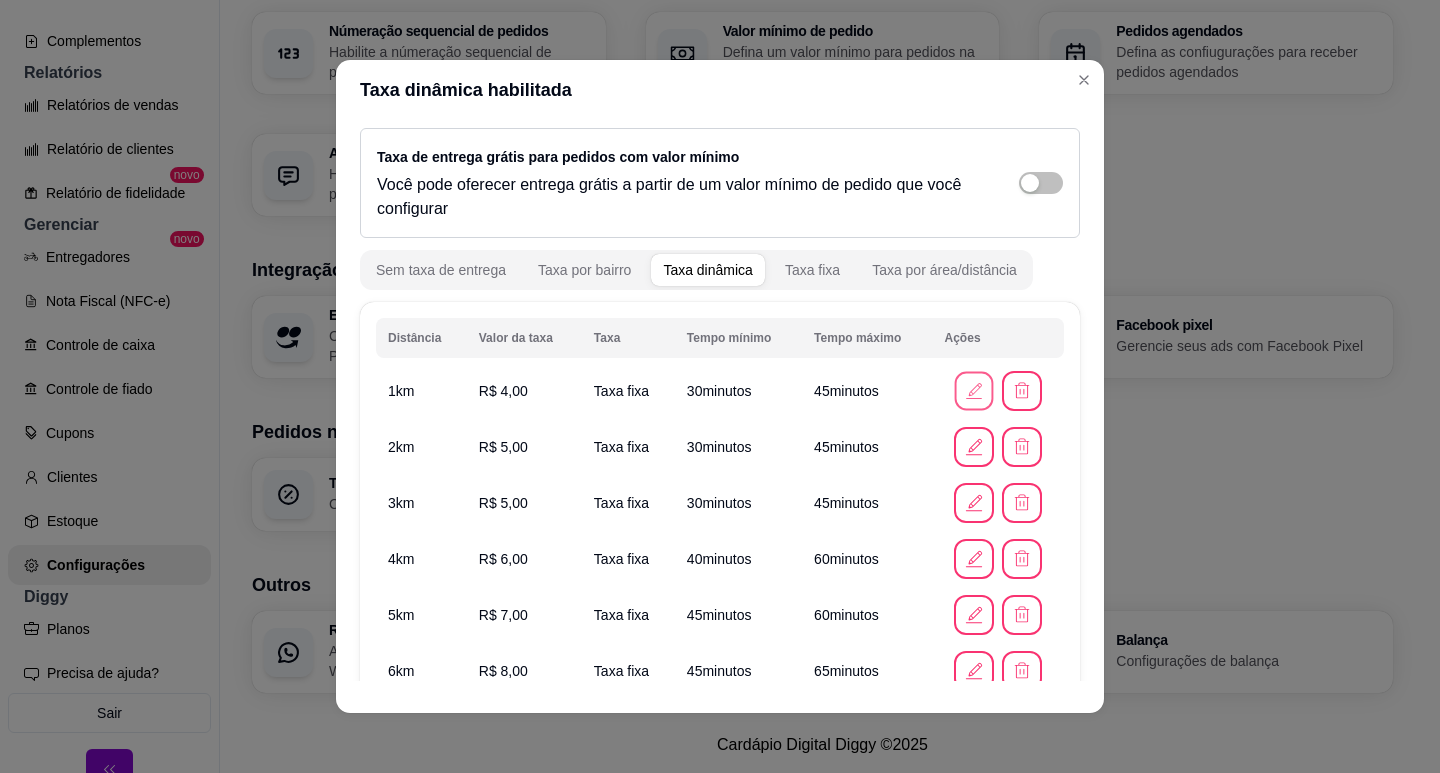 click 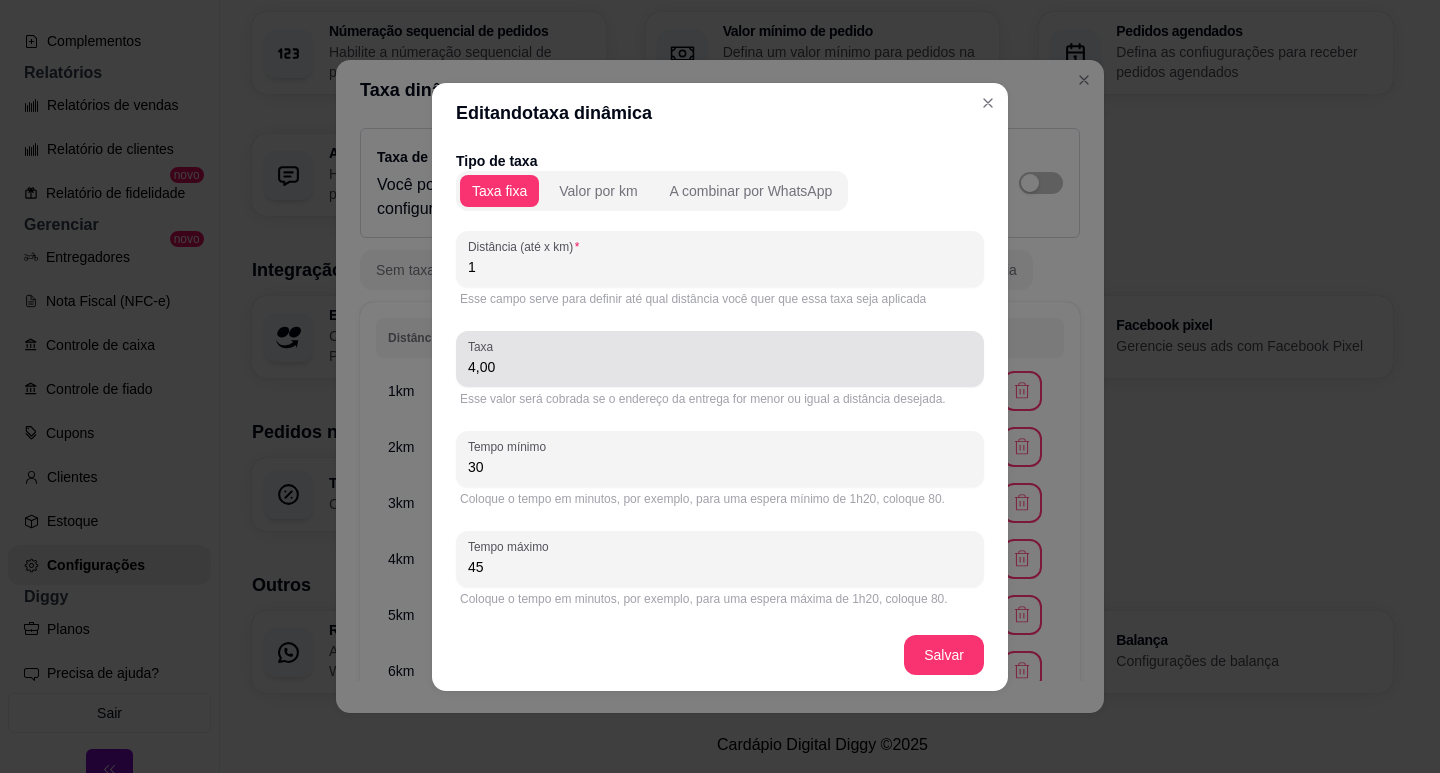 click on "4,00" at bounding box center (720, 359) 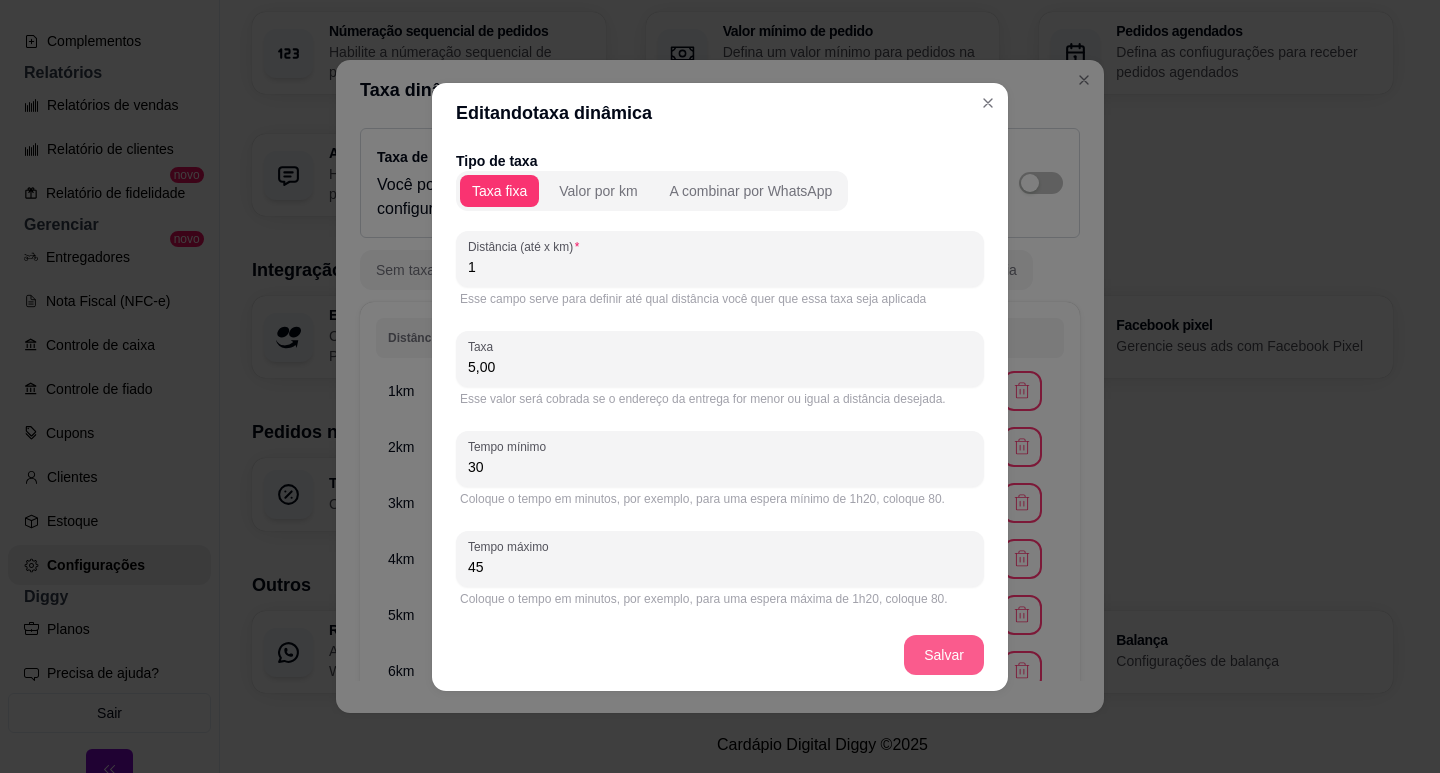 type on "5,00" 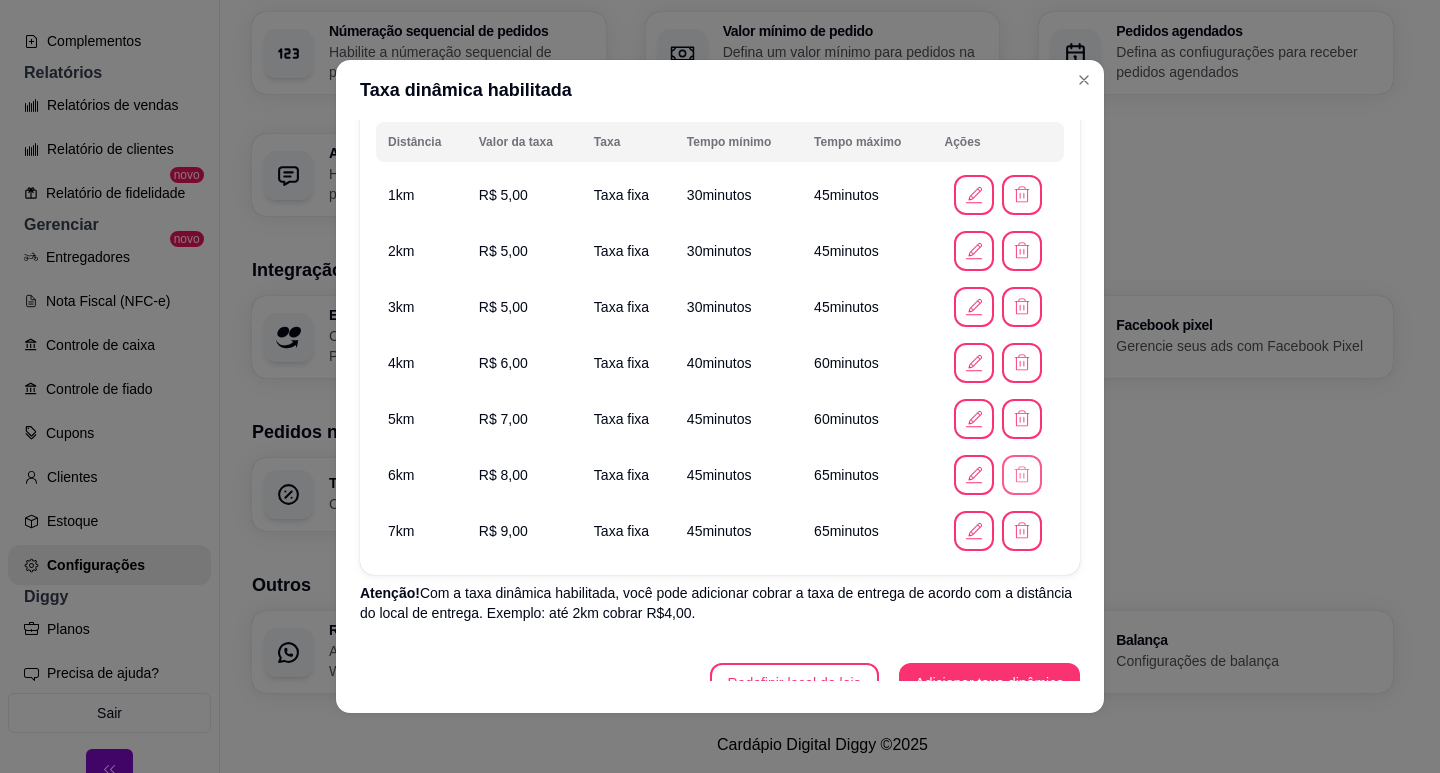 scroll, scrollTop: 226, scrollLeft: 0, axis: vertical 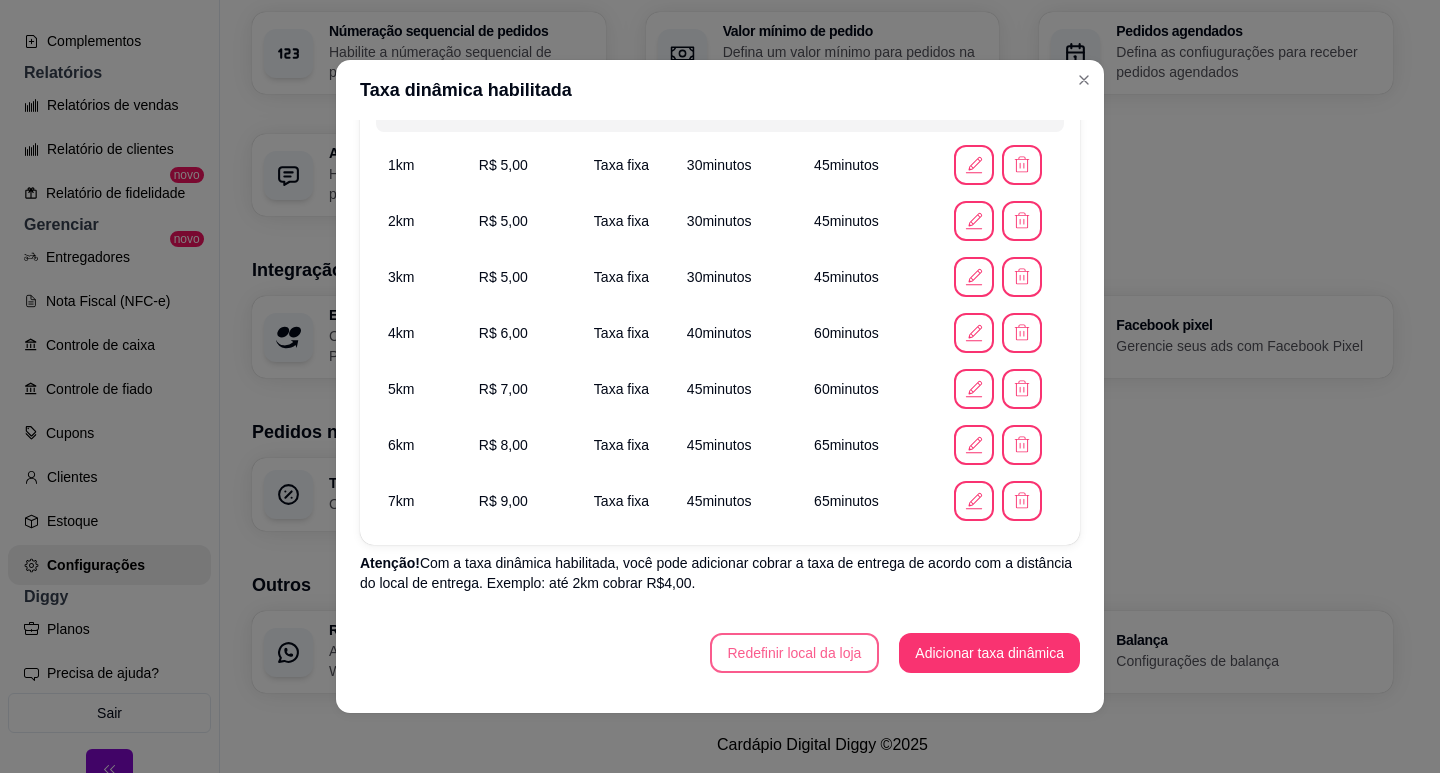 click on "Redefinir local da loja" at bounding box center (795, 653) 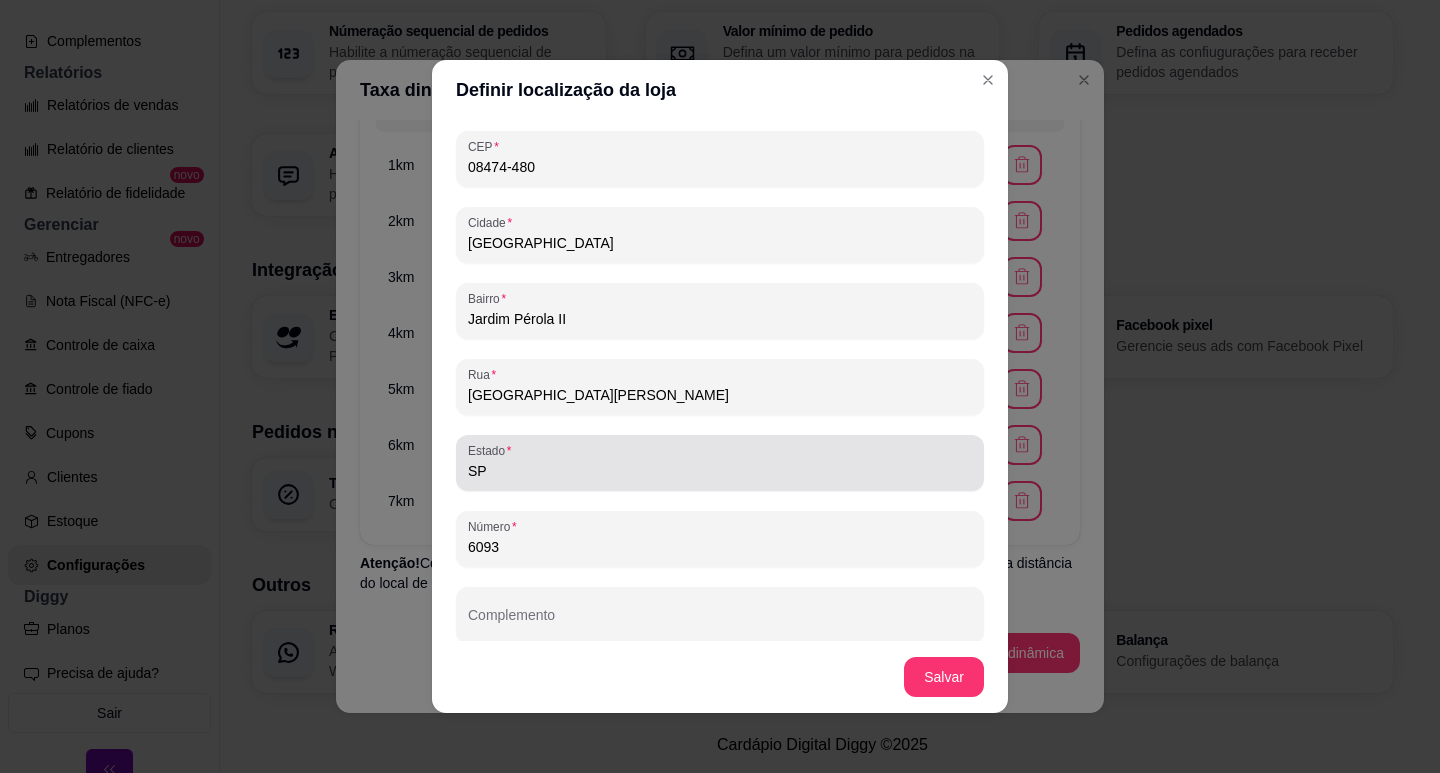 scroll, scrollTop: 43, scrollLeft: 0, axis: vertical 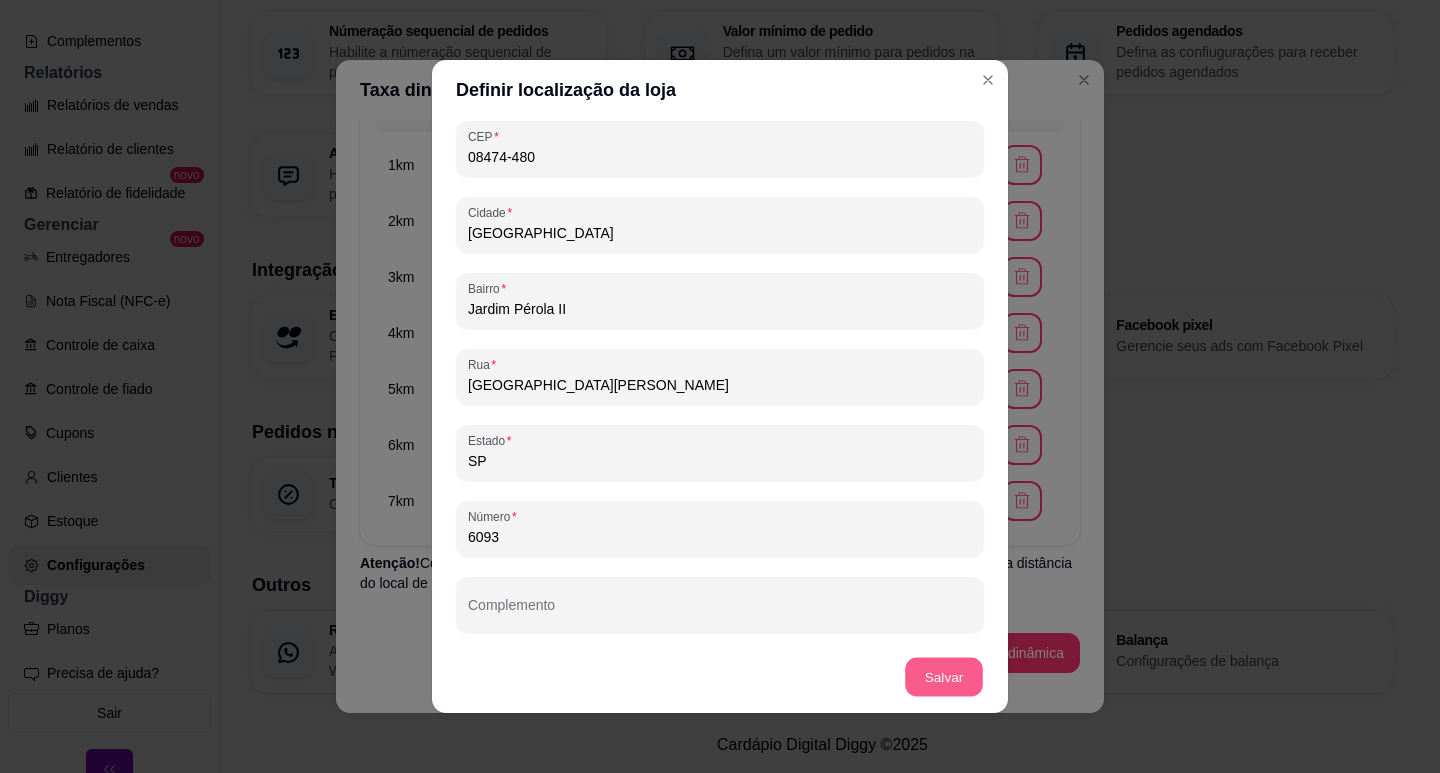 click on "Salvar" at bounding box center (944, 677) 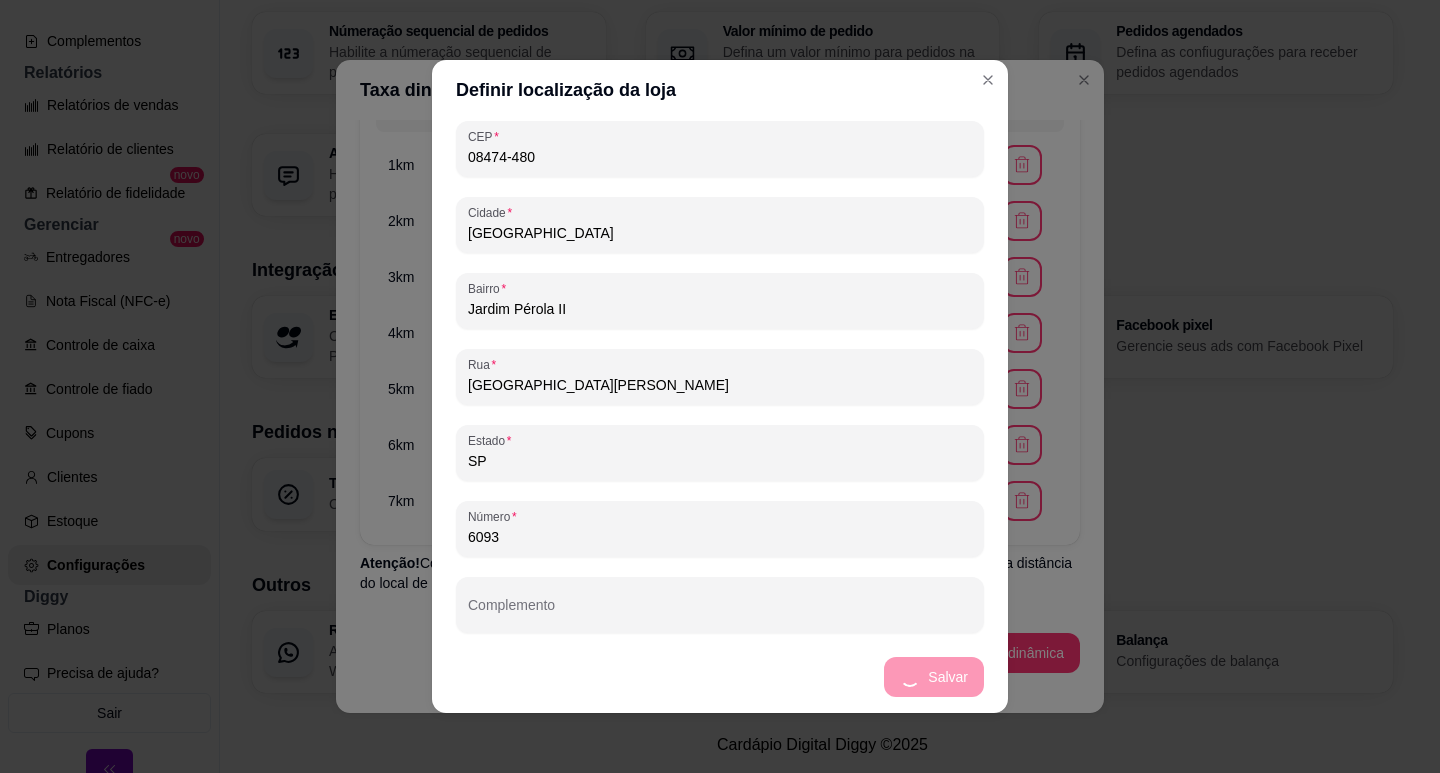 scroll, scrollTop: 0, scrollLeft: 0, axis: both 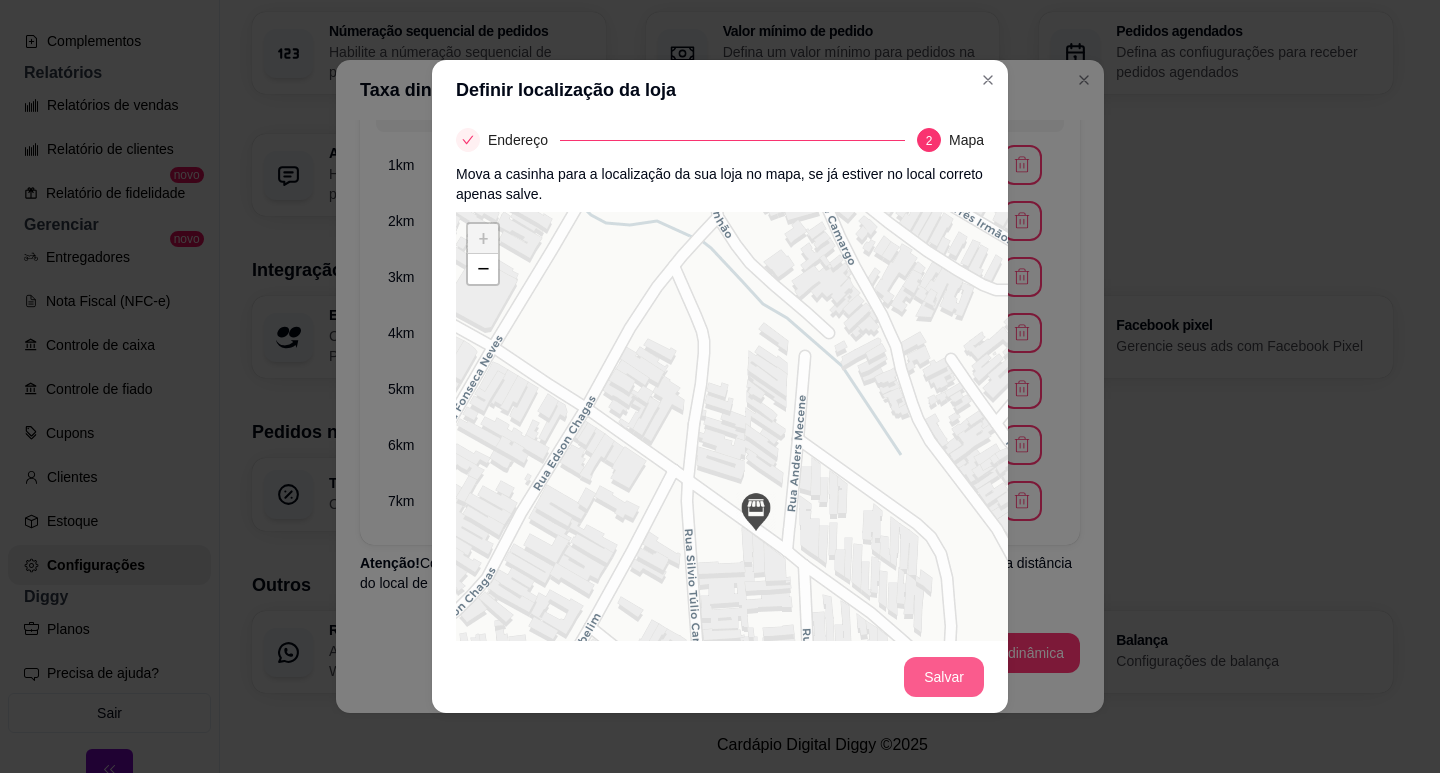 click on "Salvar" at bounding box center (944, 677) 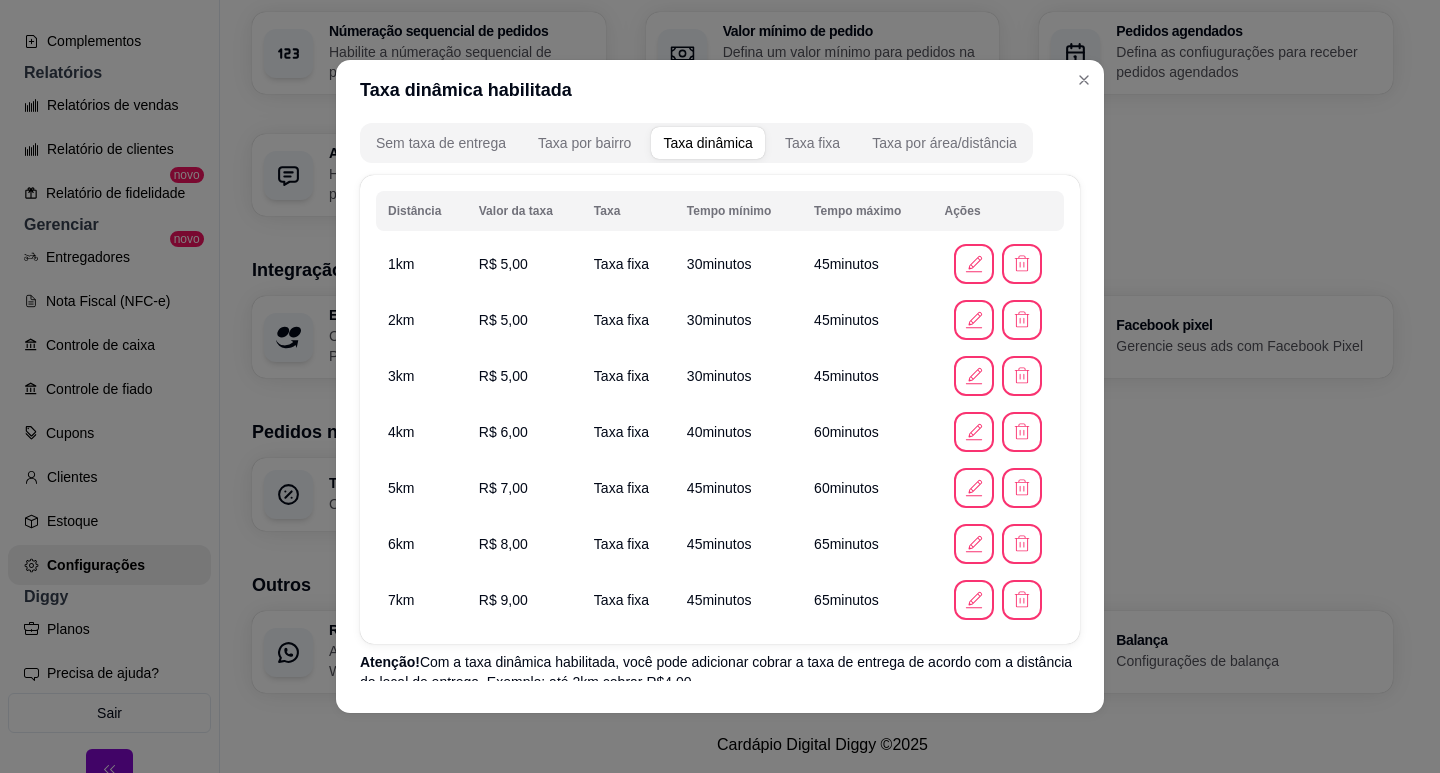 scroll, scrollTop: 226, scrollLeft: 0, axis: vertical 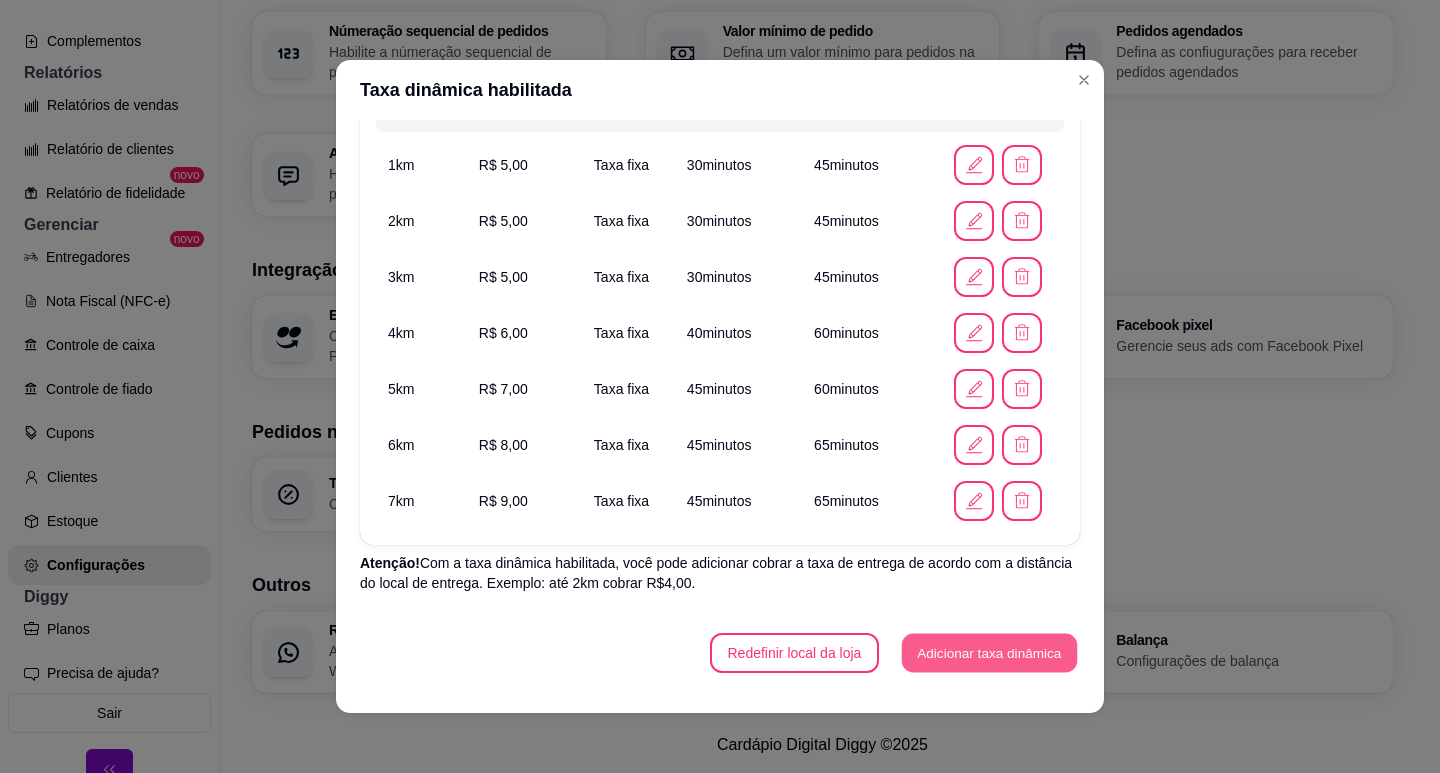 click on "Adicionar taxa dinâmica" at bounding box center (989, 653) 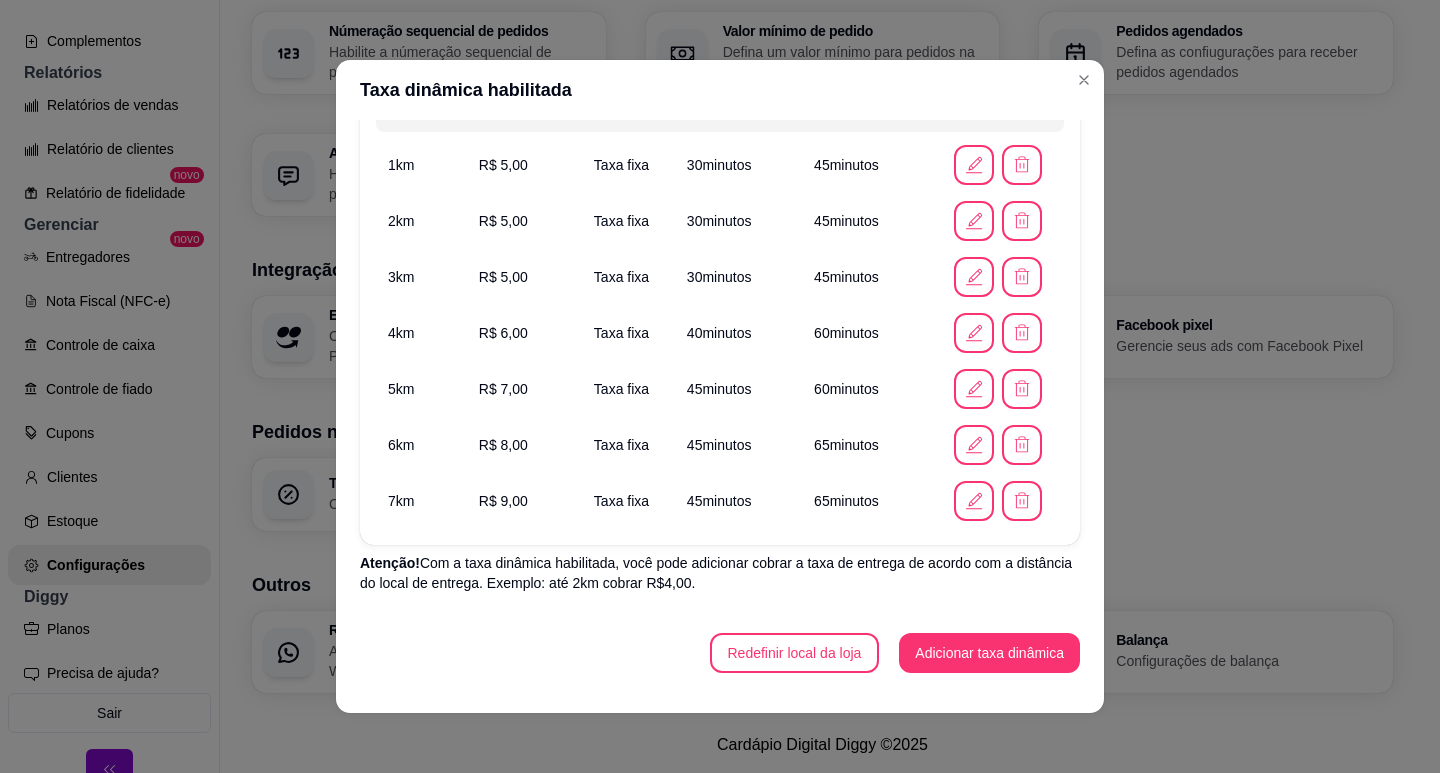 click on "Taxa dinâmica habilitada" at bounding box center [720, 90] 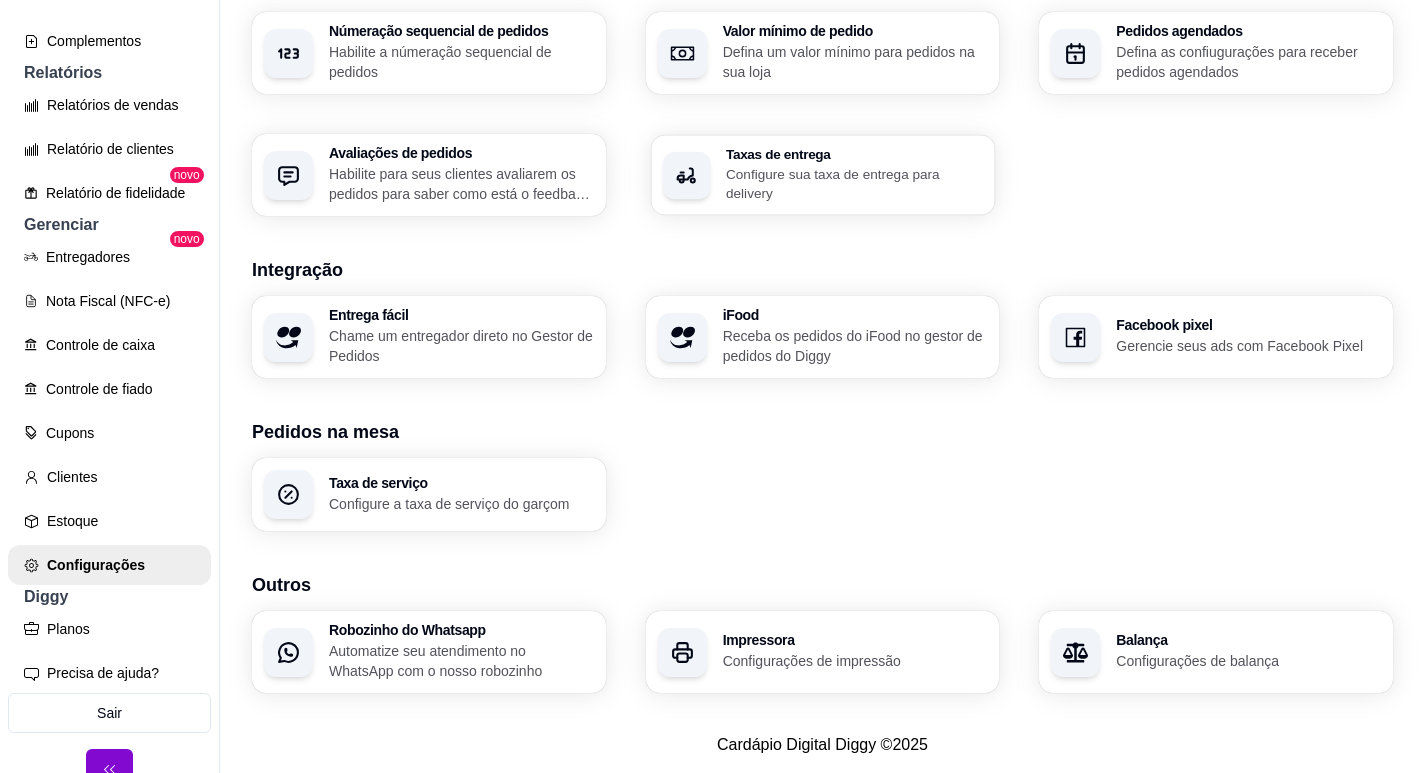 click on "Configure sua taxa de entrega para delivery" at bounding box center [854, 183] 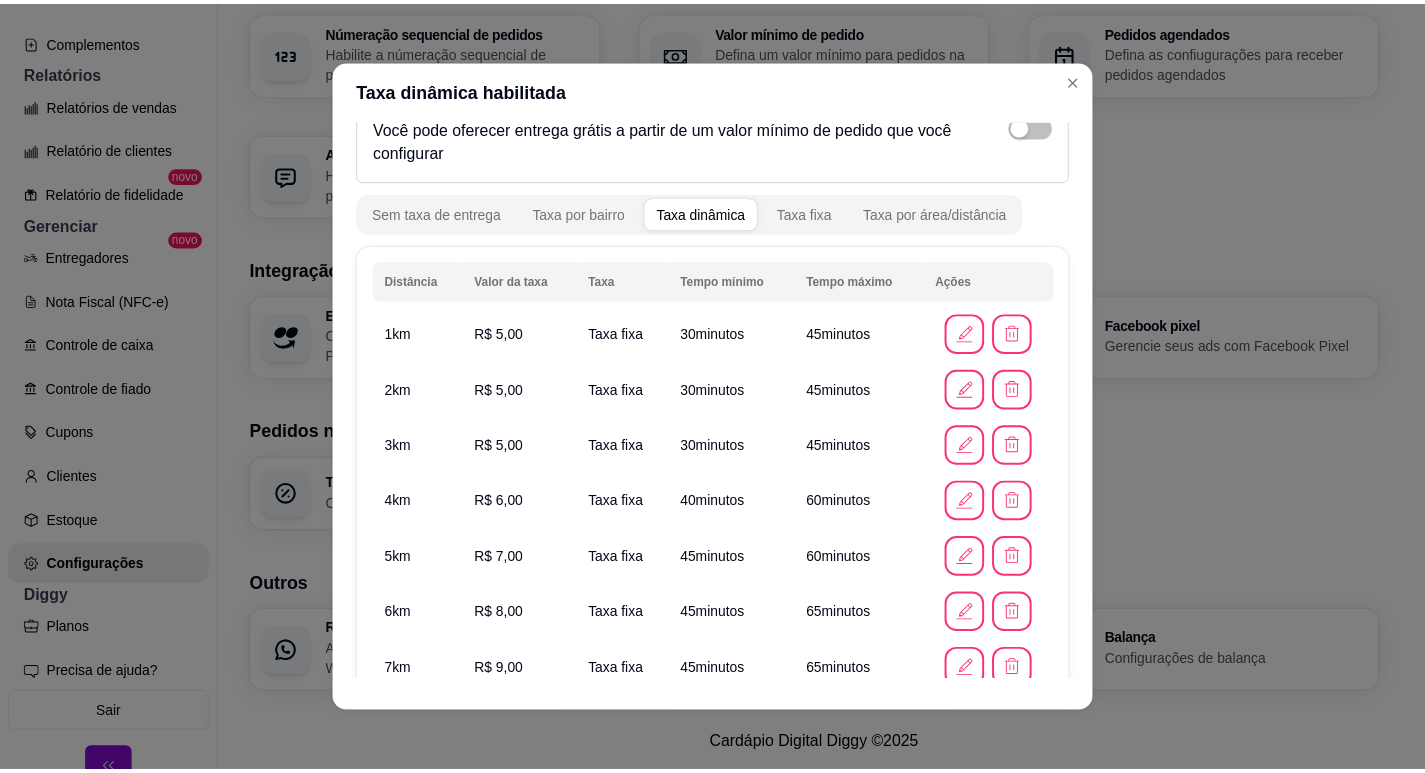 scroll, scrollTop: 100, scrollLeft: 0, axis: vertical 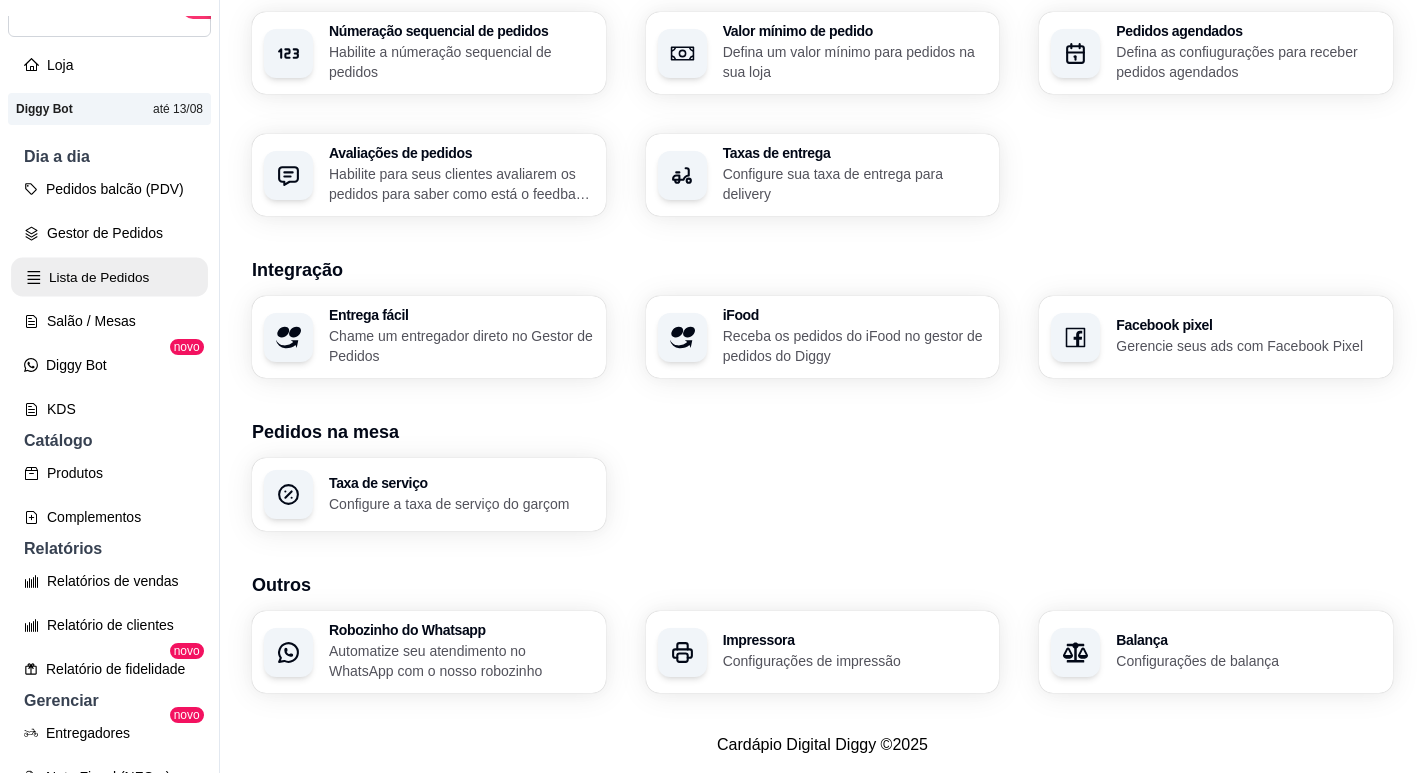 click on "Lista de Pedidos" at bounding box center [109, 277] 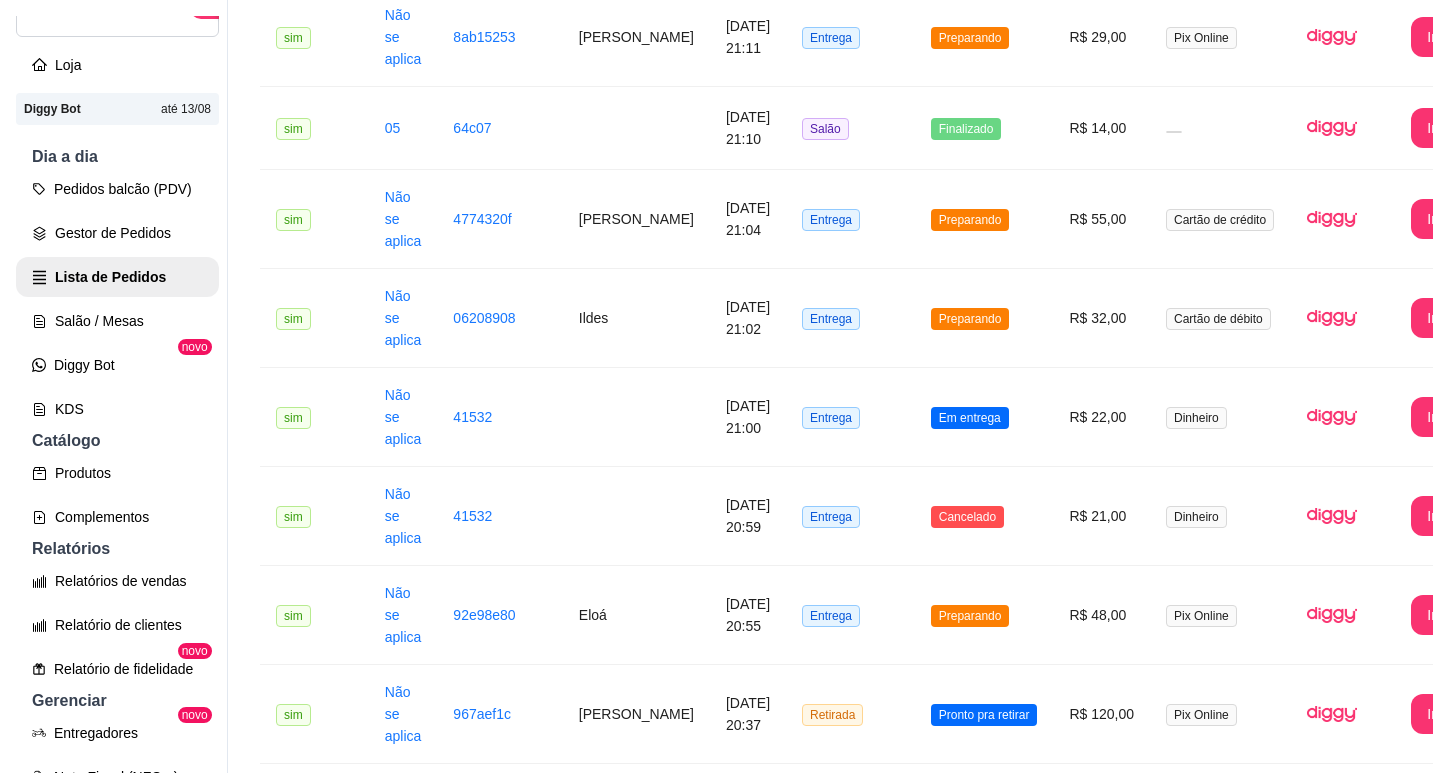scroll, scrollTop: 600, scrollLeft: 0, axis: vertical 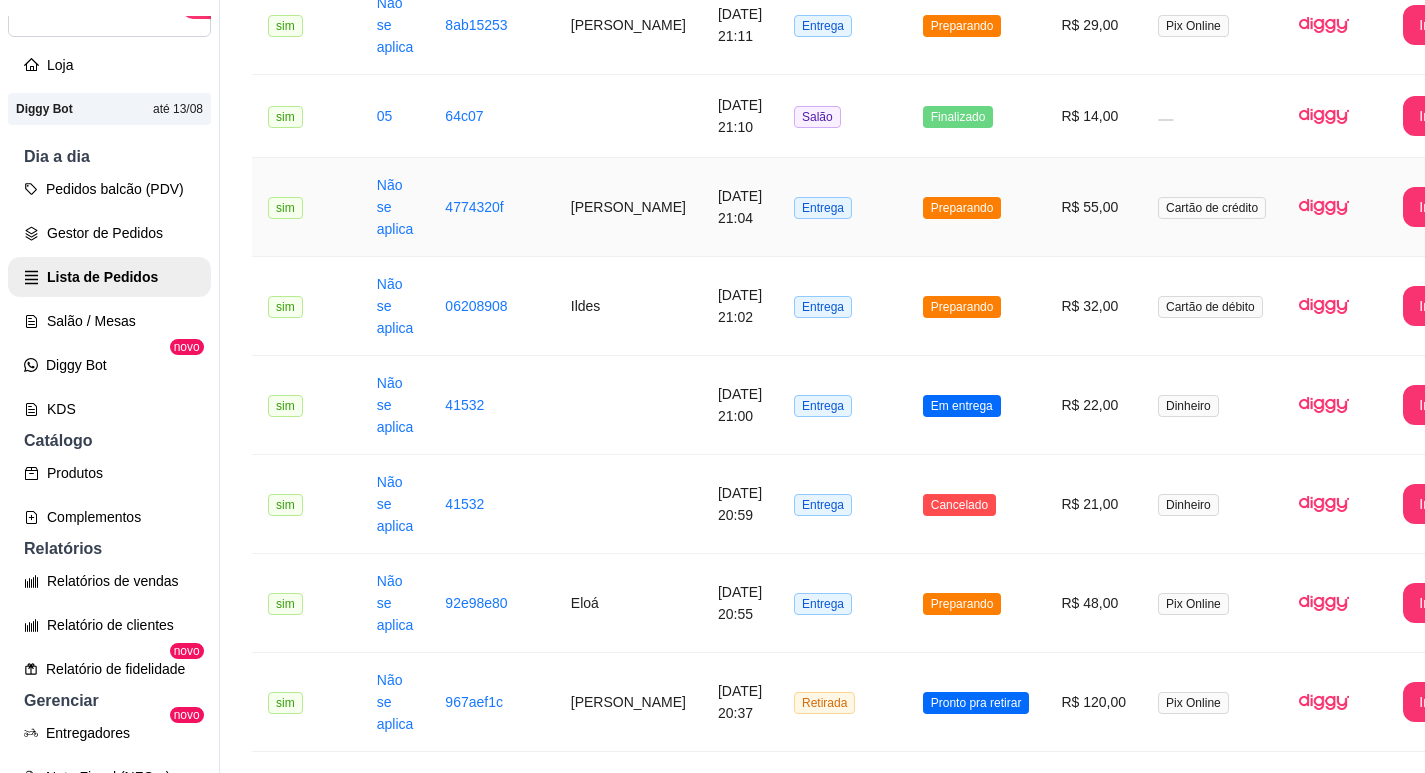 click on "Preparando" at bounding box center (976, 207) 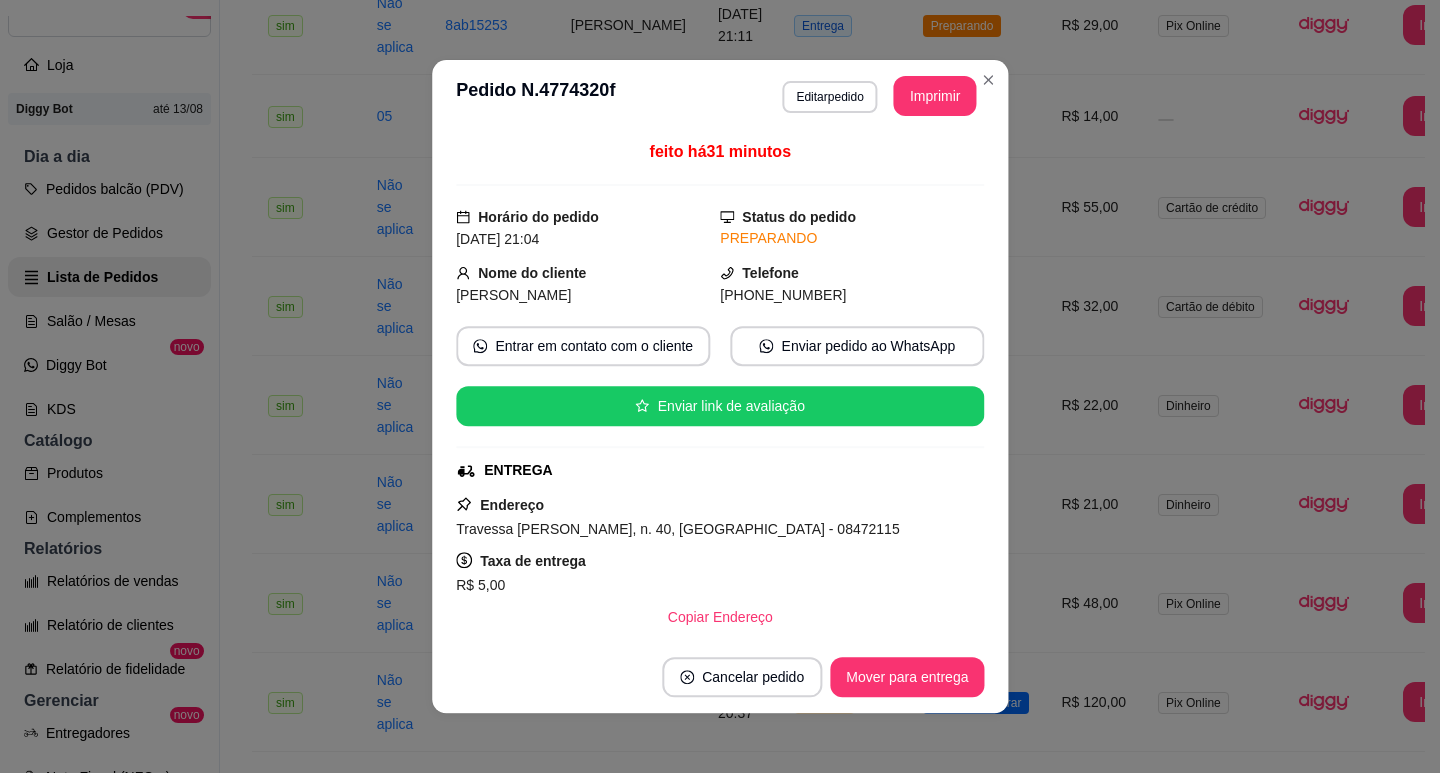 click on "feito há  31   minutos Horário do pedido [DATE] 21:04 Status do pedido PREPARANDO Nome do cliente Vinicius Ferreira Telefone [PHONE_NUMBER] Entrar em contato com o cliente Enviar pedido ao WhatsApp Enviar link de avaliação ENTREGA Endereço  [STREET_ADDRESS][PERSON_NAME] 40, Cidade Tiradentes - 08472115  Taxa de entrega  R$ 5,00 Copiar Endereço Pagamento Cartão de crédito   R$ 55,00 Resumo do pedido 2 x     X Tudo | R$ 40,00 Observações: Remover a Maionese por favor, dos dois lanches  1 x     Dolly 2lt  R$ 10,00 Subtotal R$ 50,00 Total R$ 55,00" at bounding box center [720, 386] 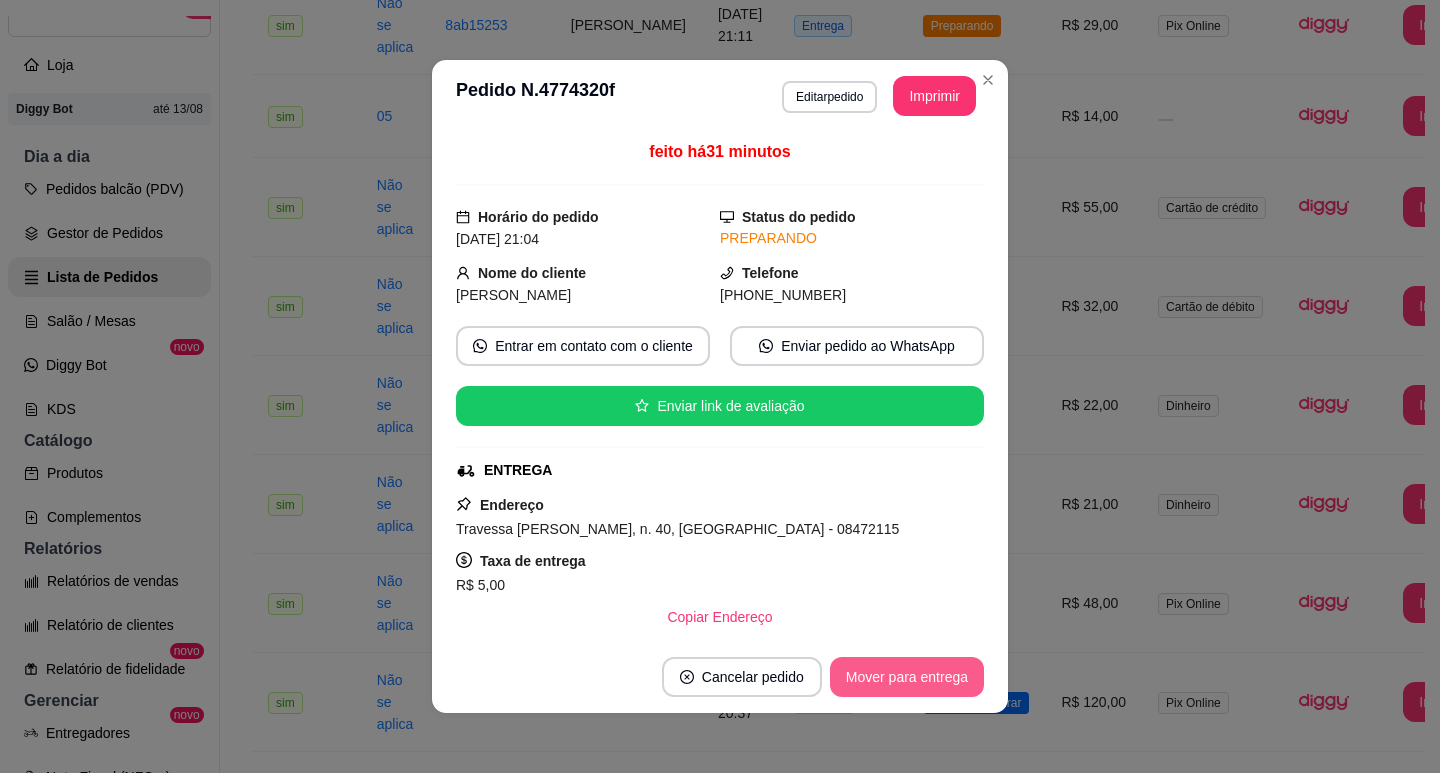 click on "Mover para entrega" at bounding box center (907, 677) 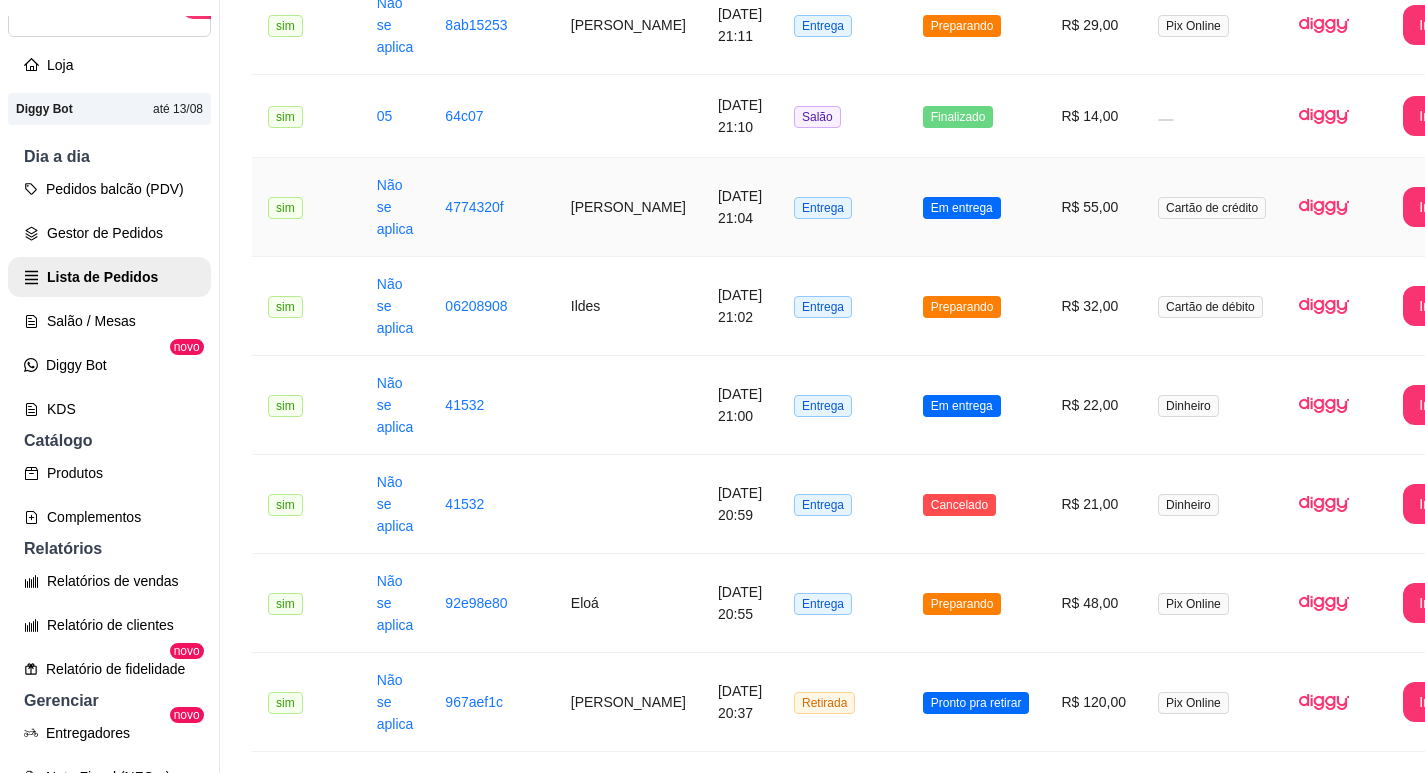 click on "Em entrega" at bounding box center (976, 207) 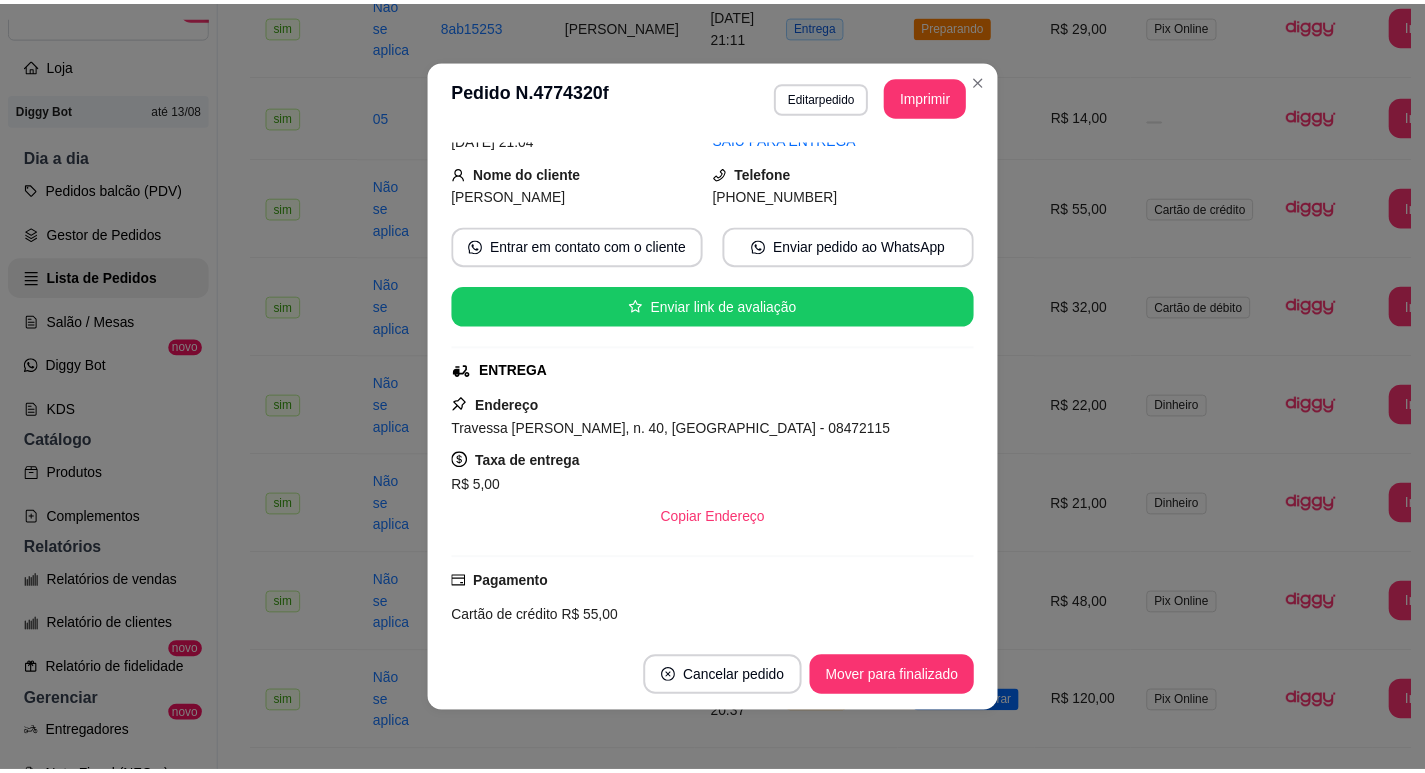 scroll, scrollTop: 0, scrollLeft: 0, axis: both 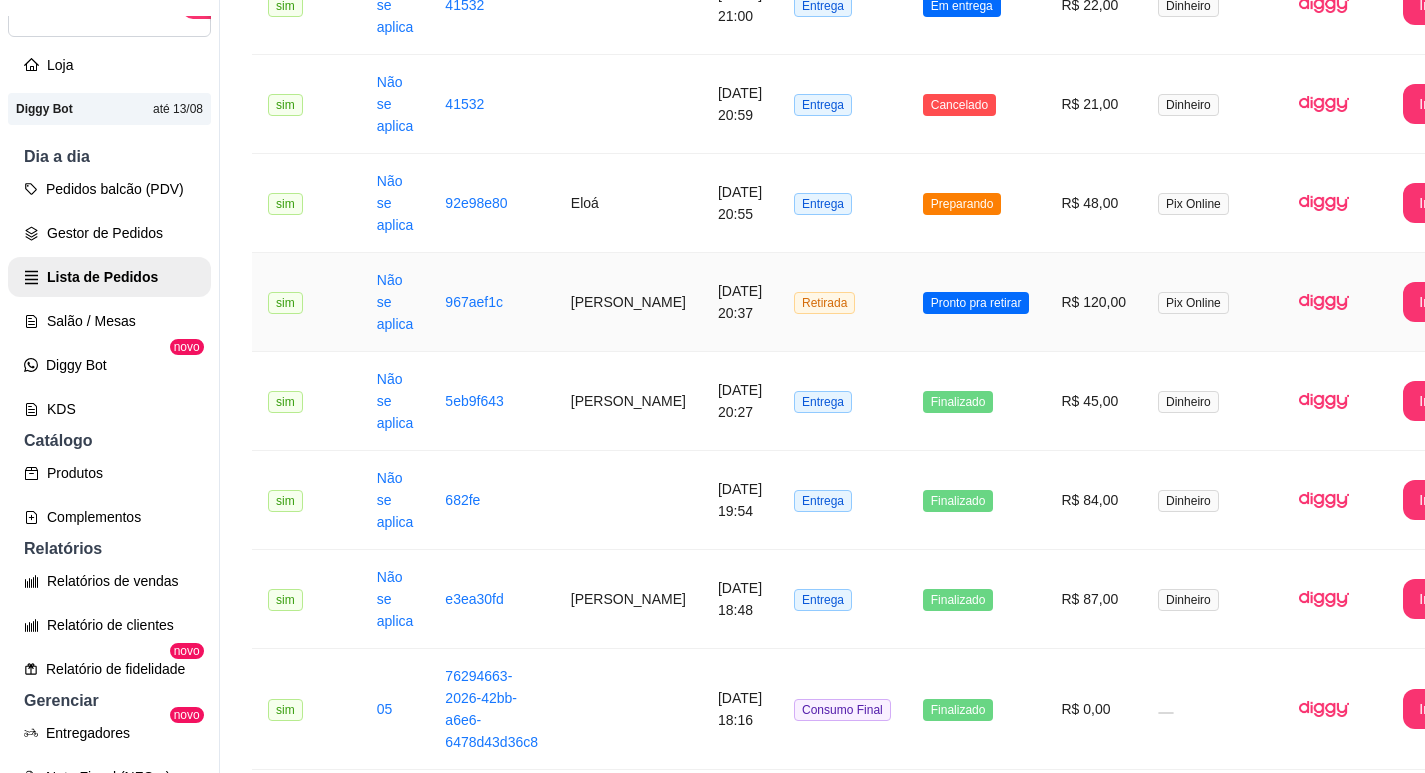click on "Pronto pra retirar" at bounding box center (976, 302) 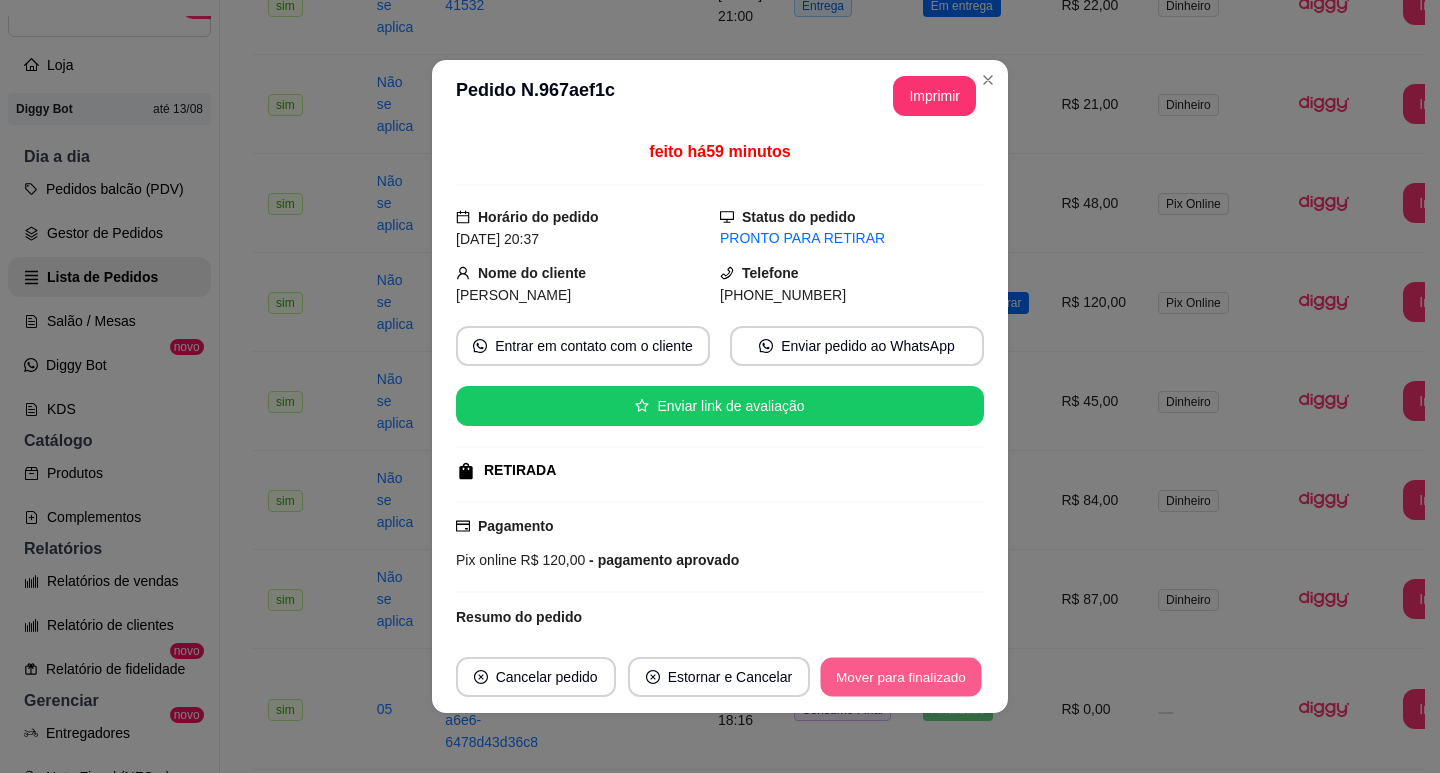 click on "Mover para finalizado" at bounding box center [901, 677] 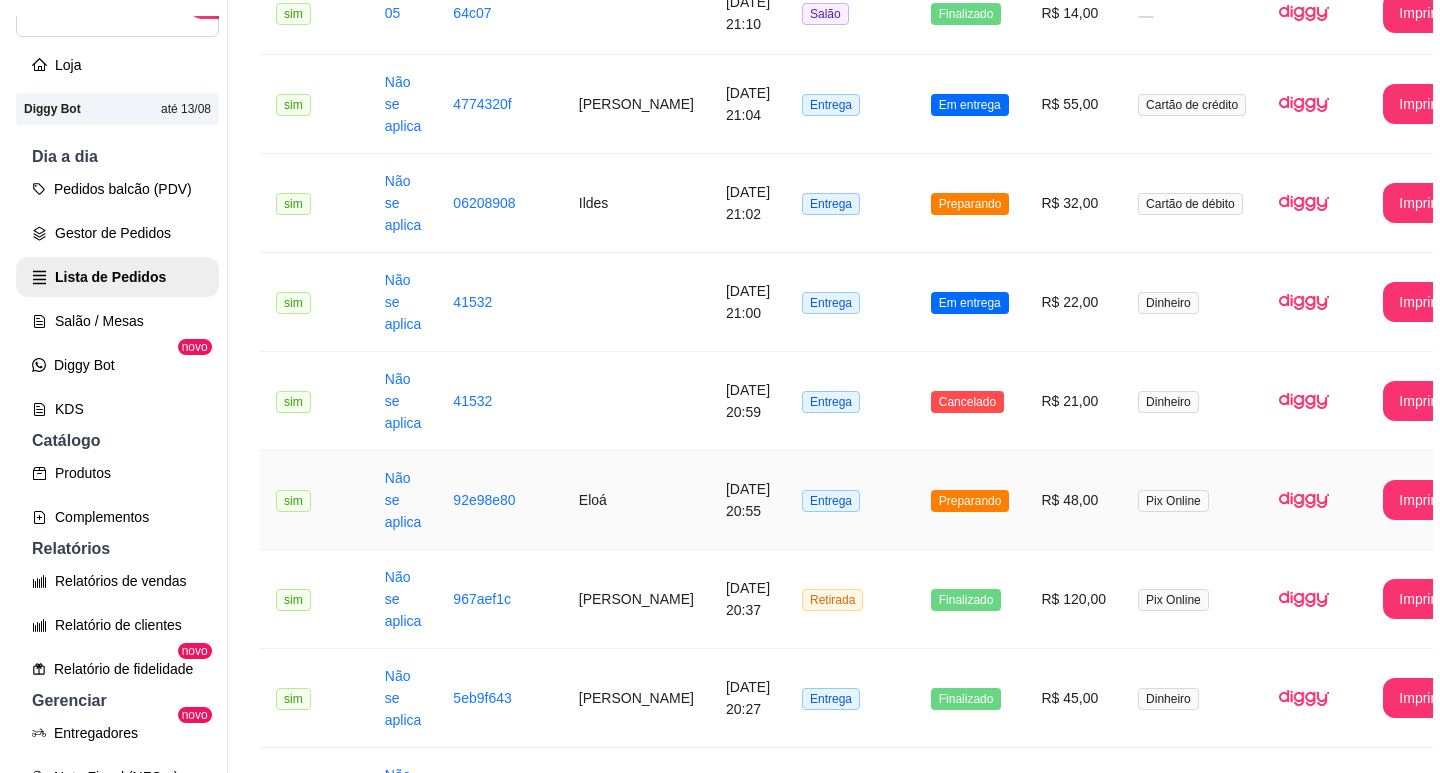 scroll, scrollTop: 700, scrollLeft: 0, axis: vertical 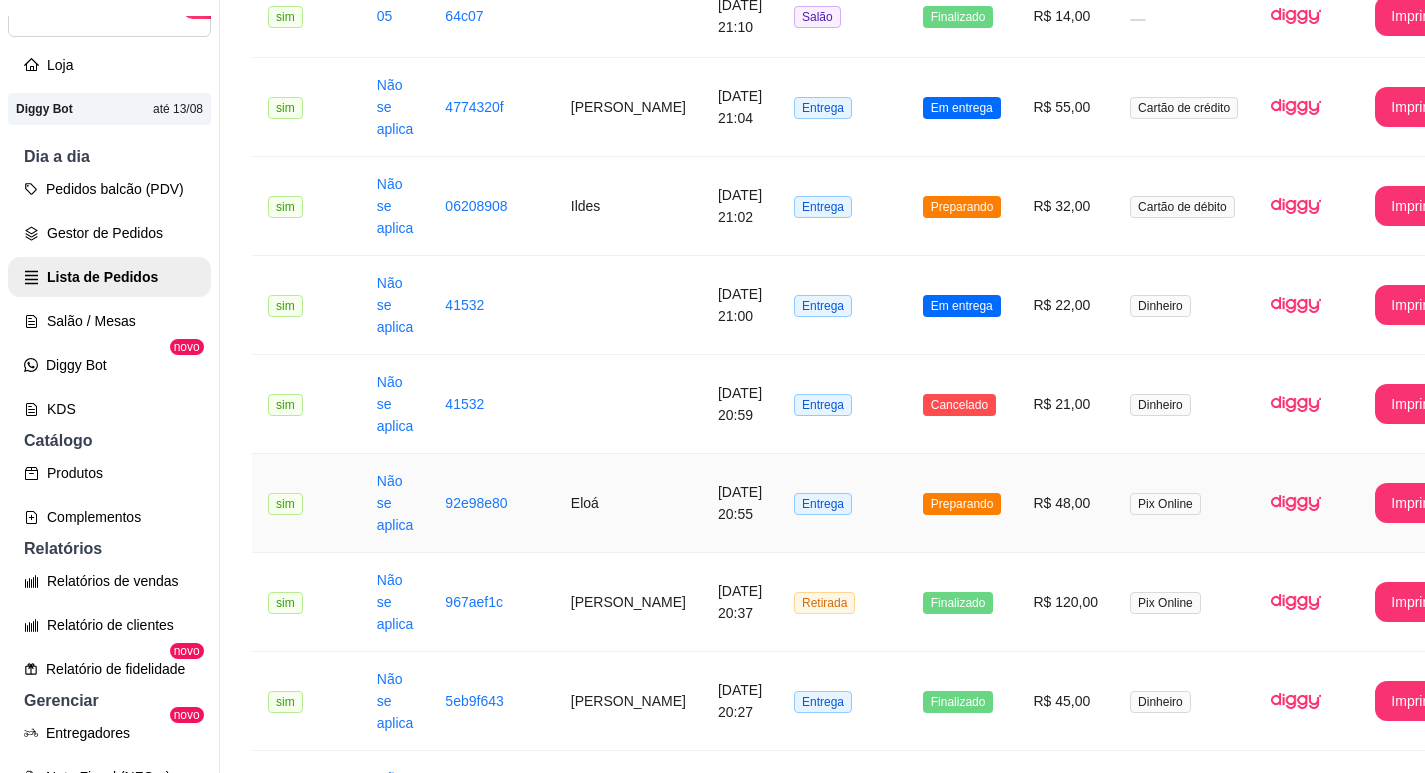 click on "R$ 48,00" at bounding box center (1065, 503) 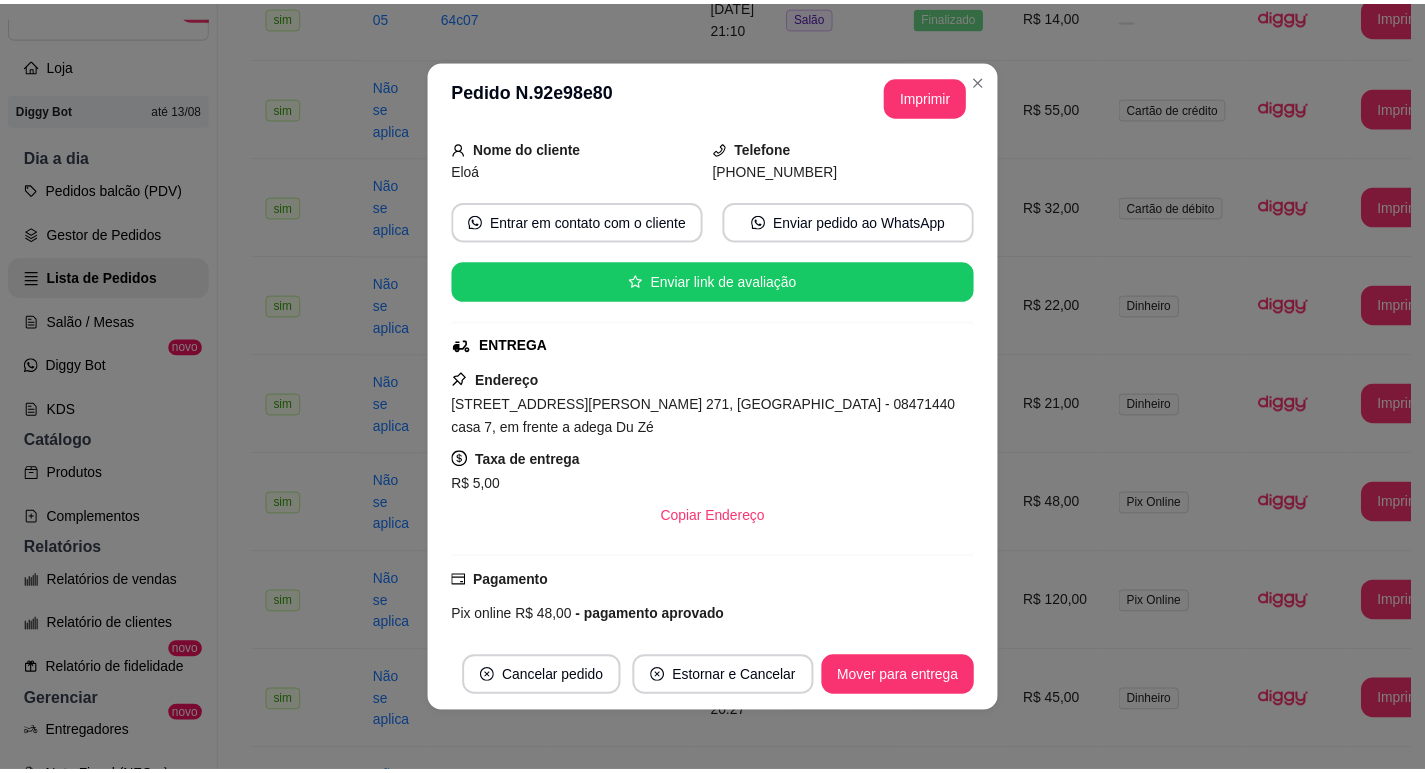 scroll, scrollTop: 0, scrollLeft: 0, axis: both 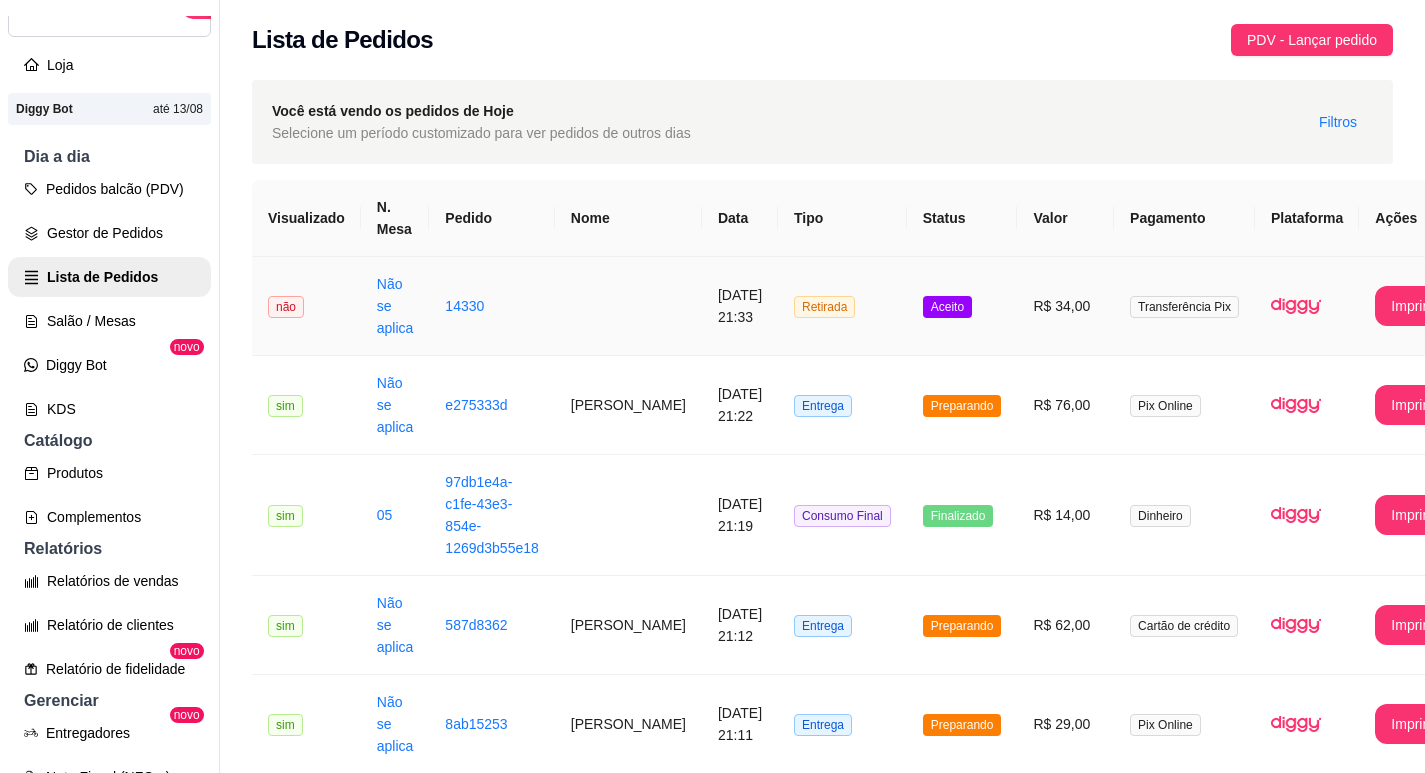click on "Aceito" at bounding box center (962, 306) 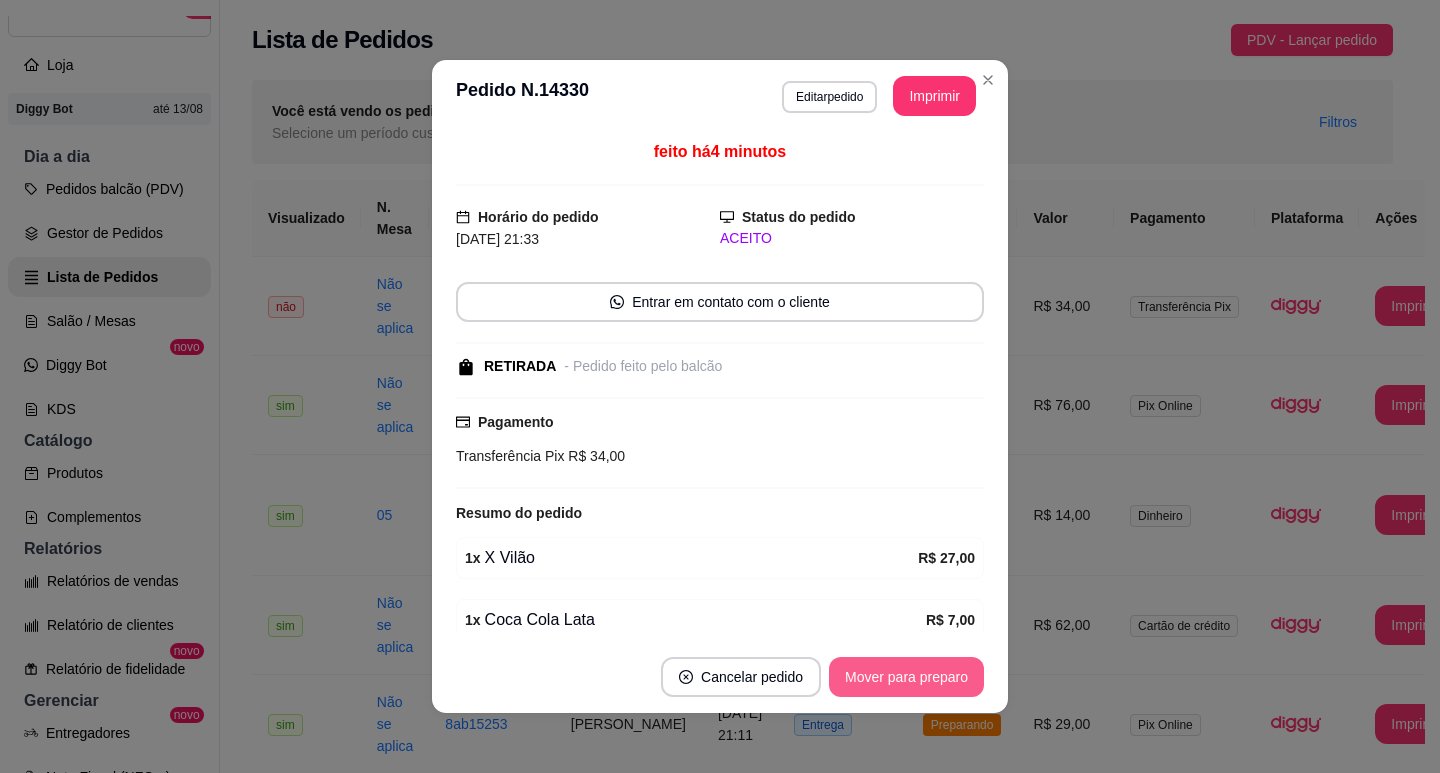 click on "Mover para preparo" at bounding box center (906, 677) 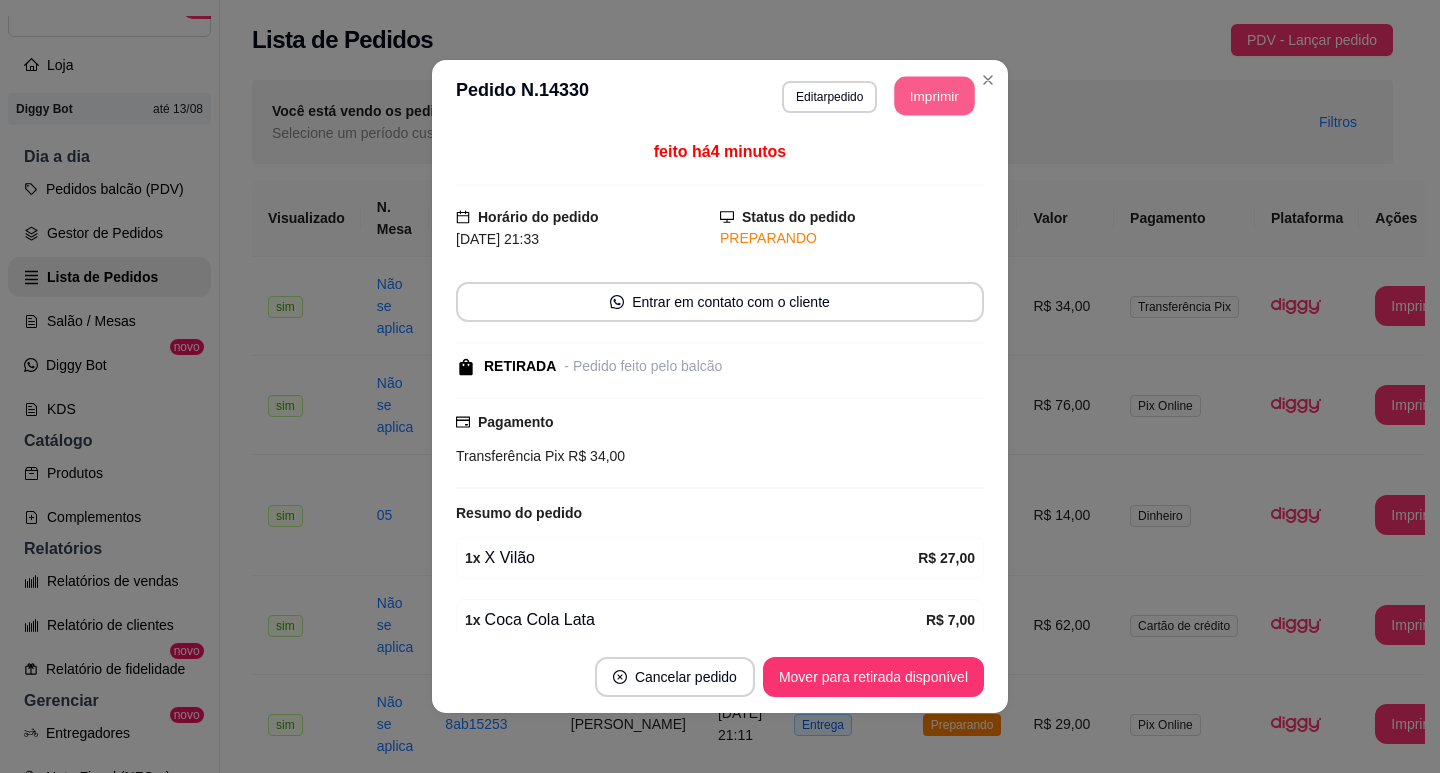 click on "Imprimir" at bounding box center [935, 96] 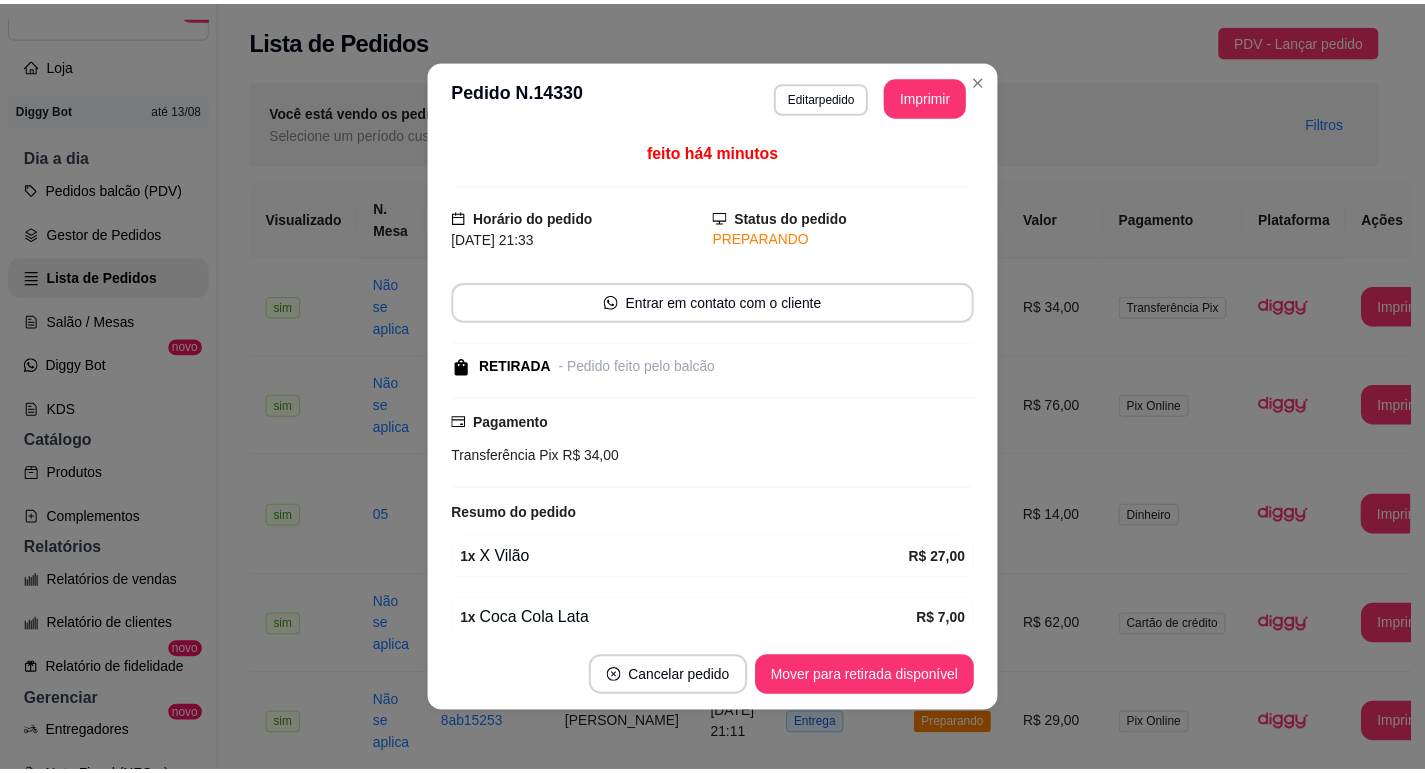 scroll, scrollTop: 0, scrollLeft: 0, axis: both 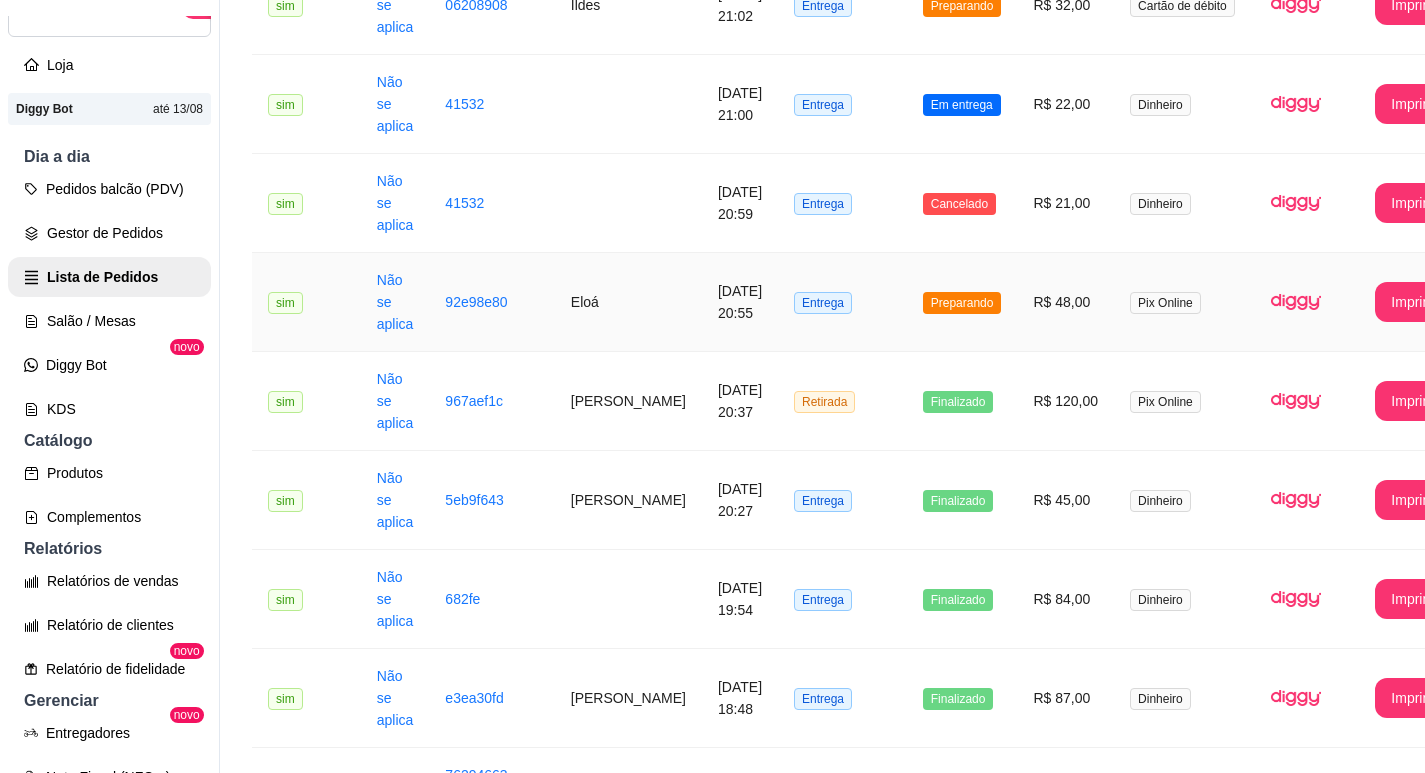 click on "R$ 48,00" at bounding box center (1065, 302) 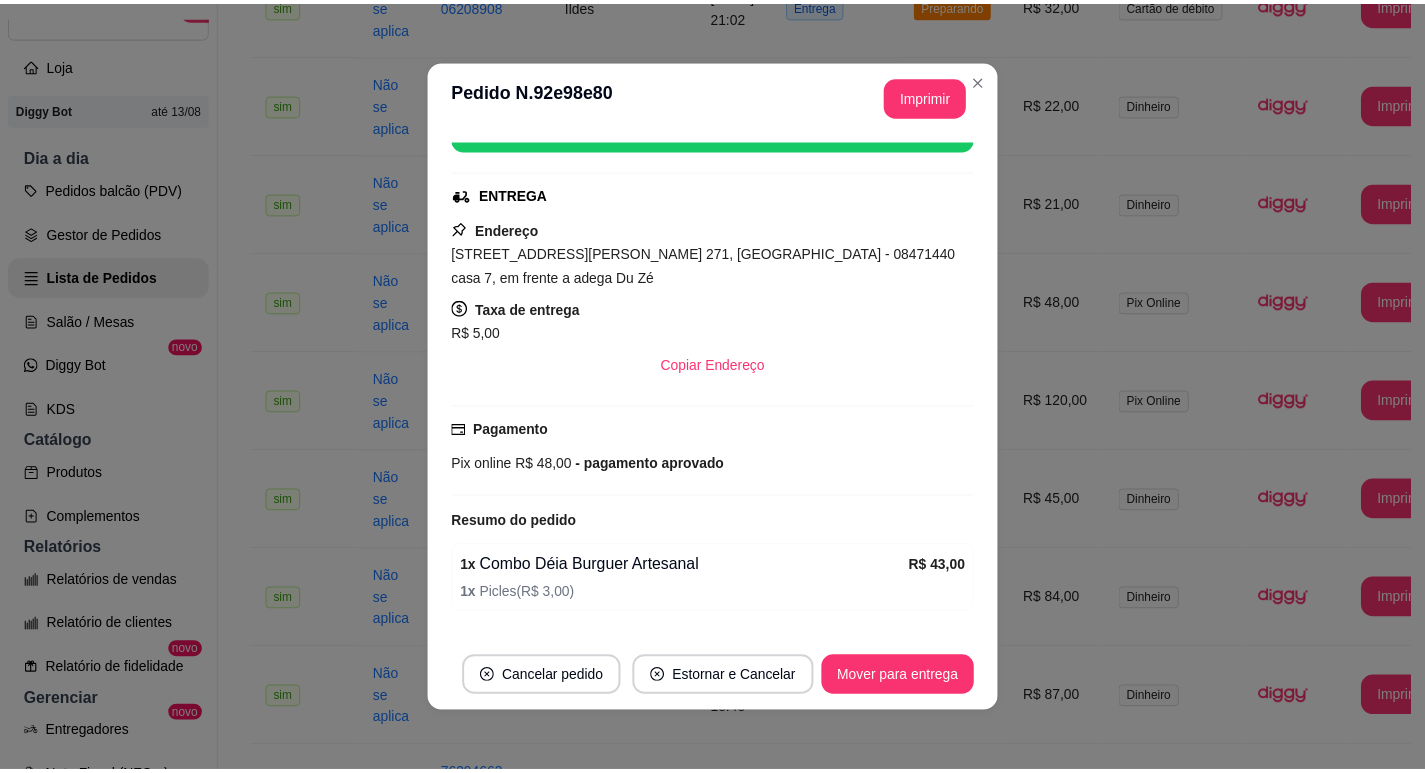 scroll, scrollTop: 234, scrollLeft: 0, axis: vertical 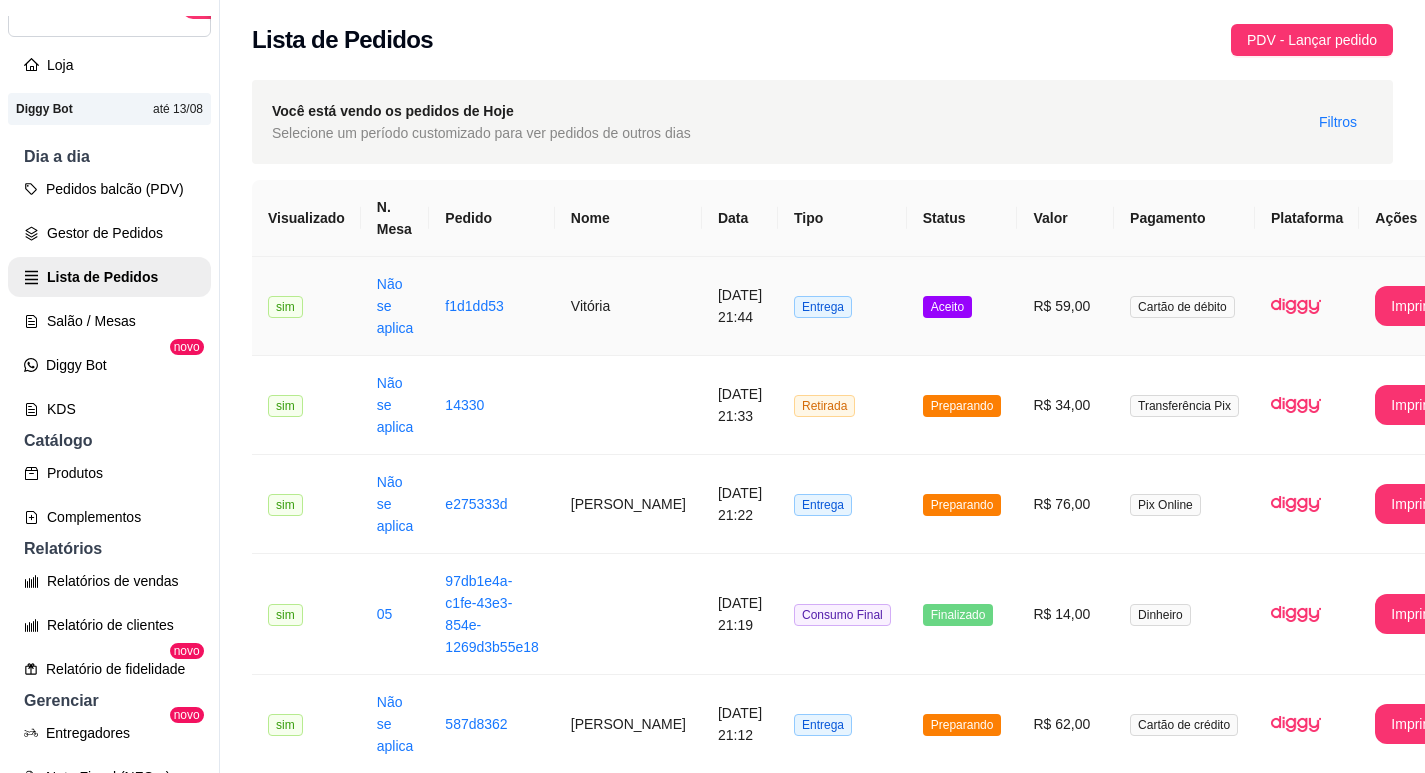 click on "Vitória" at bounding box center [628, 306] 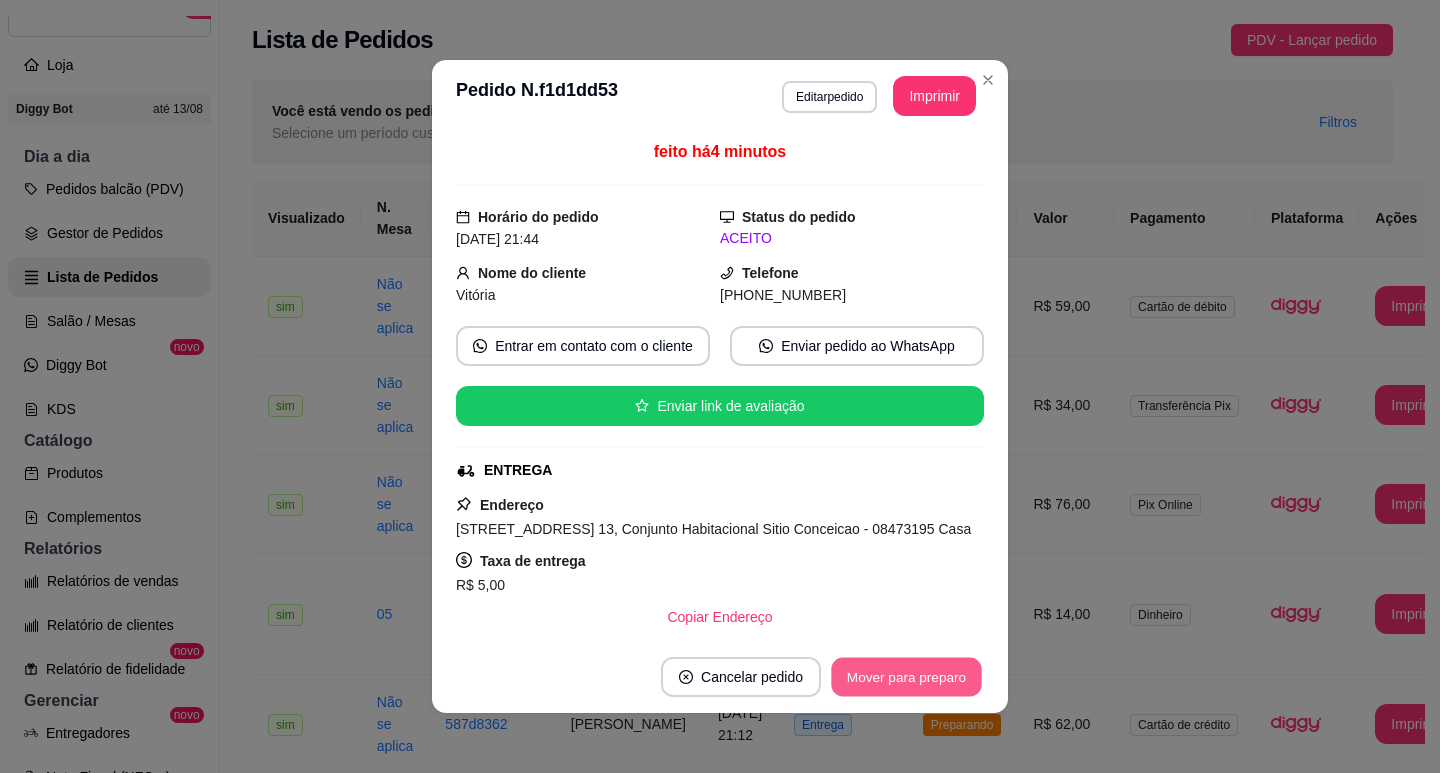 click on "Mover para preparo" at bounding box center [906, 677] 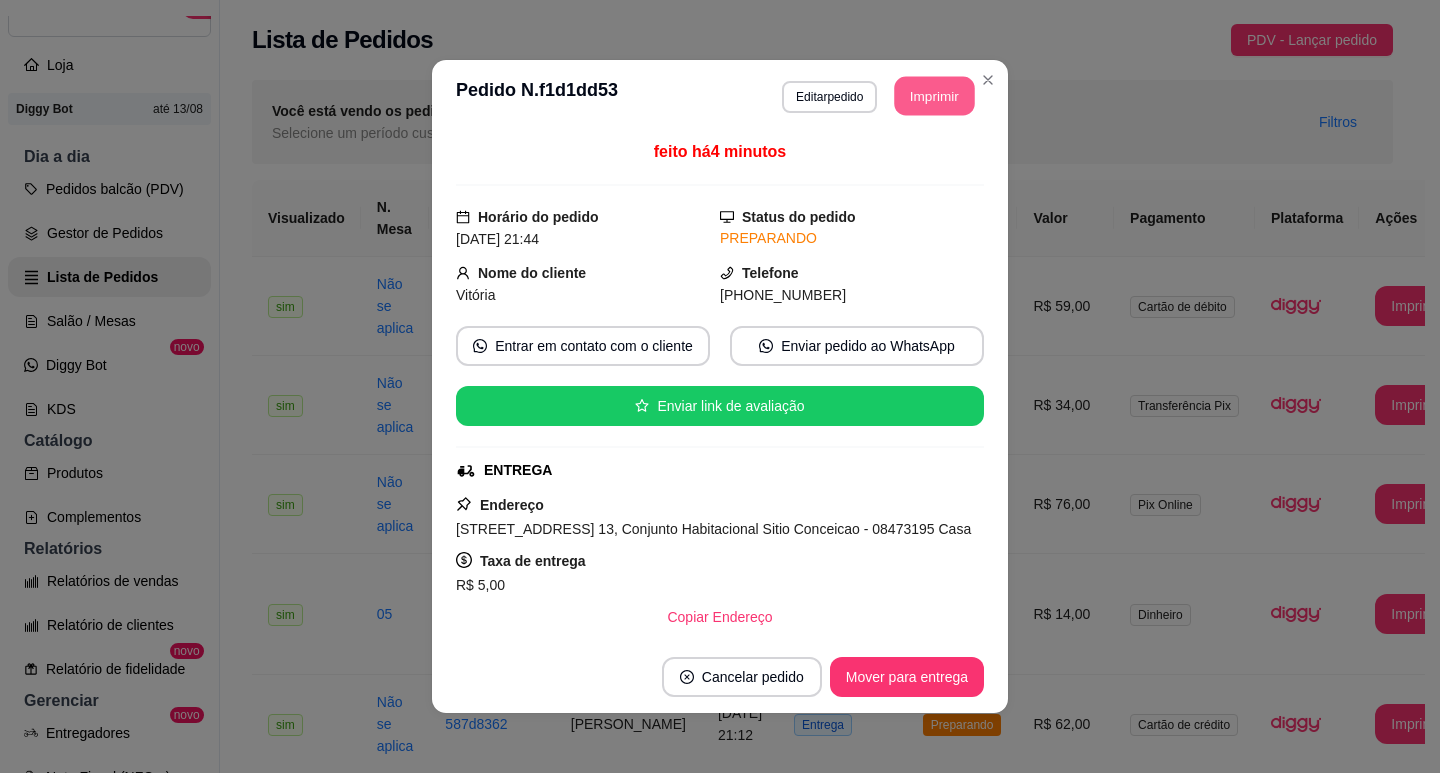 click on "Imprimir" at bounding box center (935, 96) 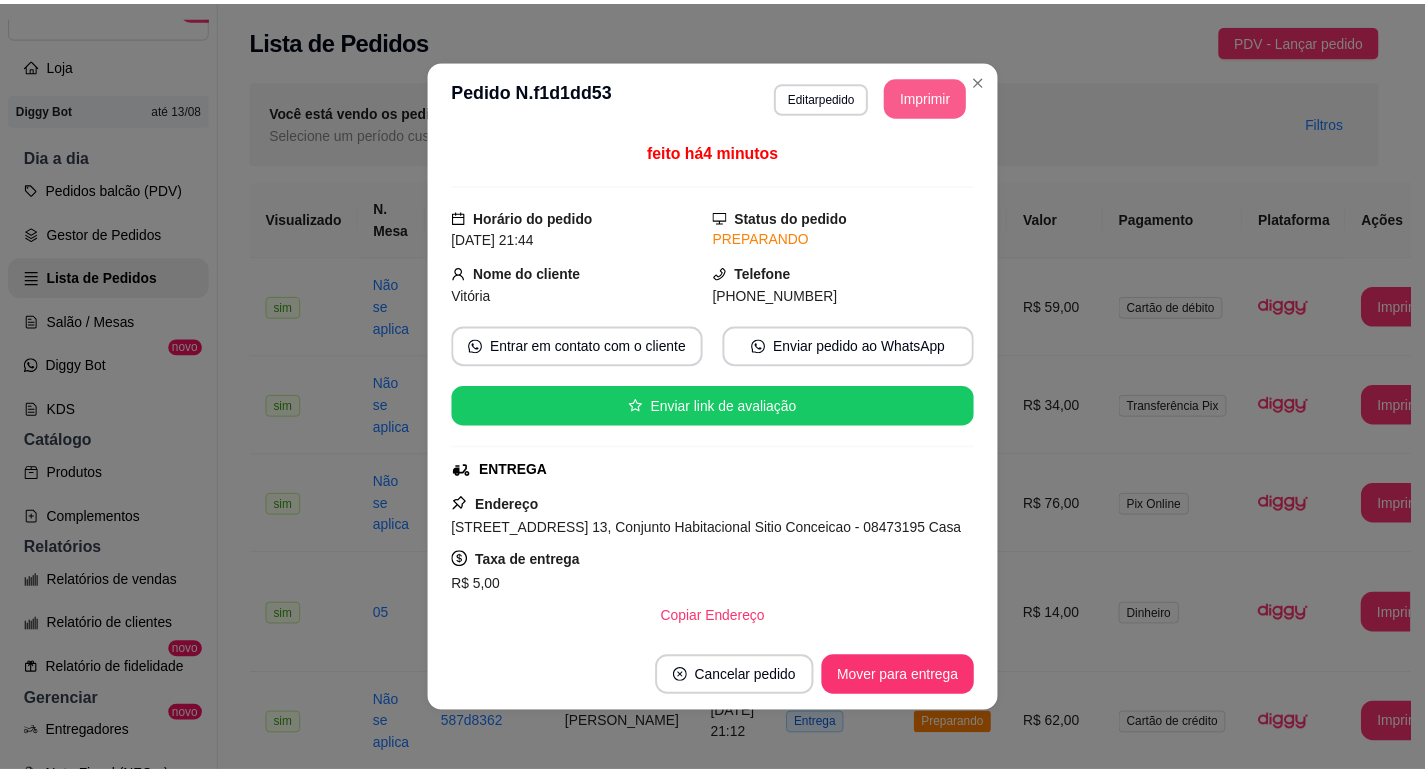 scroll, scrollTop: 0, scrollLeft: 0, axis: both 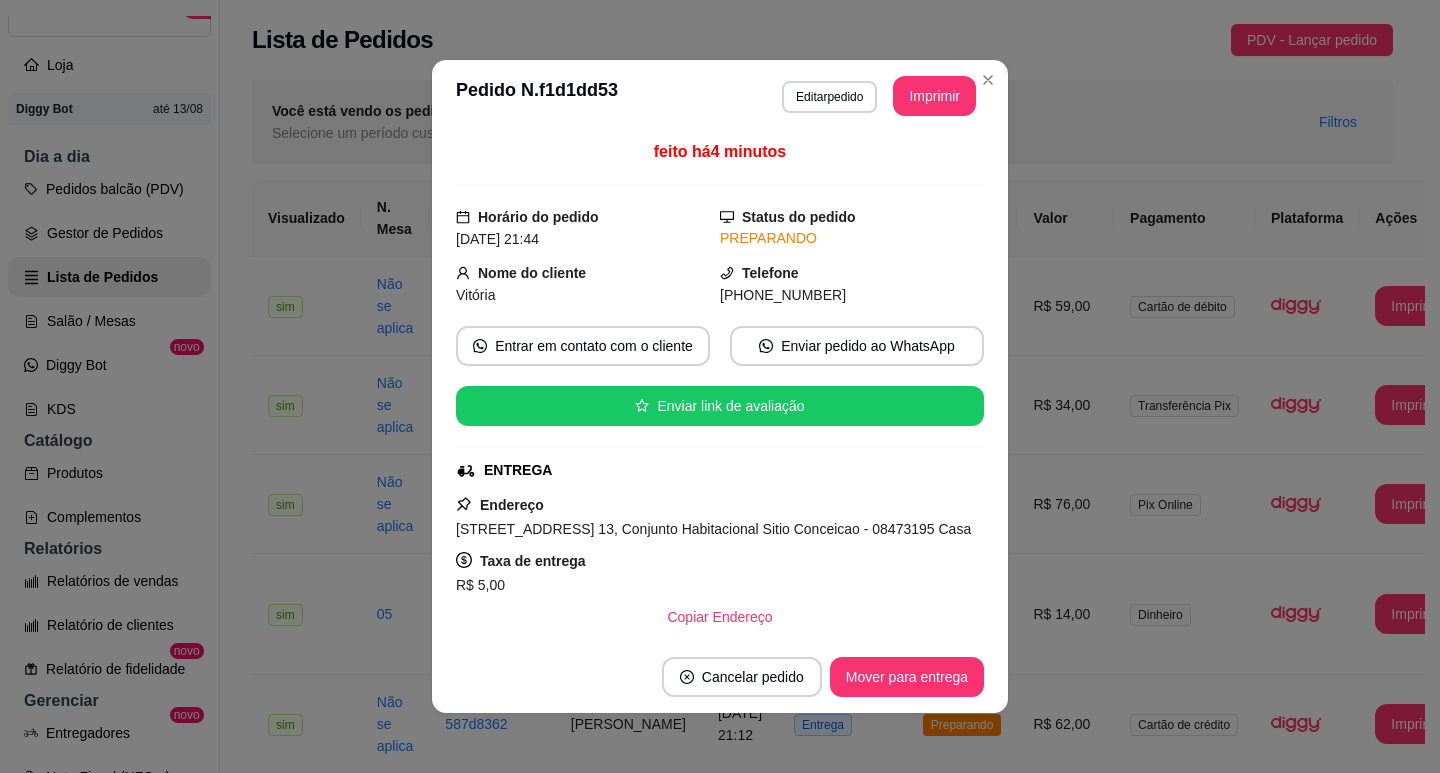 type 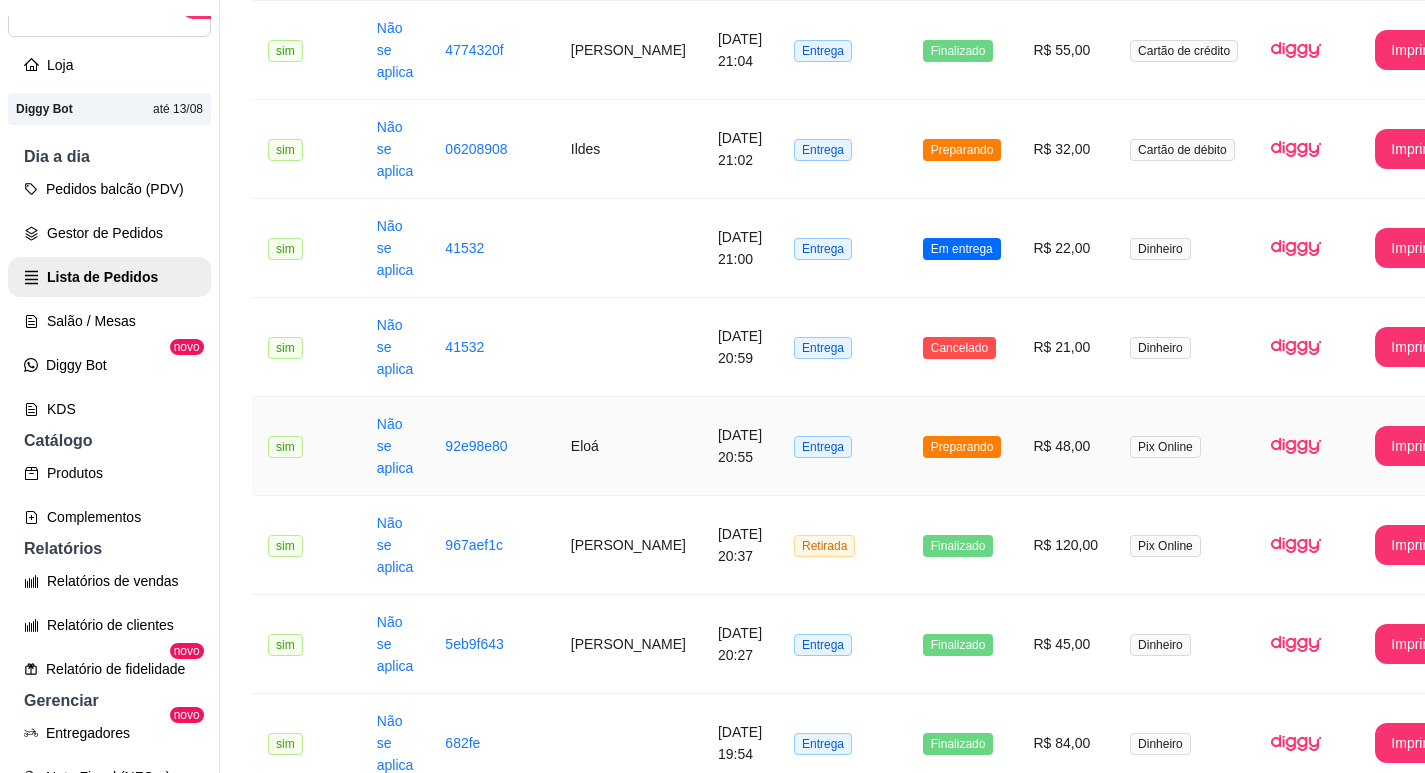 scroll, scrollTop: 1000, scrollLeft: 0, axis: vertical 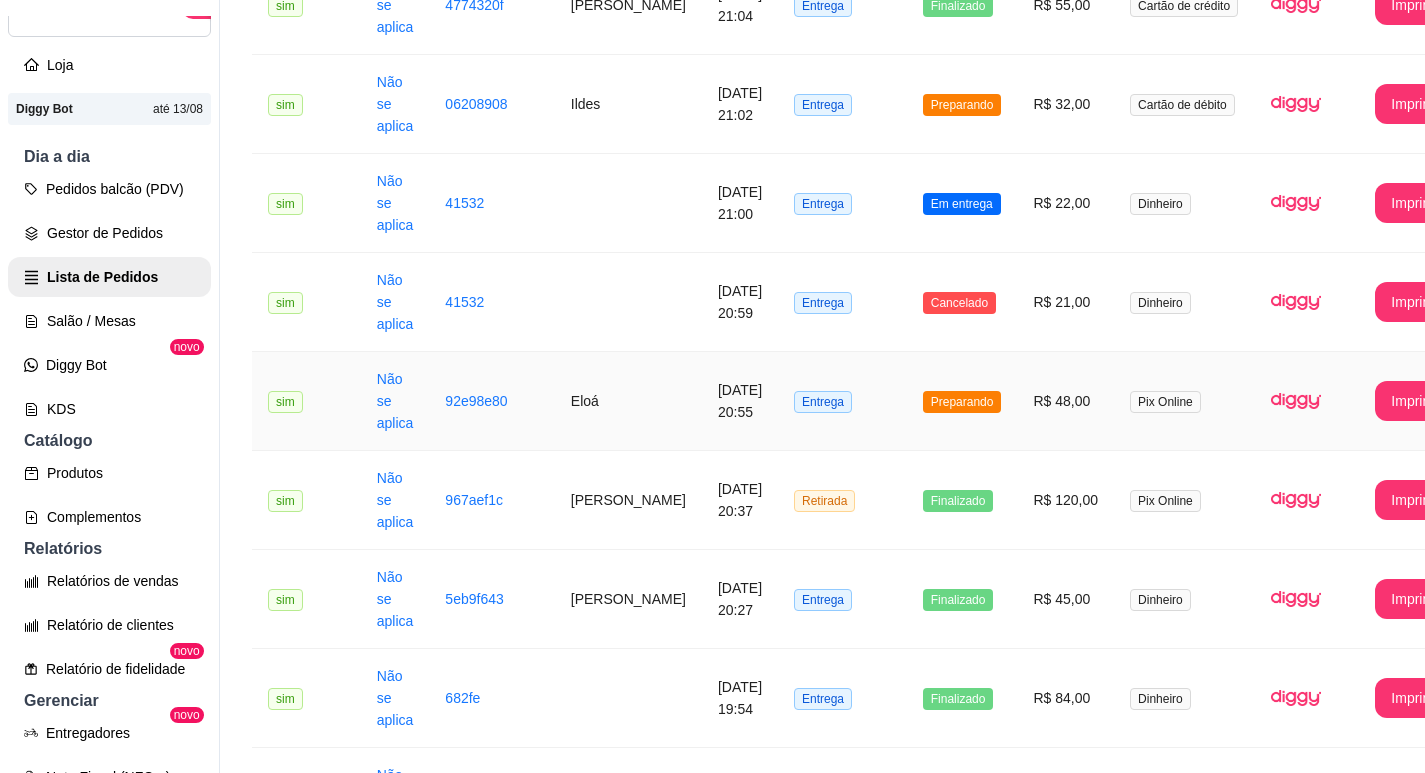 click on "Eloá" at bounding box center (628, 401) 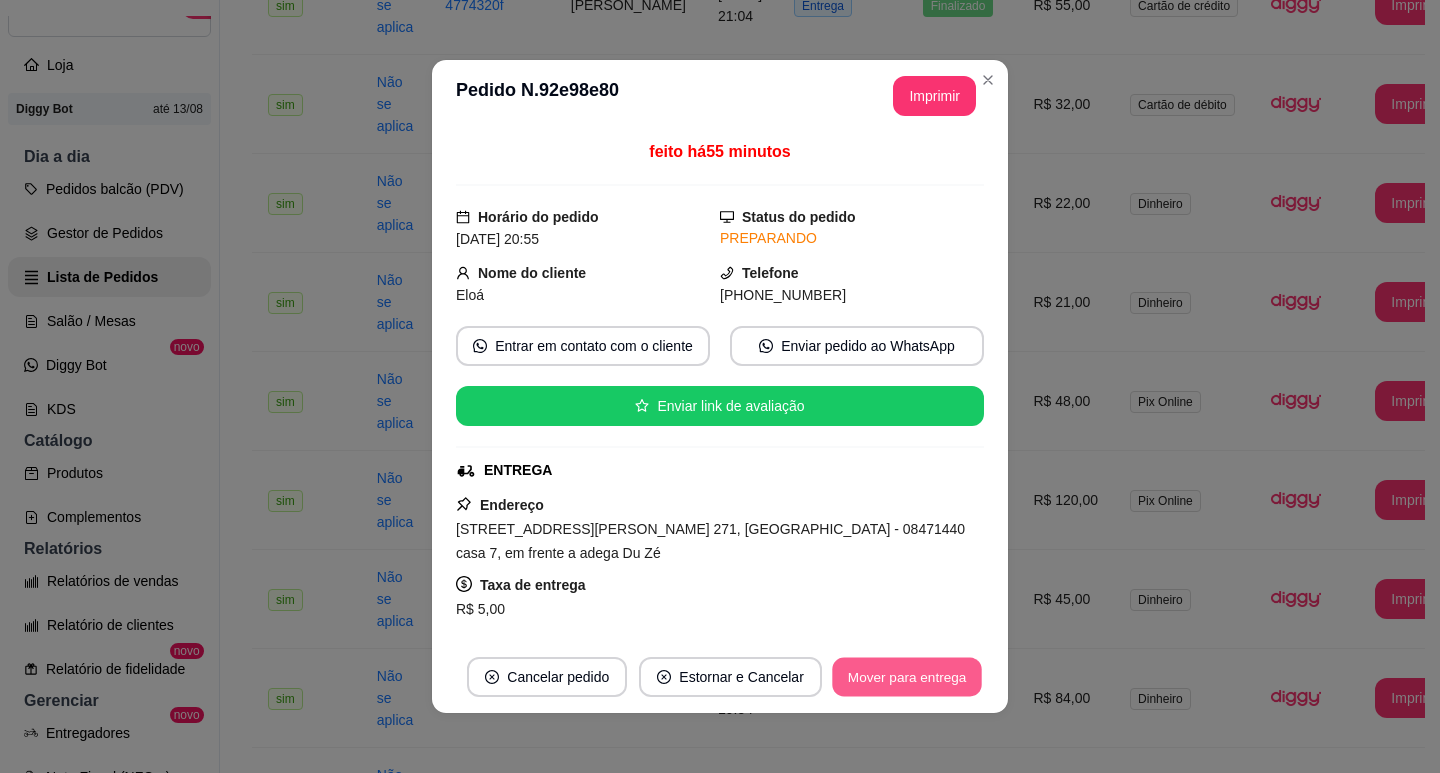 click on "Mover para entrega" at bounding box center [907, 677] 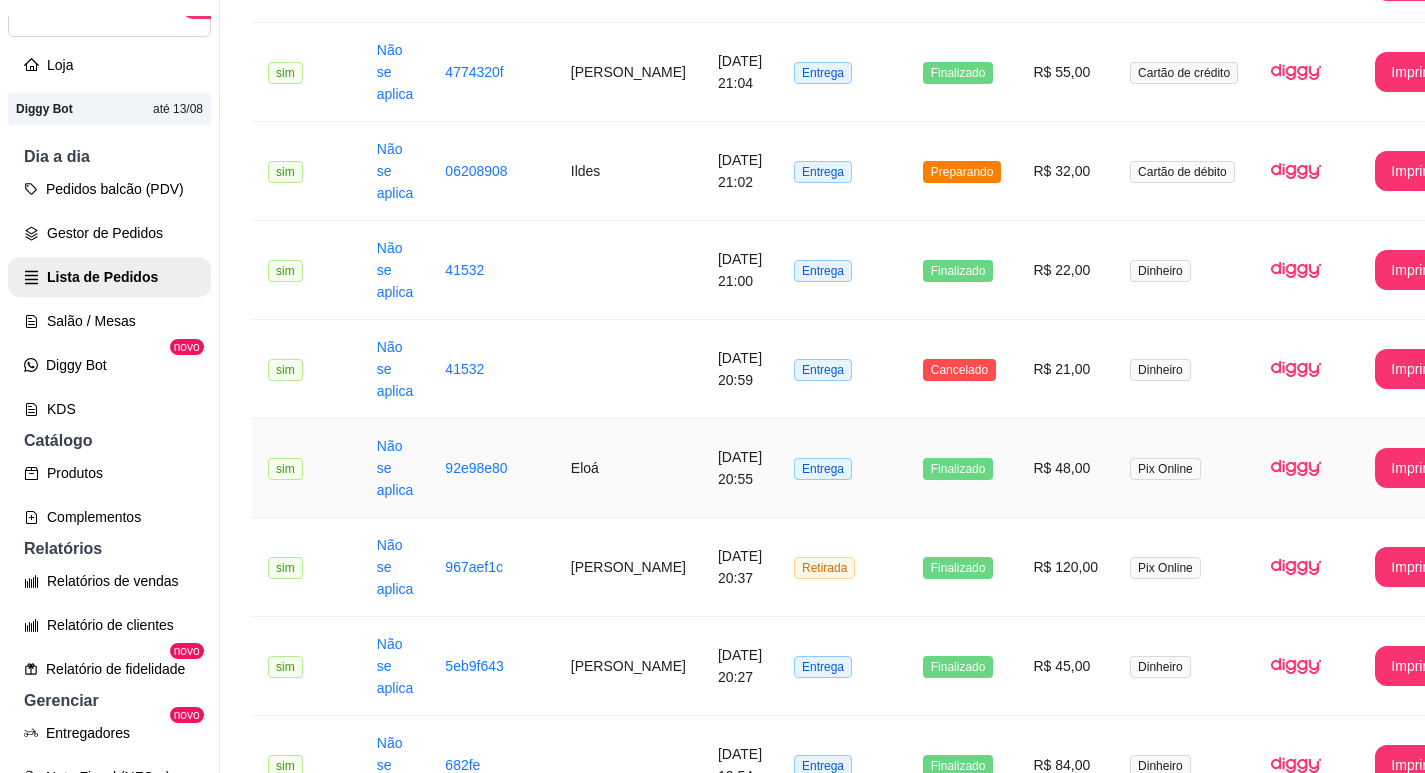 scroll, scrollTop: 900, scrollLeft: 0, axis: vertical 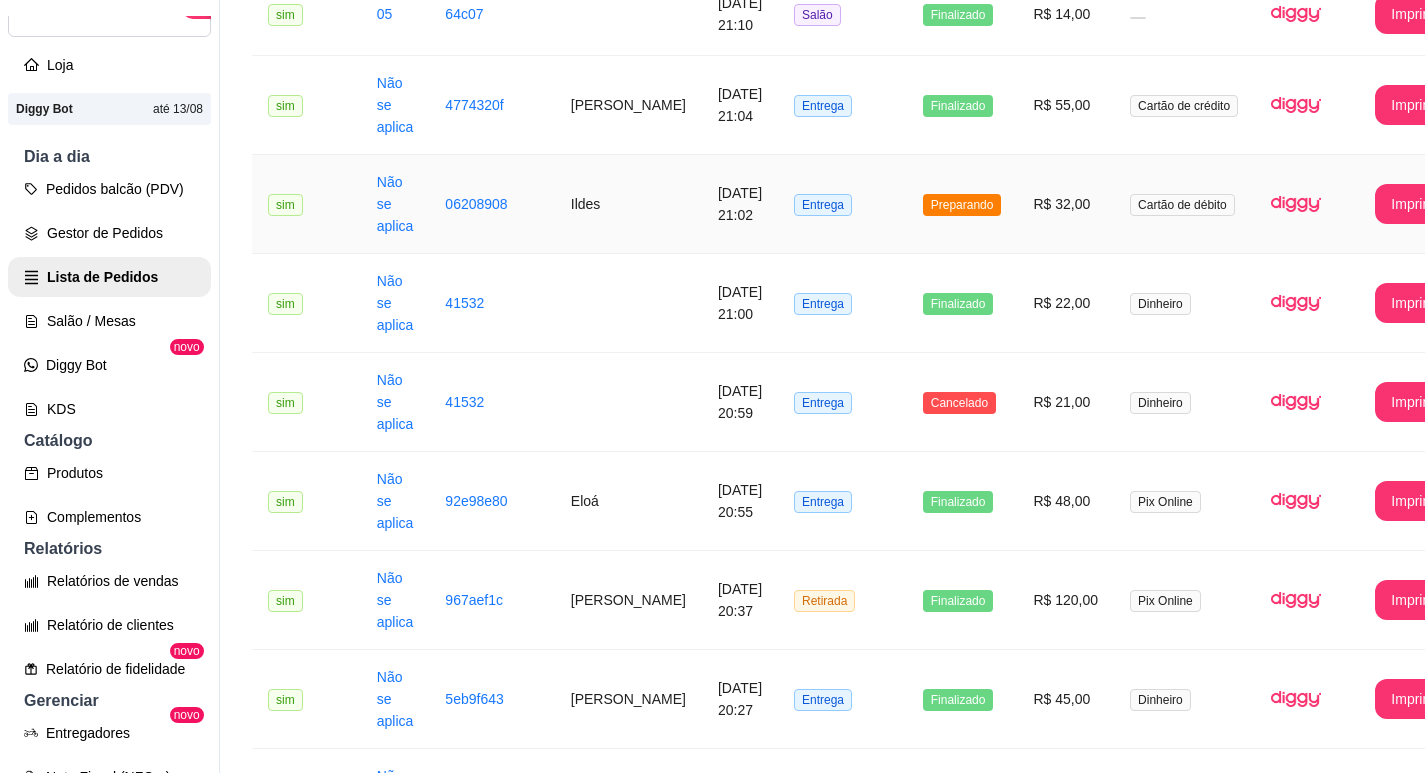 click on "Entrega" at bounding box center [842, 204] 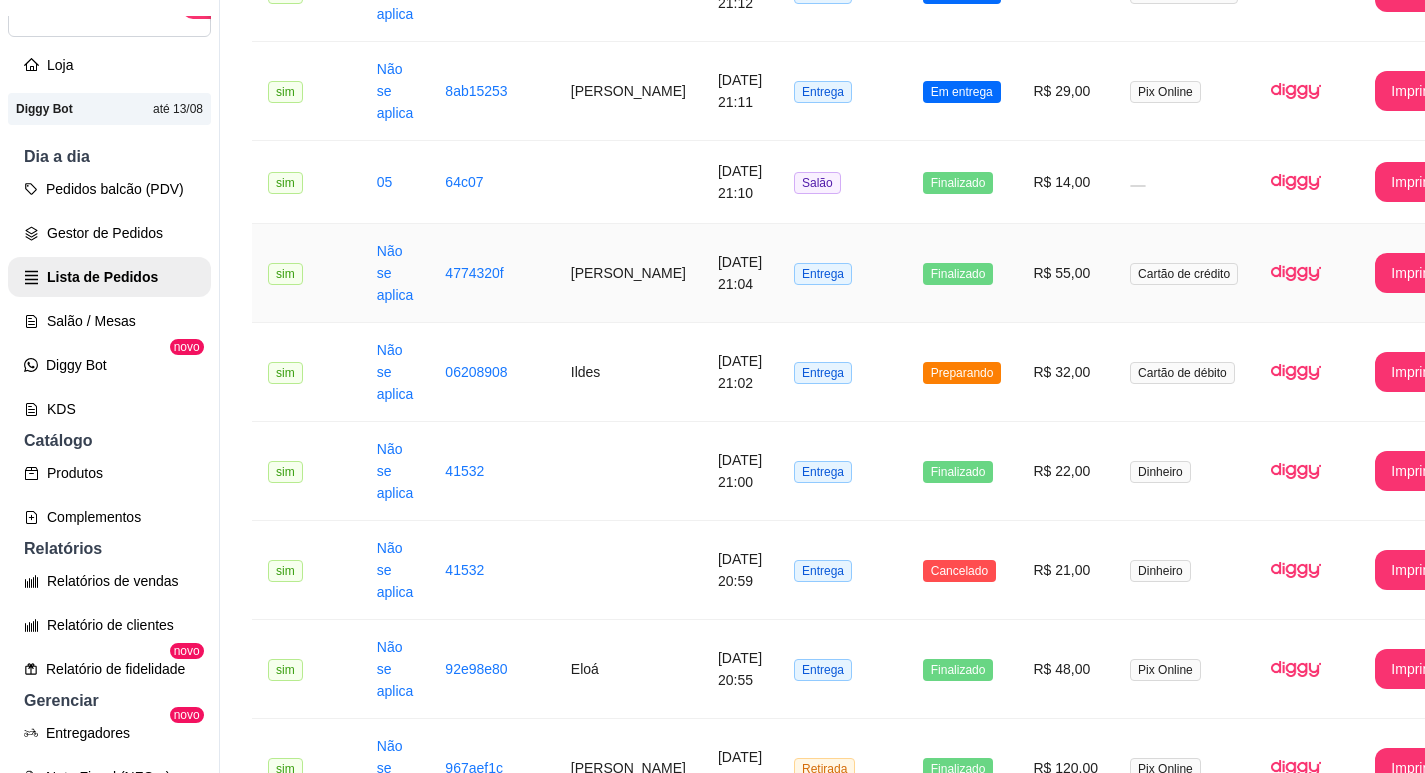 scroll, scrollTop: 700, scrollLeft: 0, axis: vertical 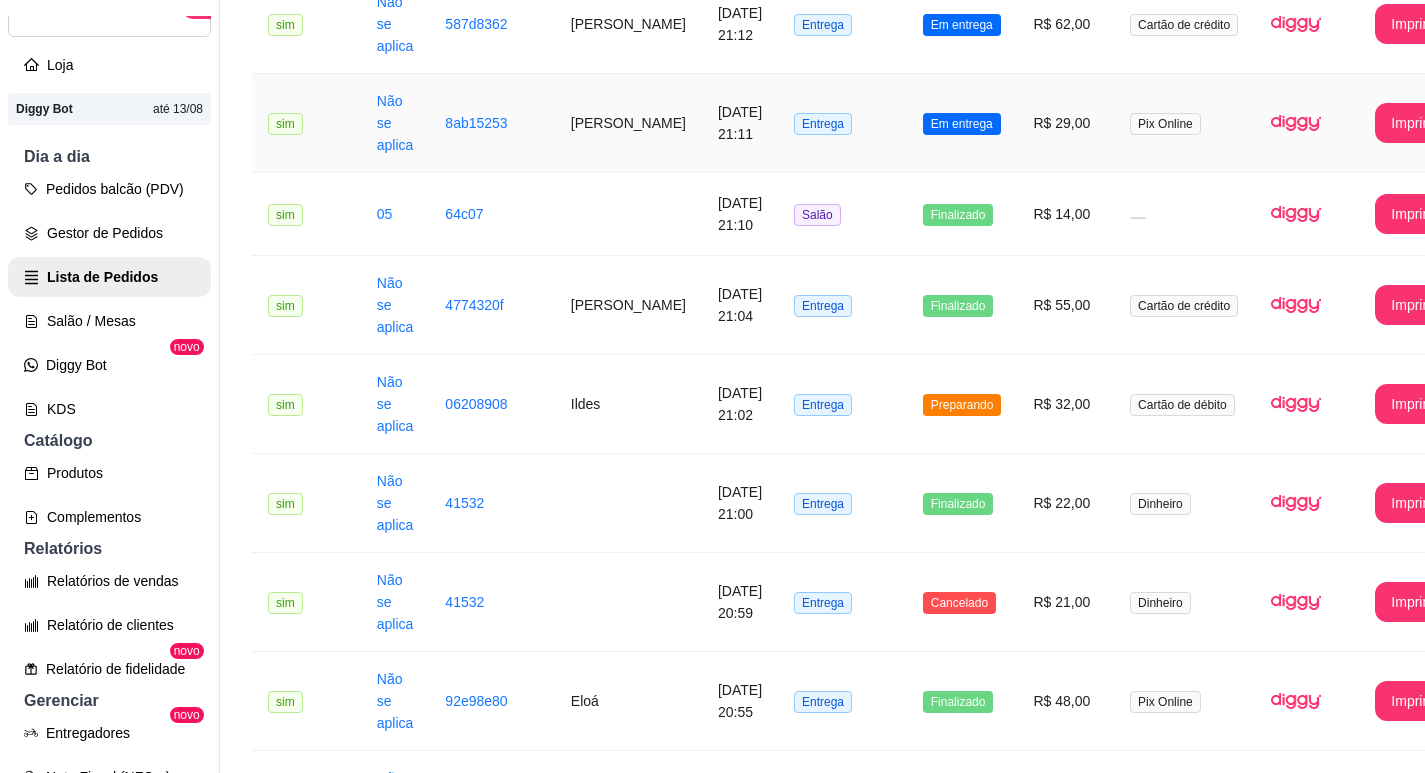 click on "Entrega" at bounding box center (842, 123) 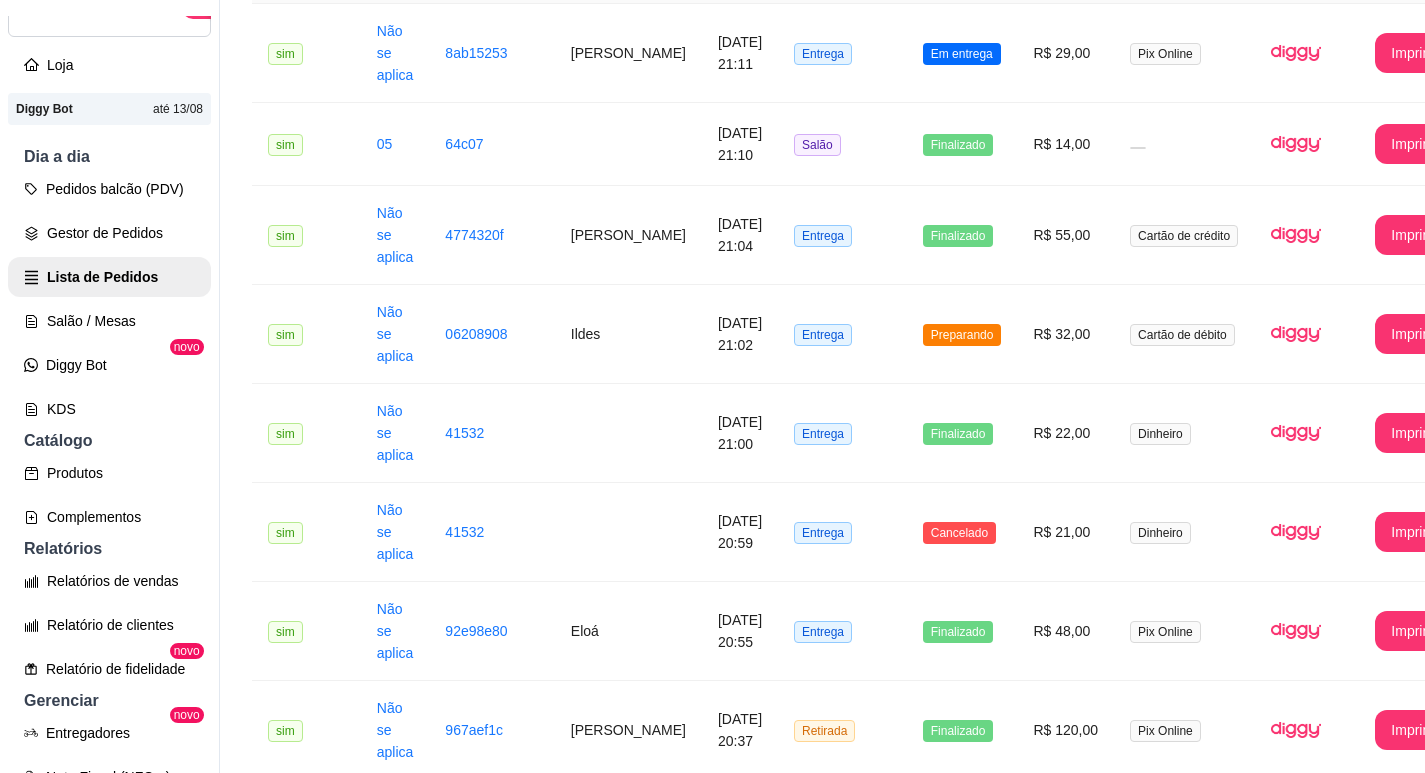 scroll, scrollTop: 800, scrollLeft: 0, axis: vertical 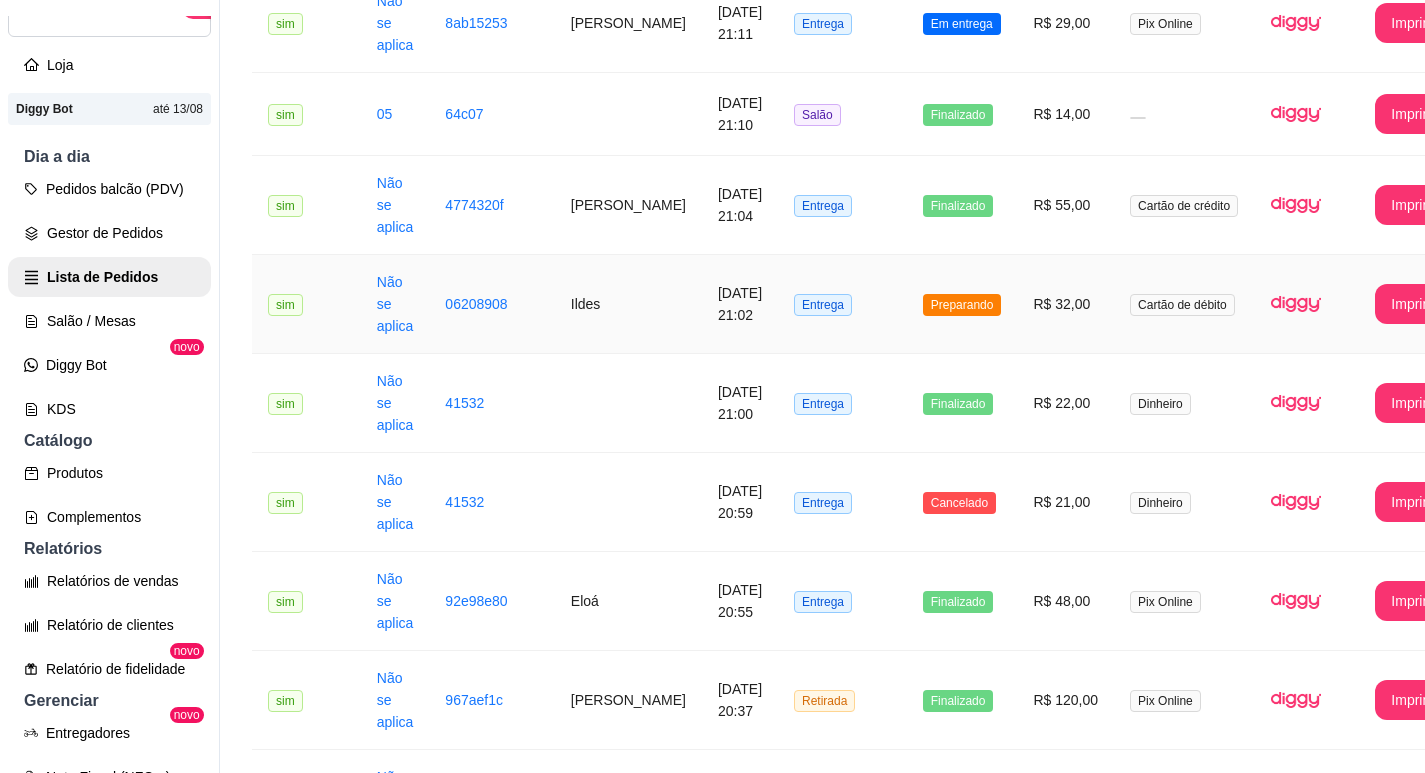 click on "Preparando" at bounding box center [962, 304] 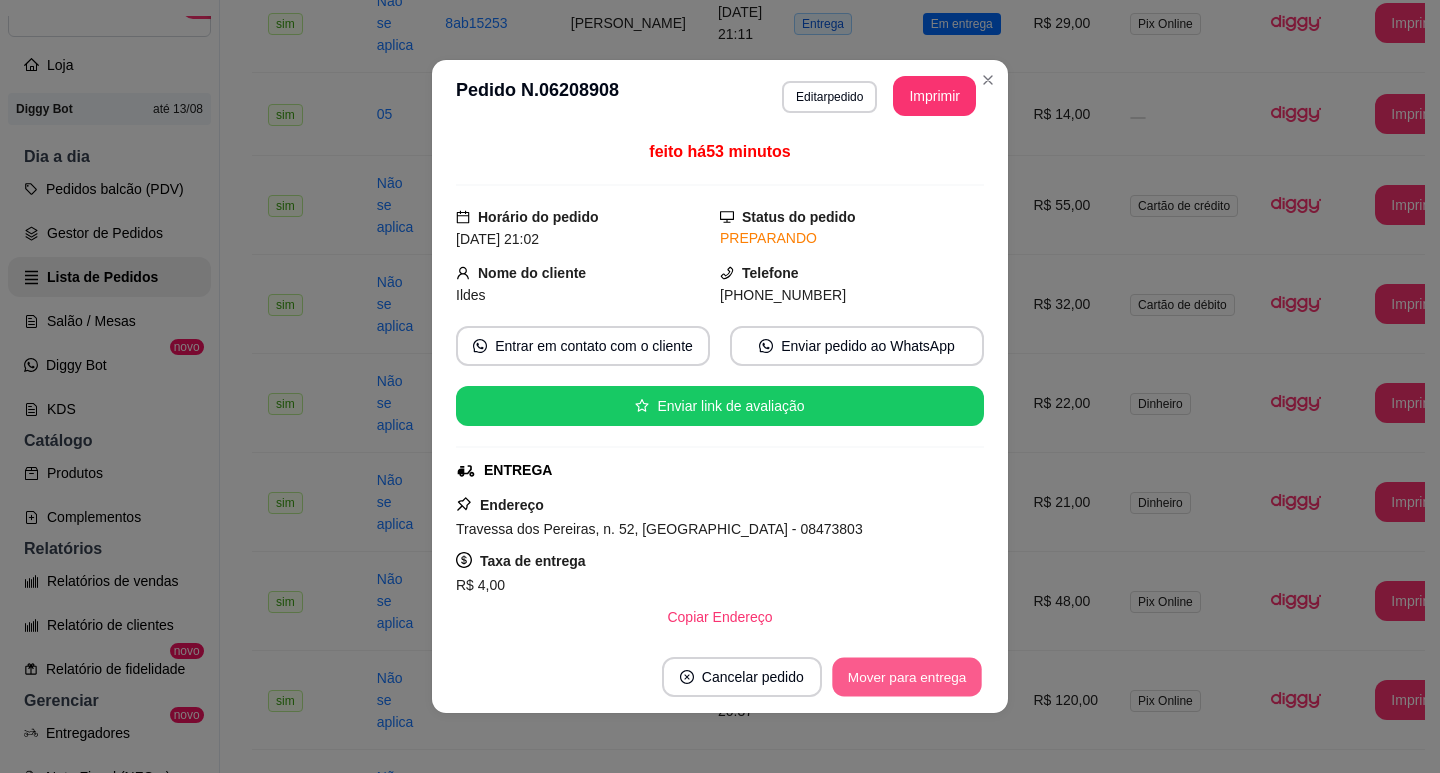 click on "Mover para entrega" at bounding box center (907, 677) 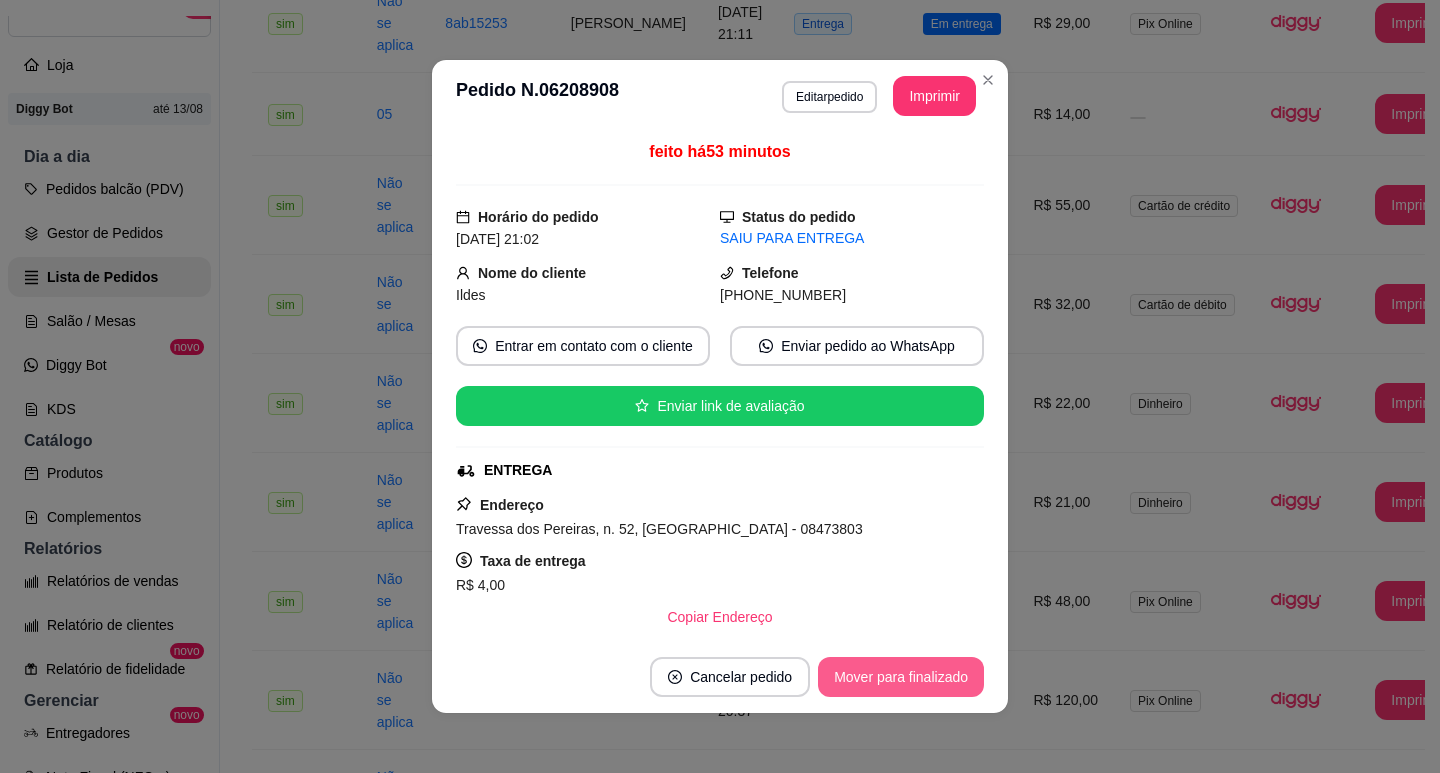 click on "Mover para finalizado" at bounding box center [901, 677] 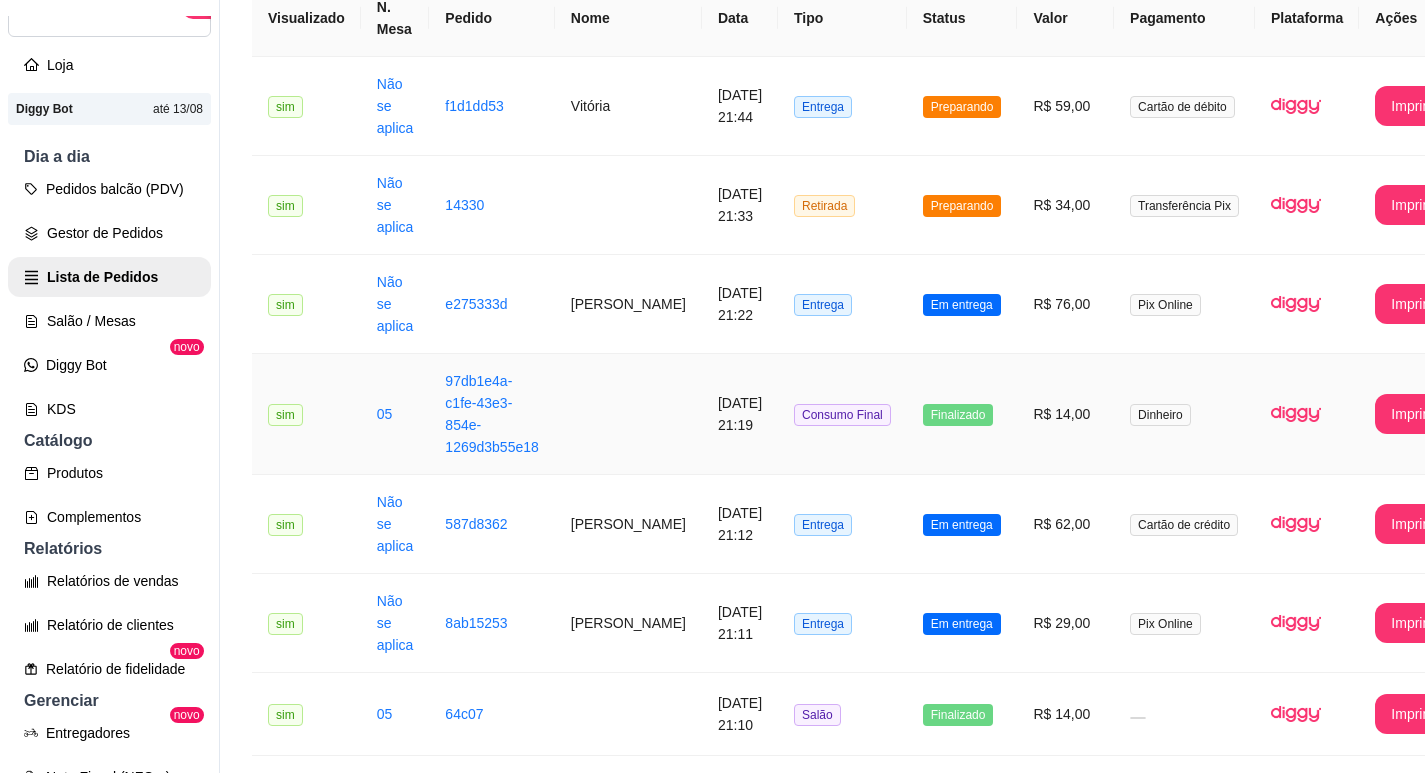 scroll, scrollTop: 100, scrollLeft: 0, axis: vertical 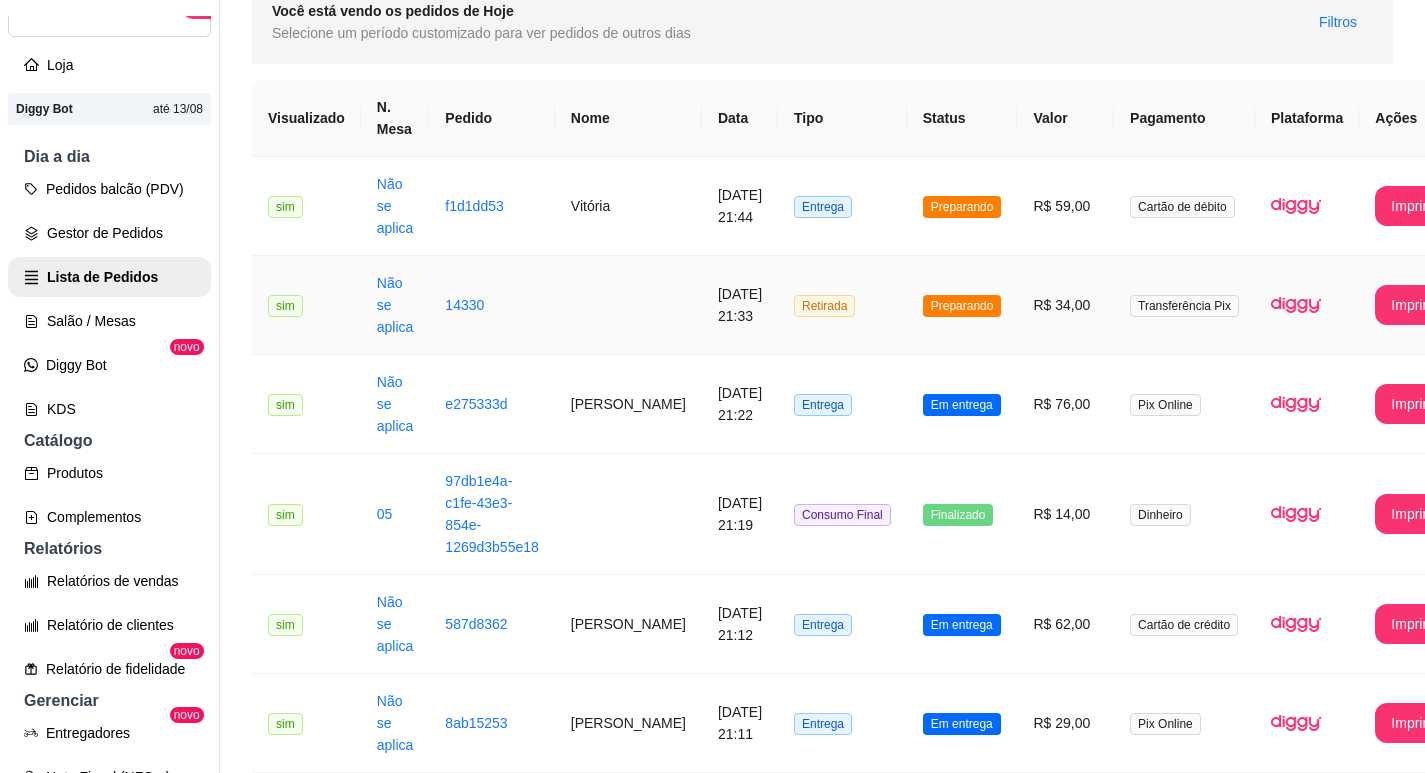 click on "Preparando" at bounding box center (962, 305) 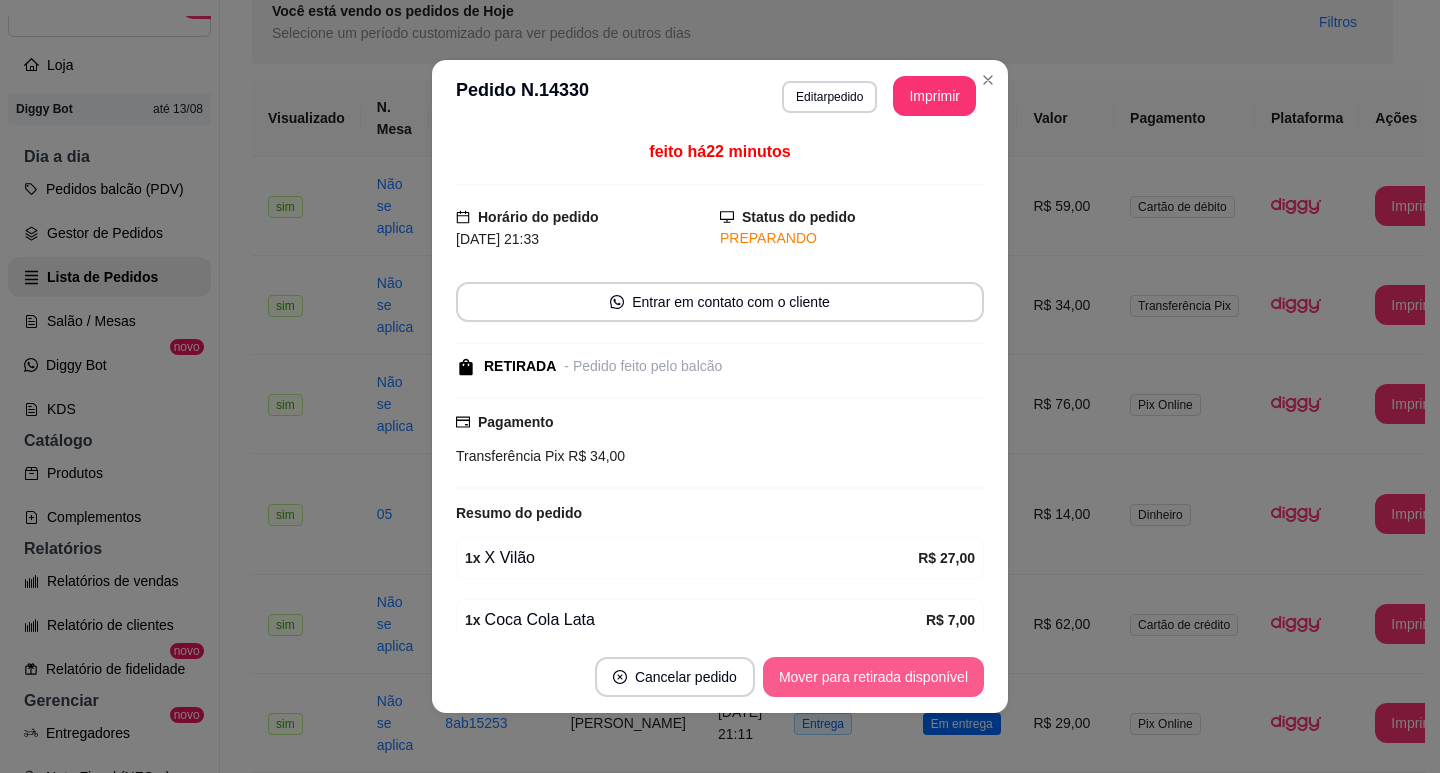 click on "Mover para retirada disponível" at bounding box center (873, 677) 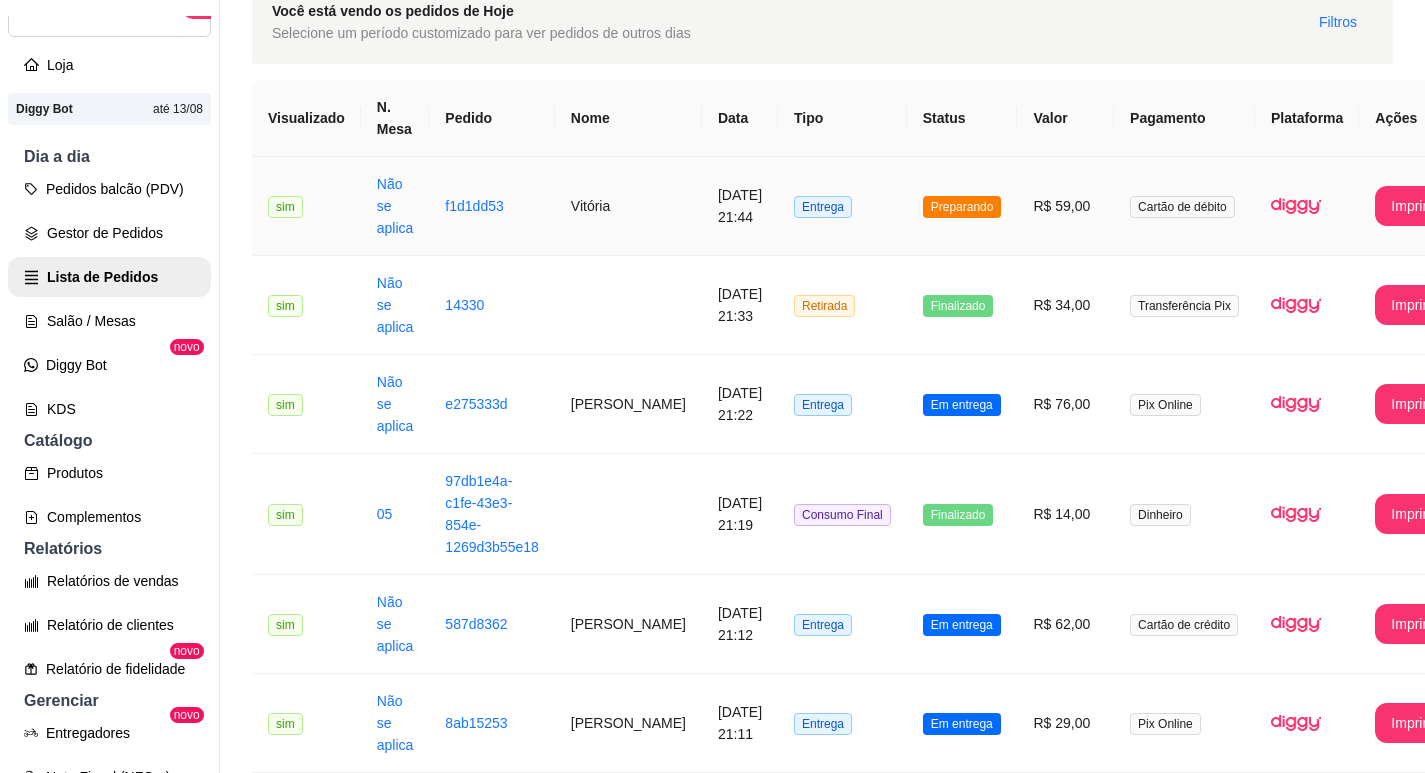 click on "f1d1dd53" at bounding box center [491, 206] 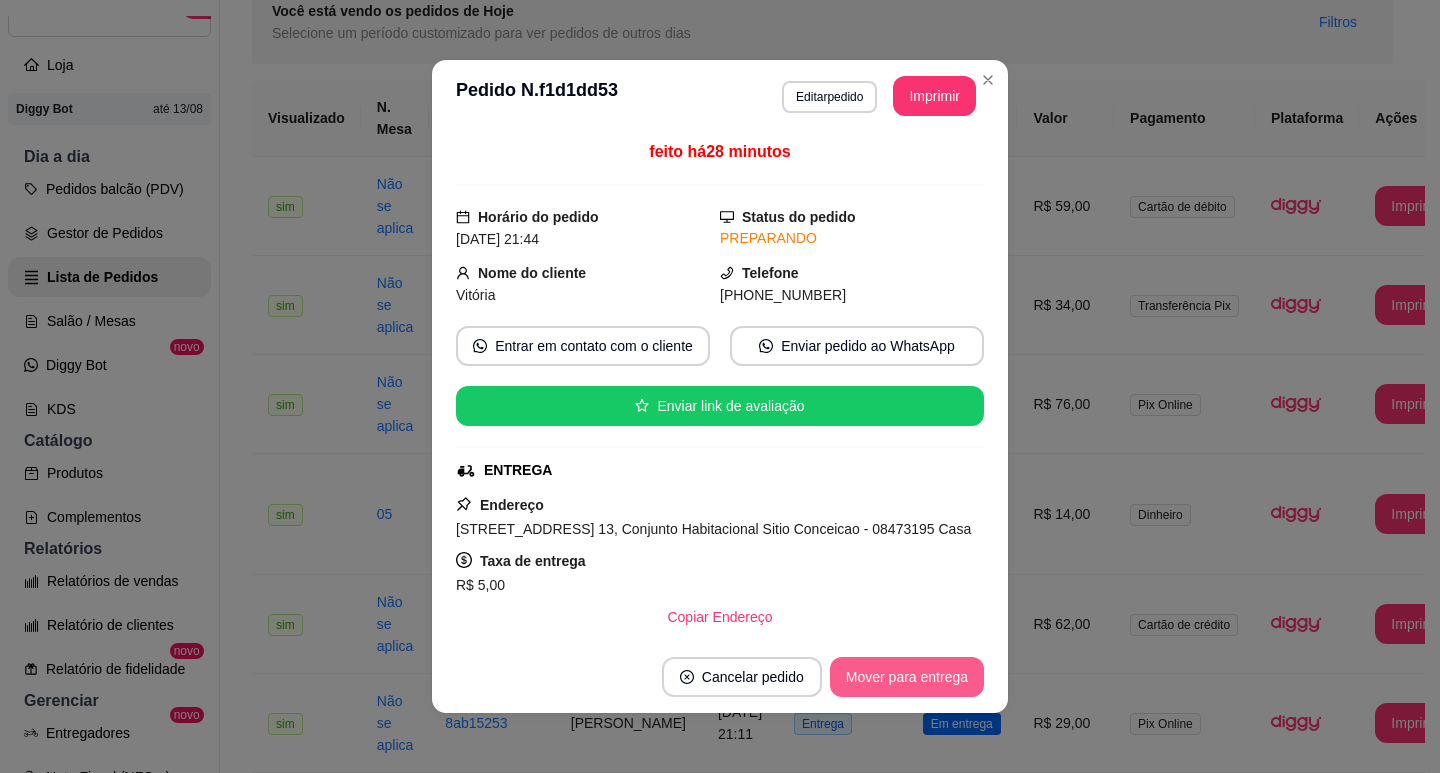 click on "Mover para entrega" at bounding box center [907, 677] 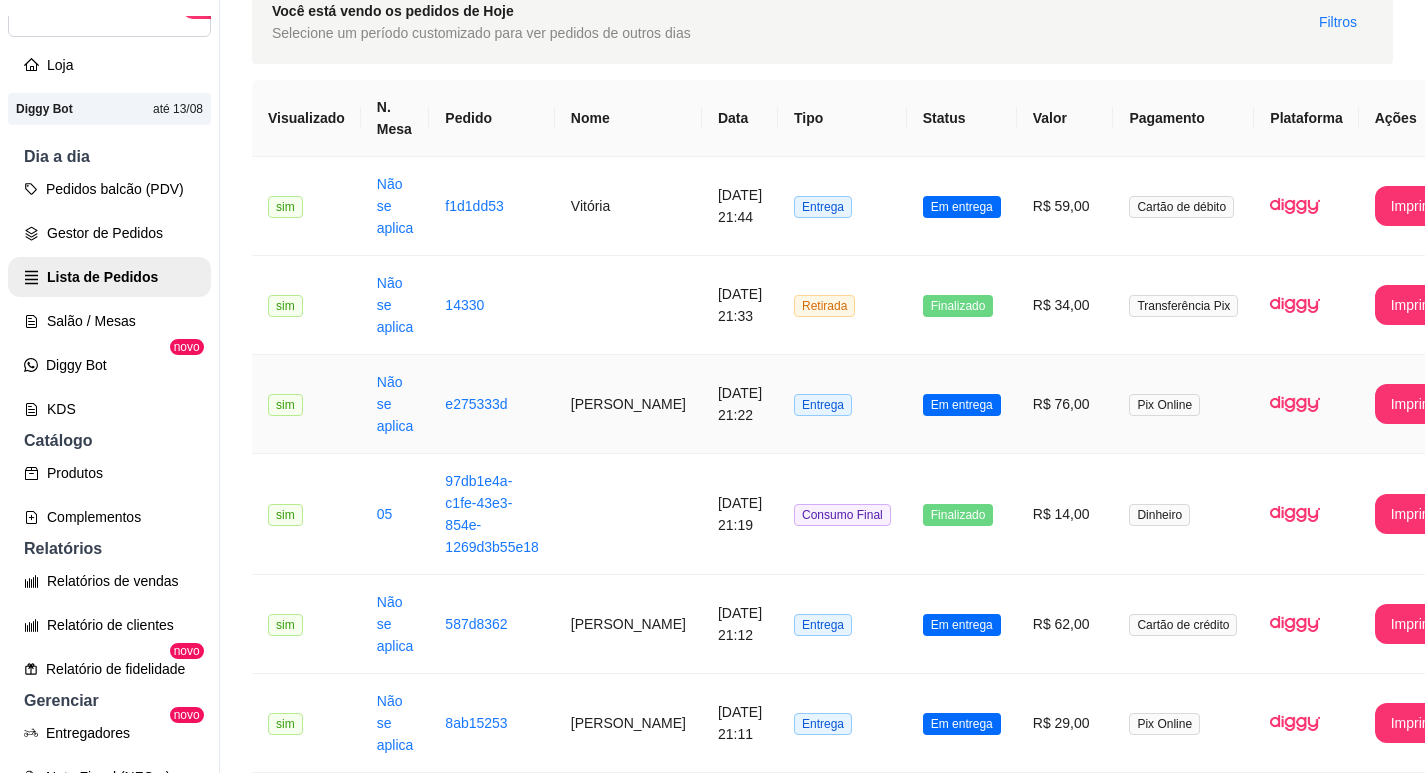 click on "Entrega" at bounding box center [842, 404] 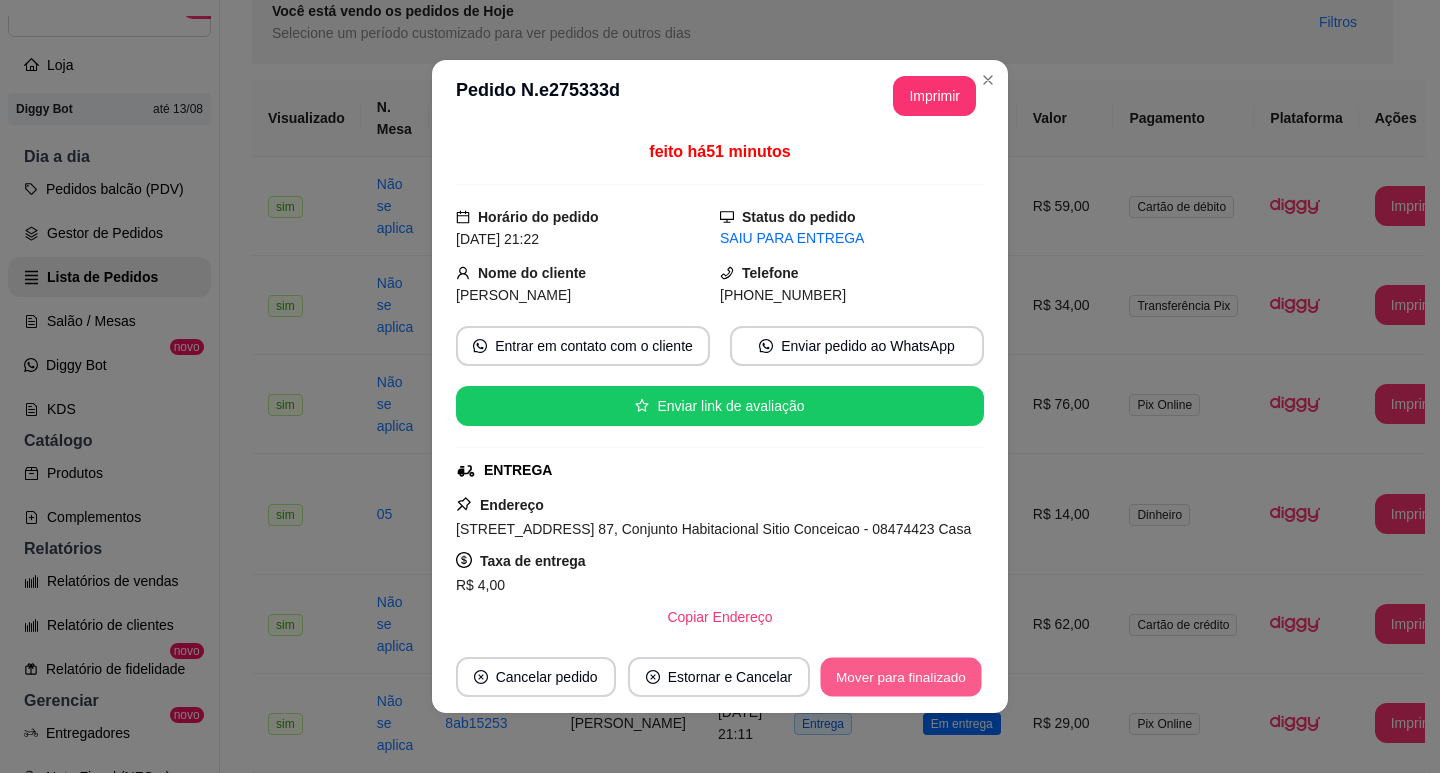 click on "Mover para finalizado" at bounding box center [901, 677] 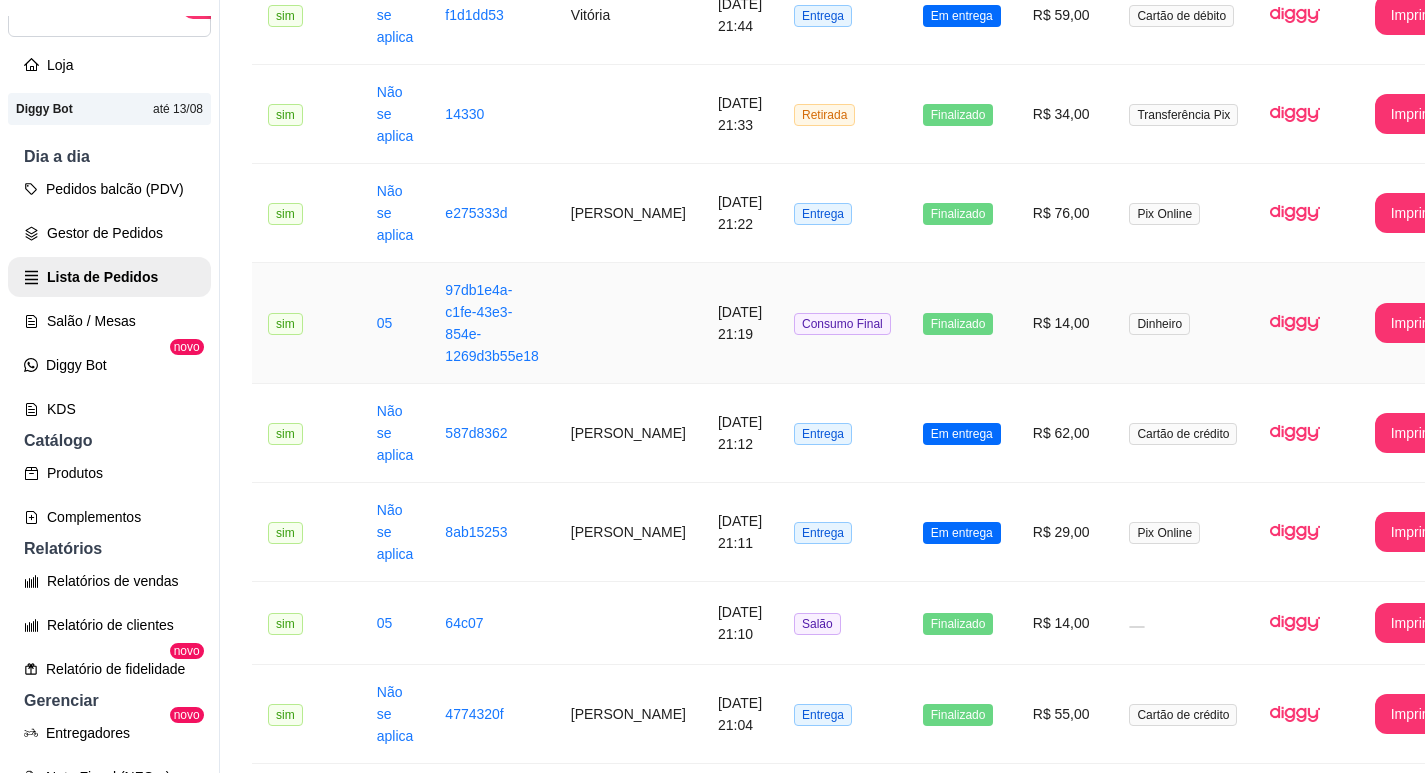 scroll, scrollTop: 300, scrollLeft: 0, axis: vertical 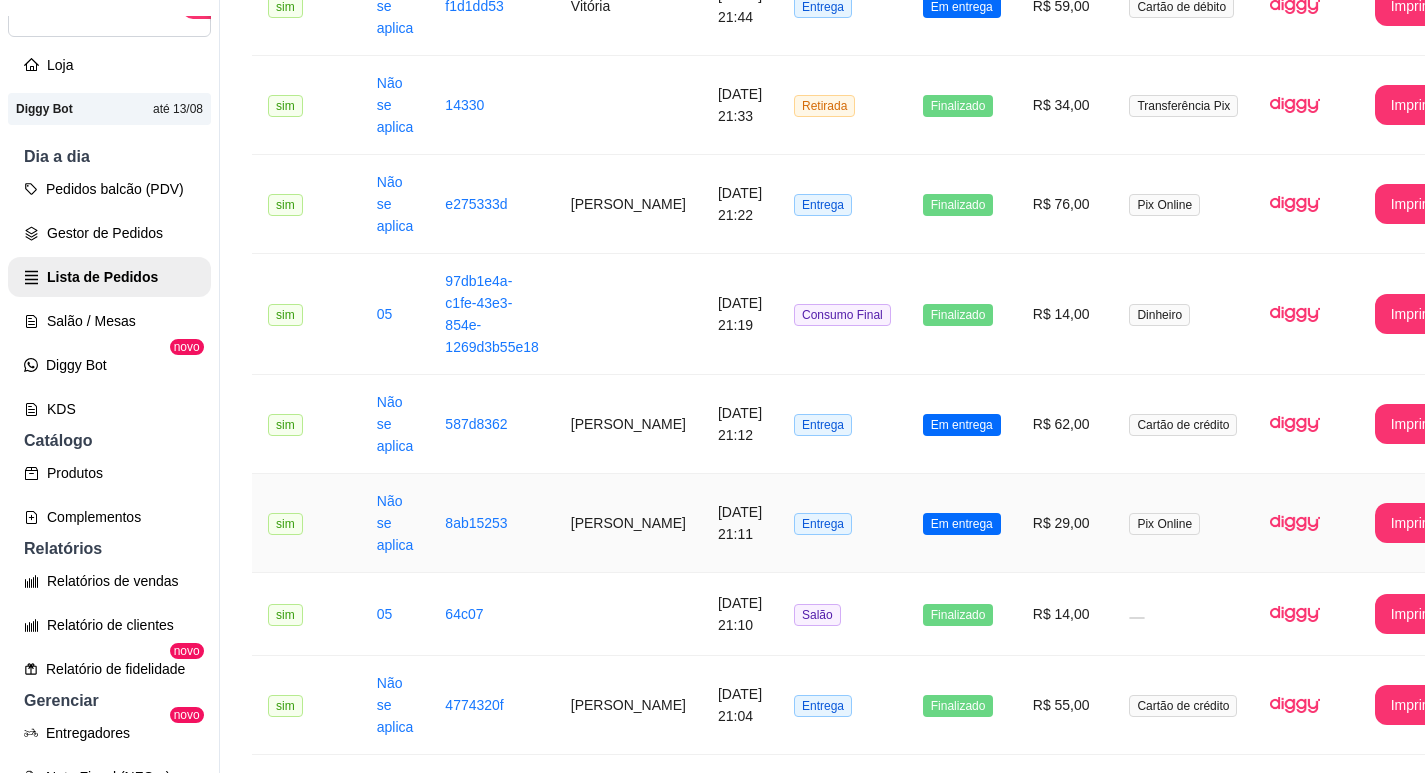 click on "Em entrega" at bounding box center [962, 523] 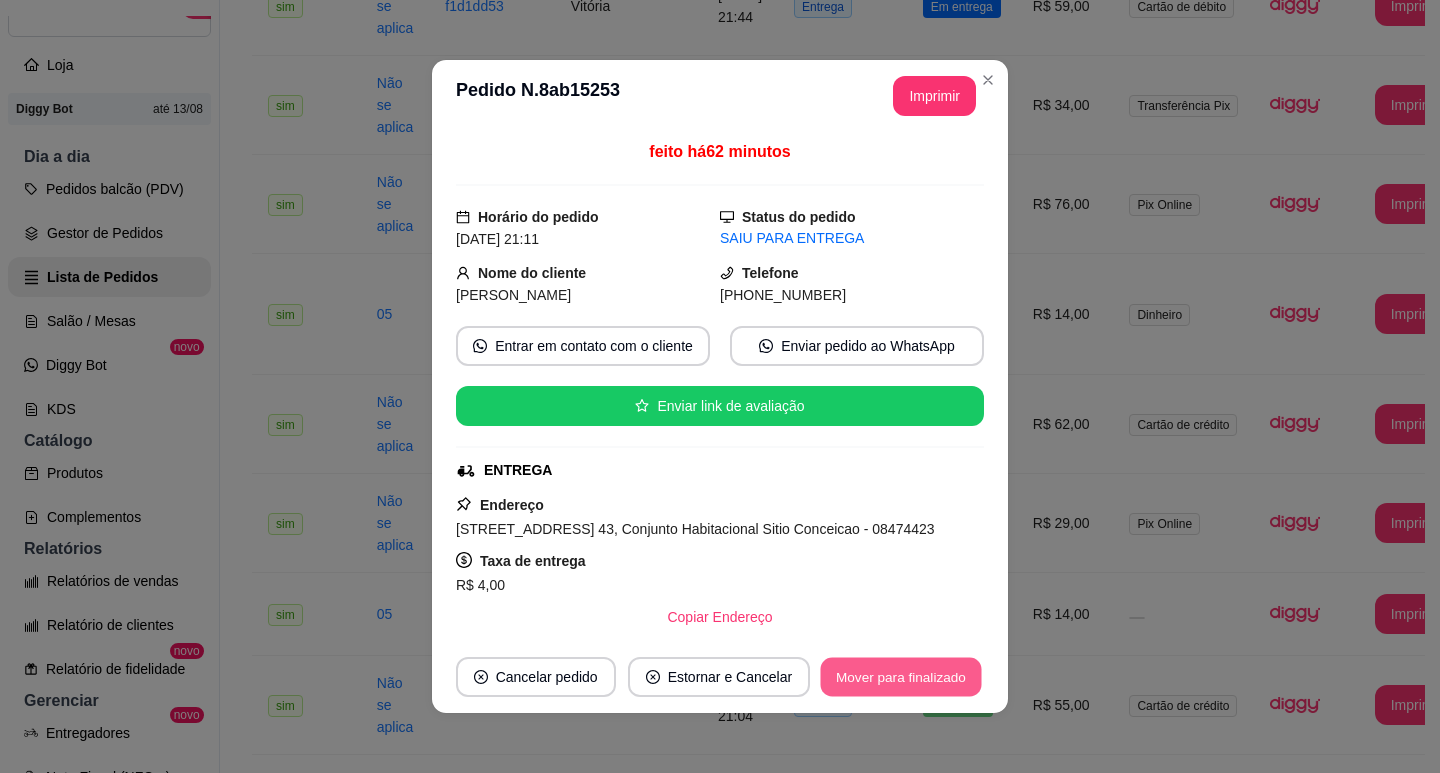 click on "Mover para finalizado" at bounding box center [901, 677] 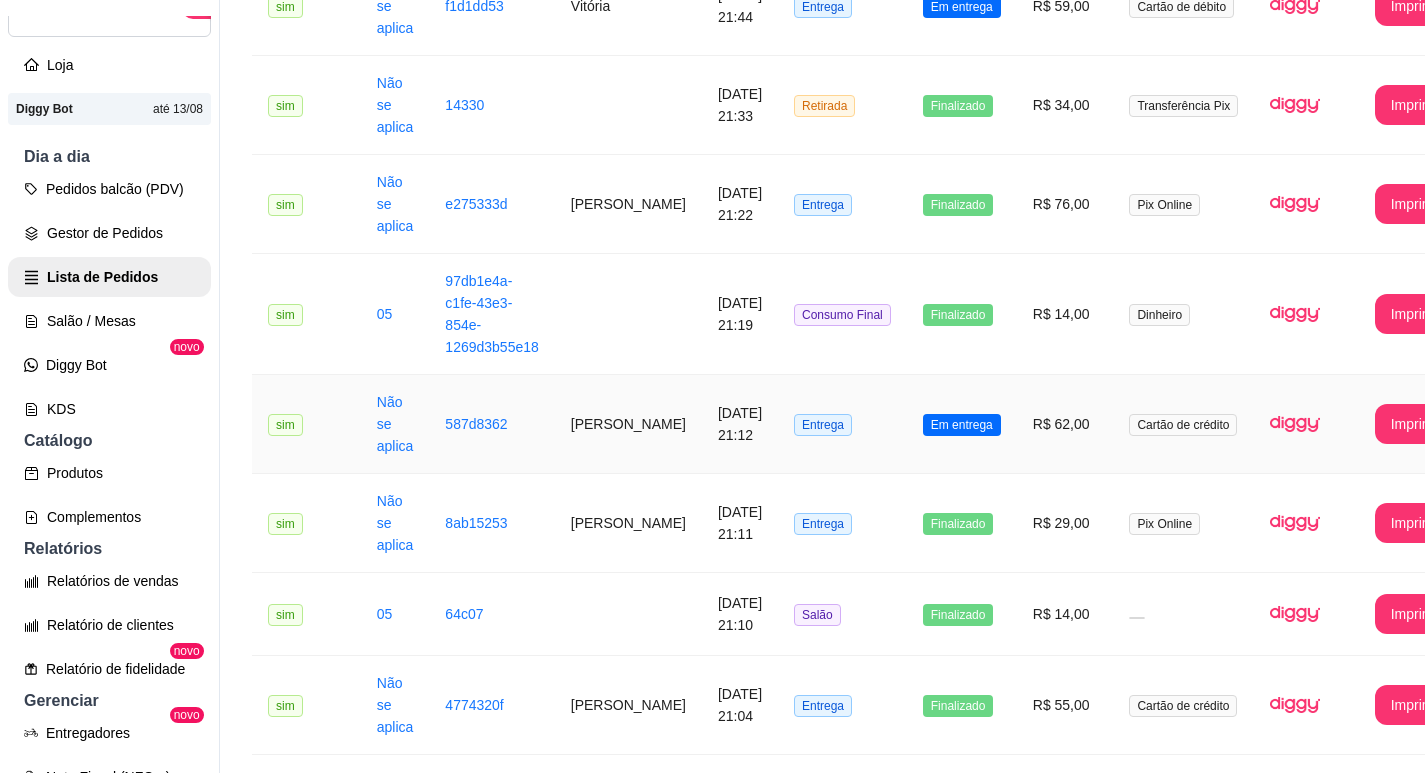 click on "Em entrega" at bounding box center (962, 424) 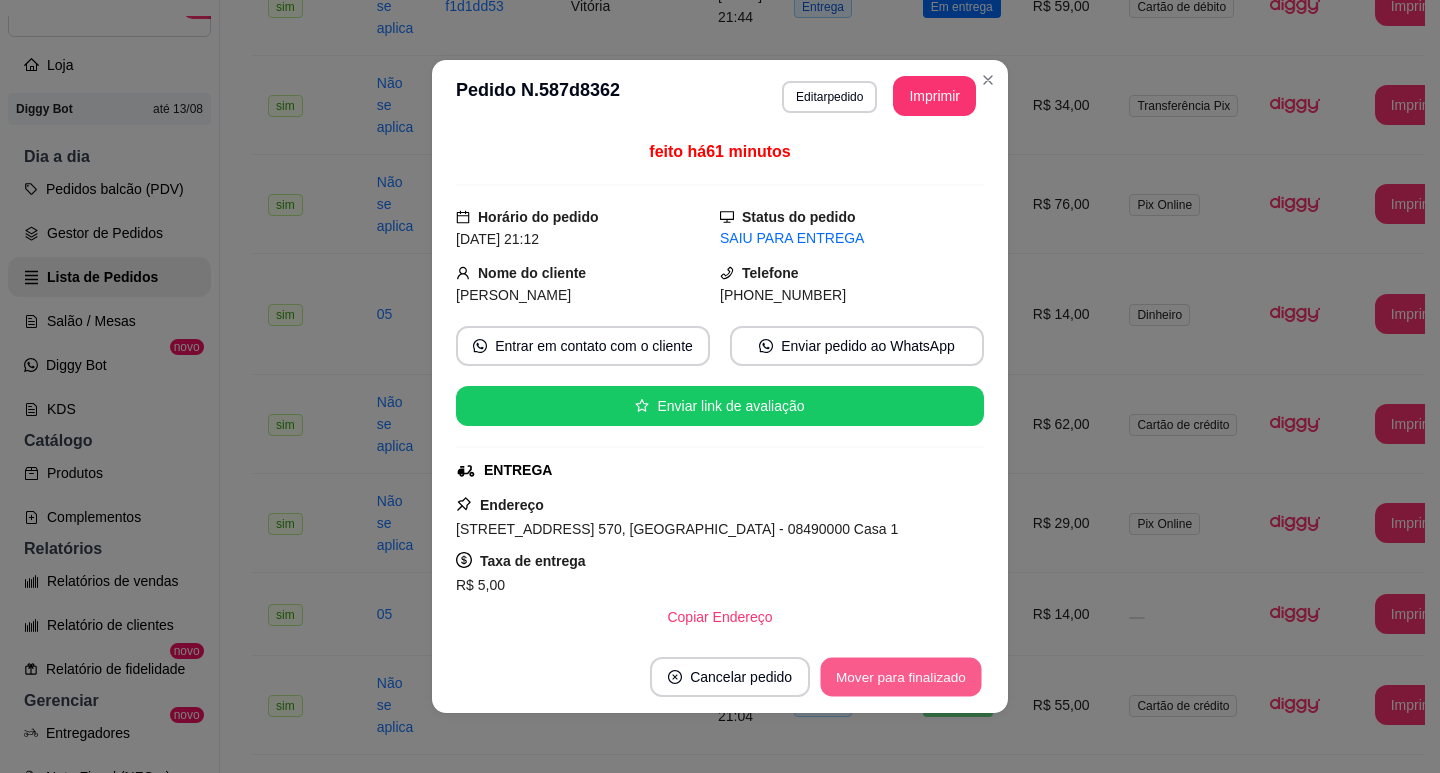 click on "Mover para finalizado" at bounding box center [901, 677] 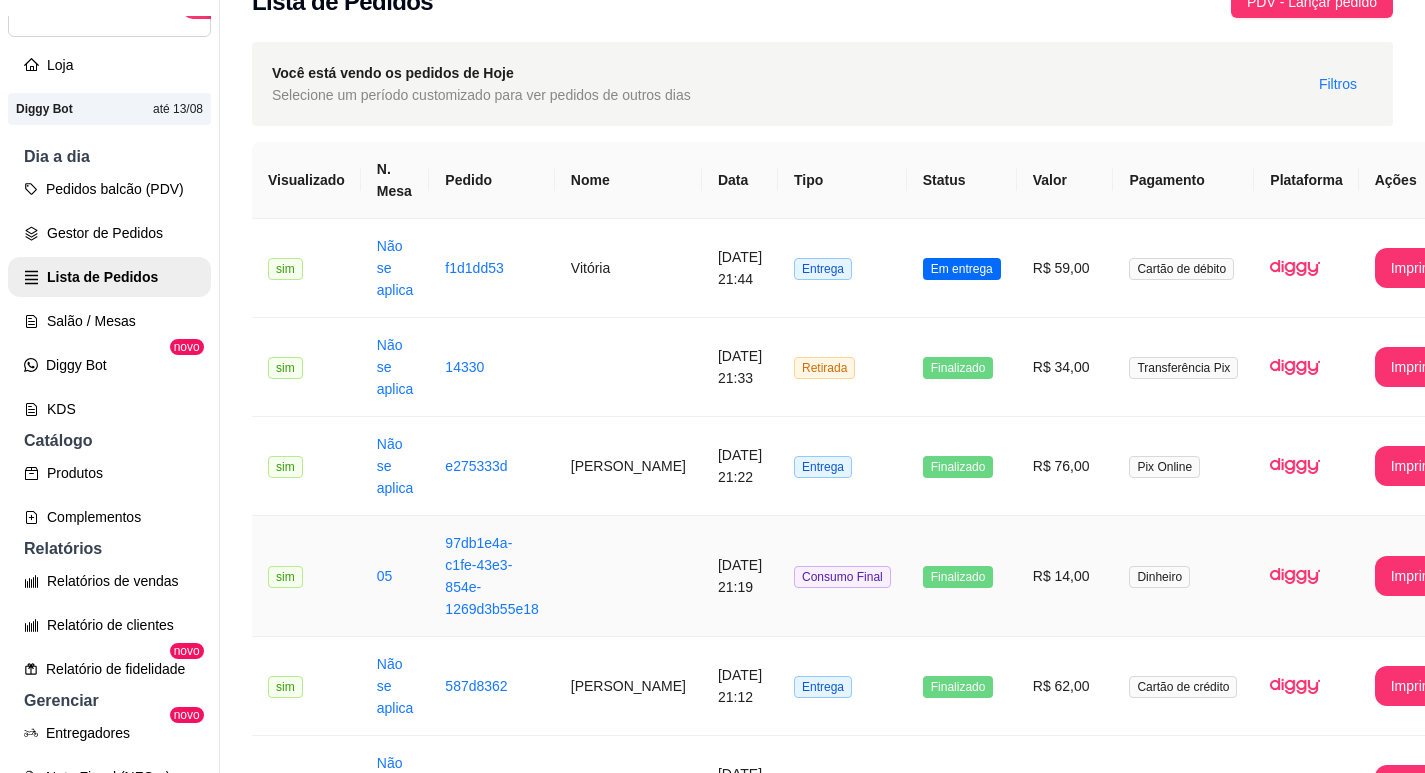 scroll, scrollTop: 0, scrollLeft: 0, axis: both 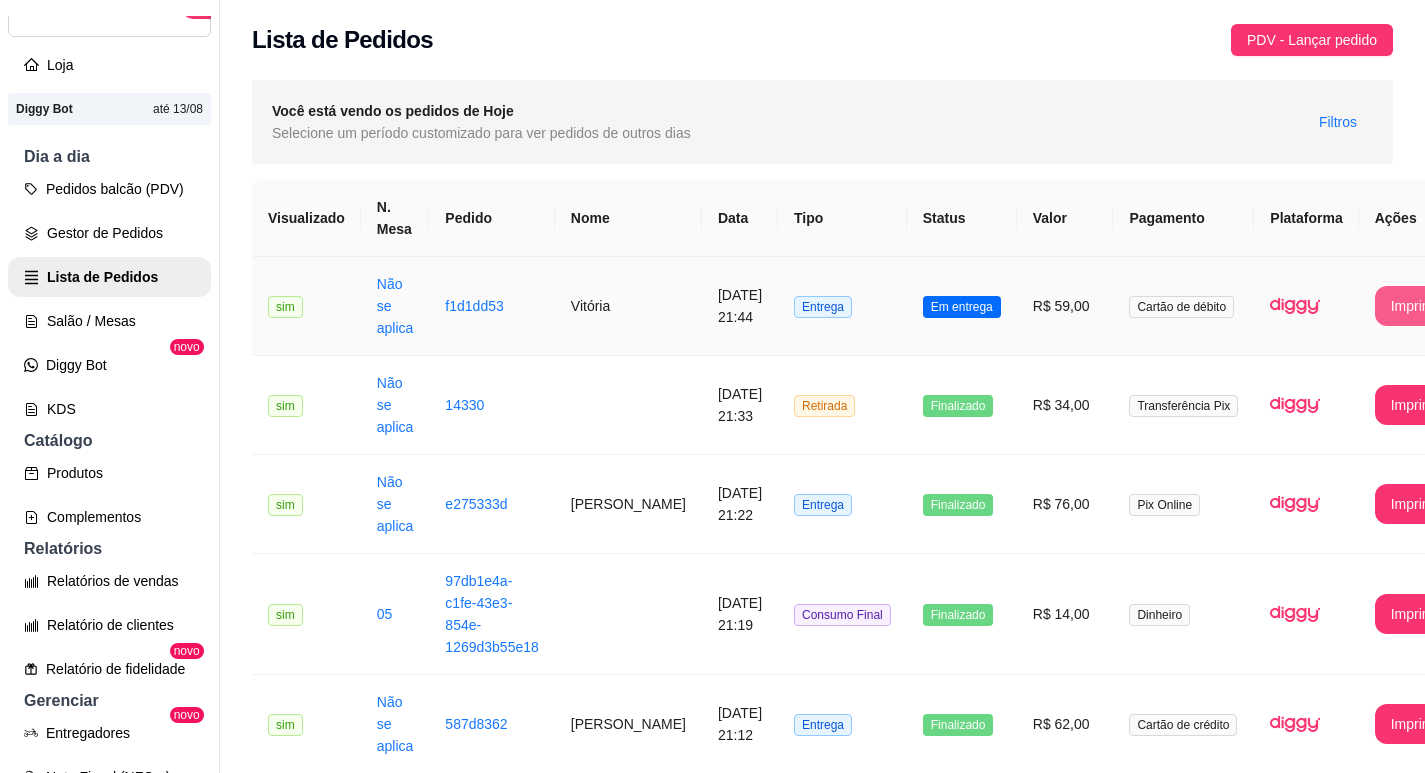 click on "Imprimir" at bounding box center (1416, 306) 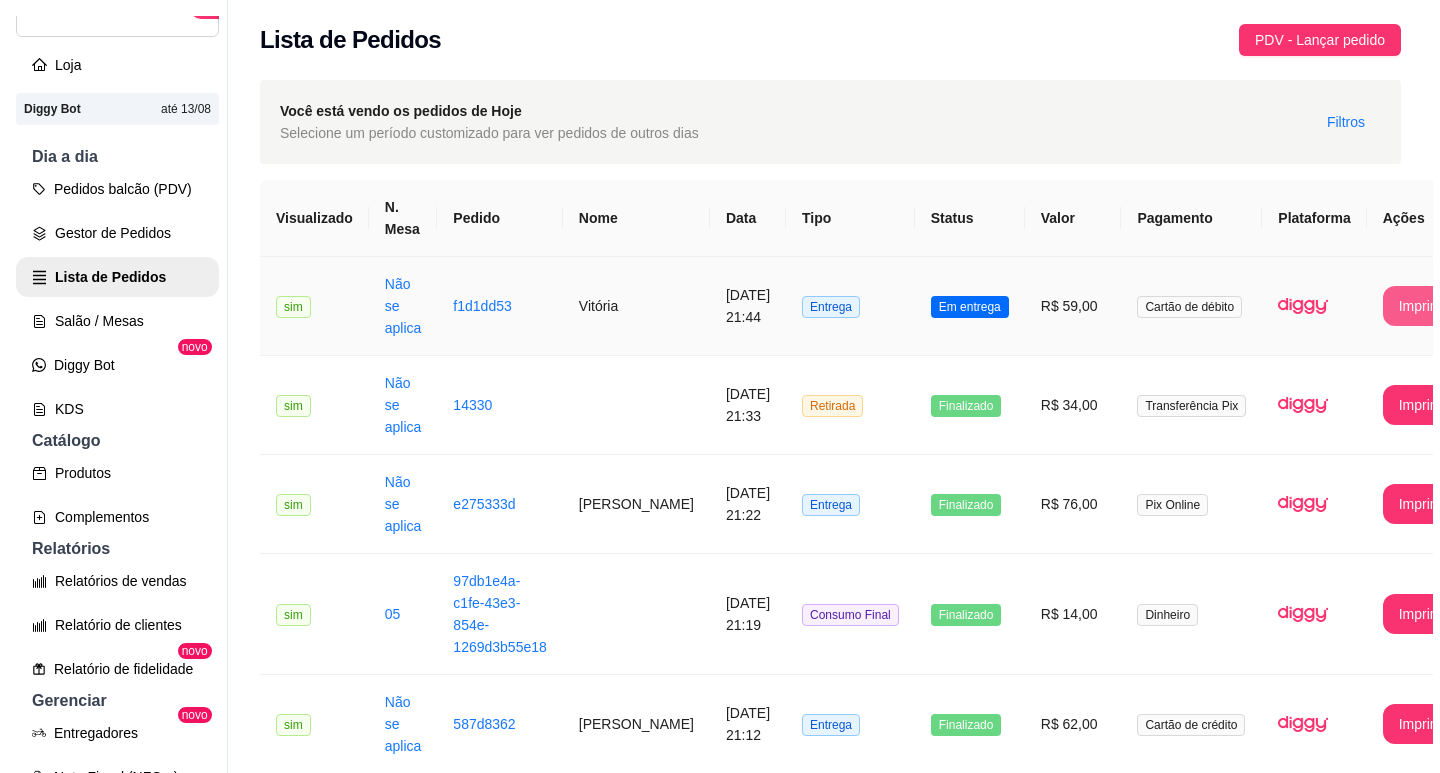 scroll, scrollTop: 0, scrollLeft: 0, axis: both 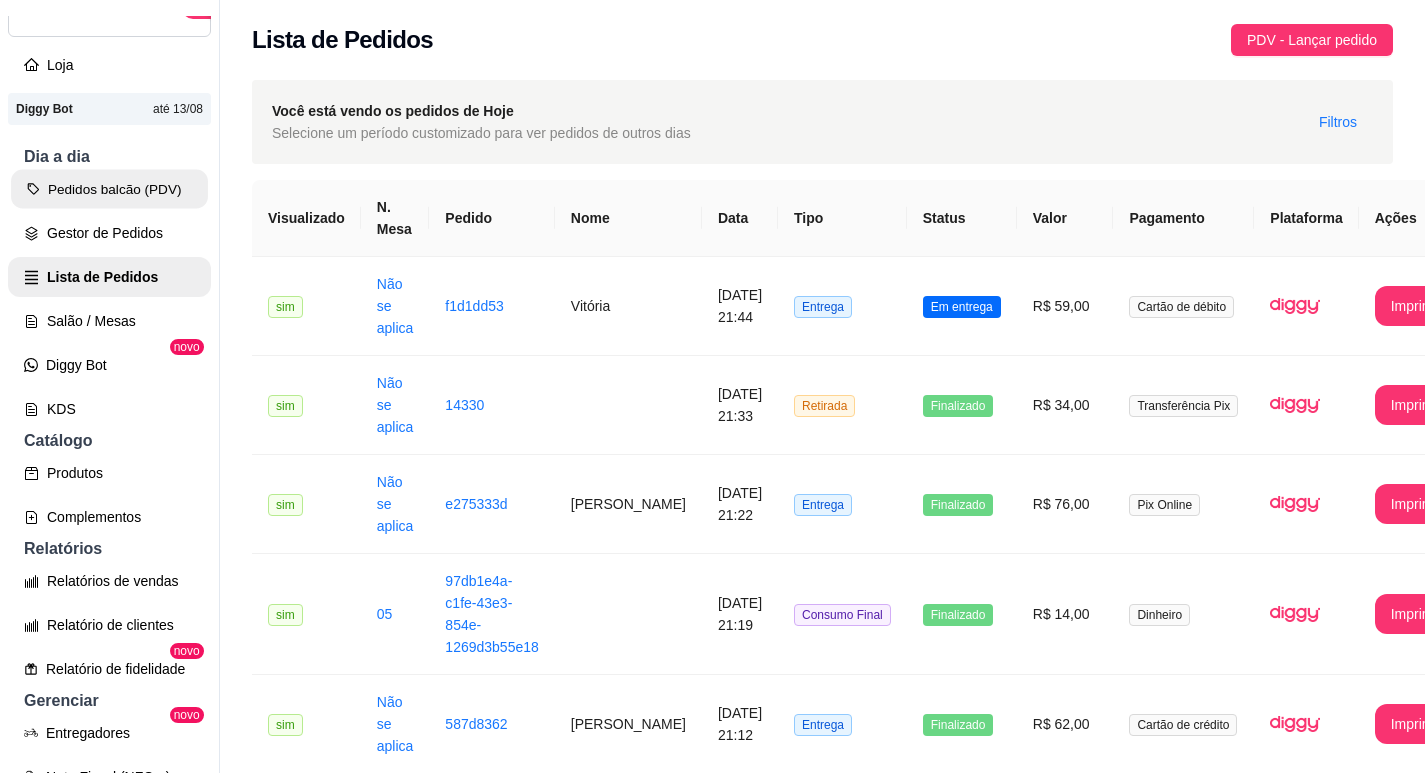 click on "Pedidos balcão (PDV)" at bounding box center [109, 189] 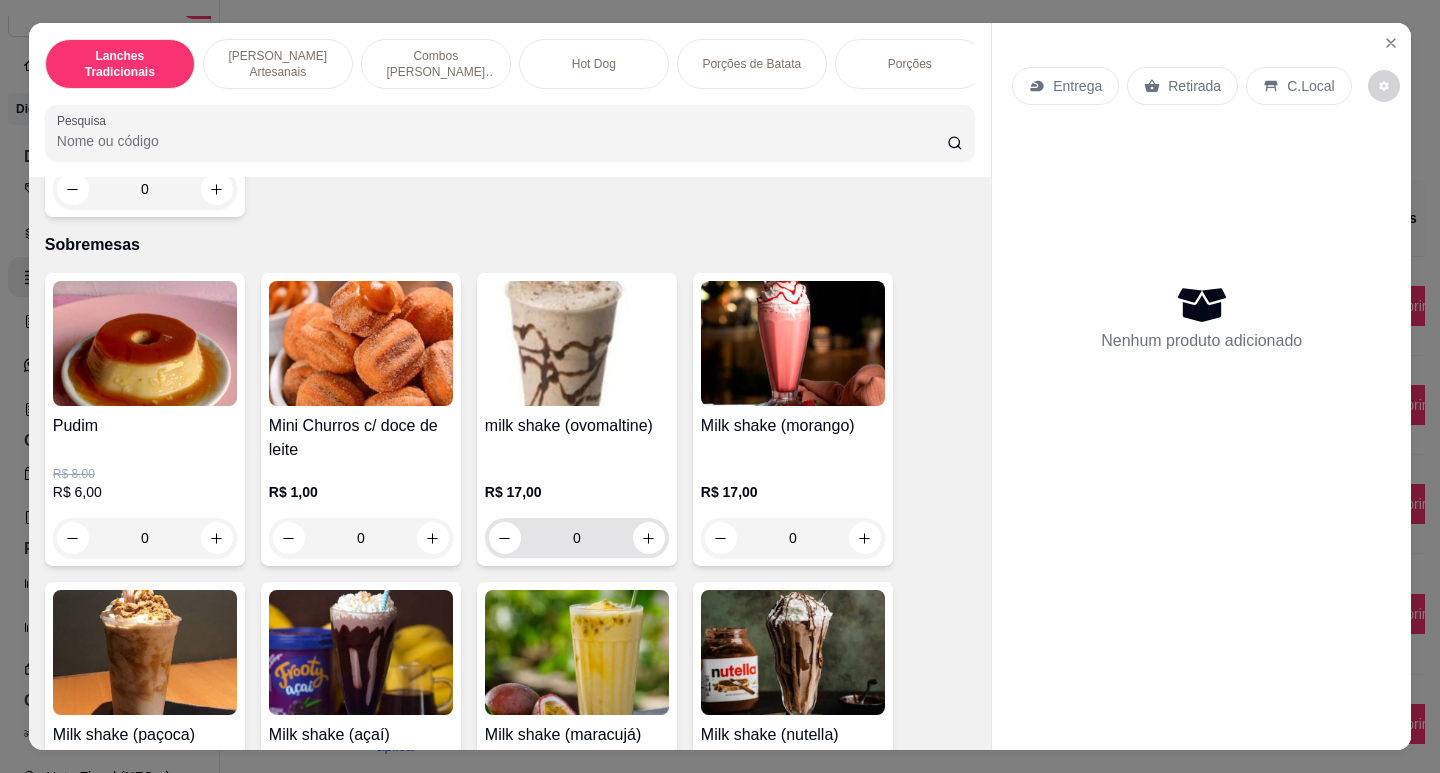 scroll, scrollTop: 4500, scrollLeft: 0, axis: vertical 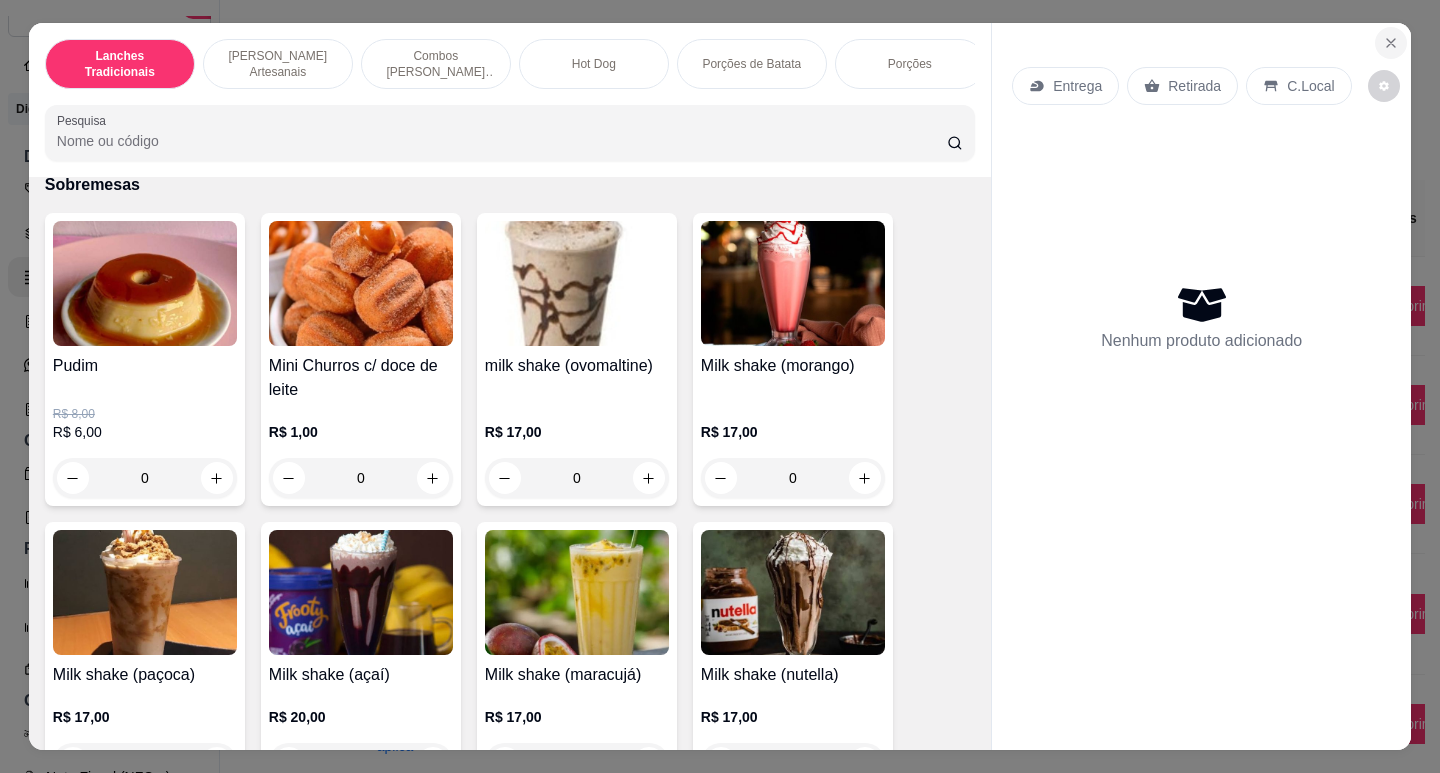 click at bounding box center [1391, 43] 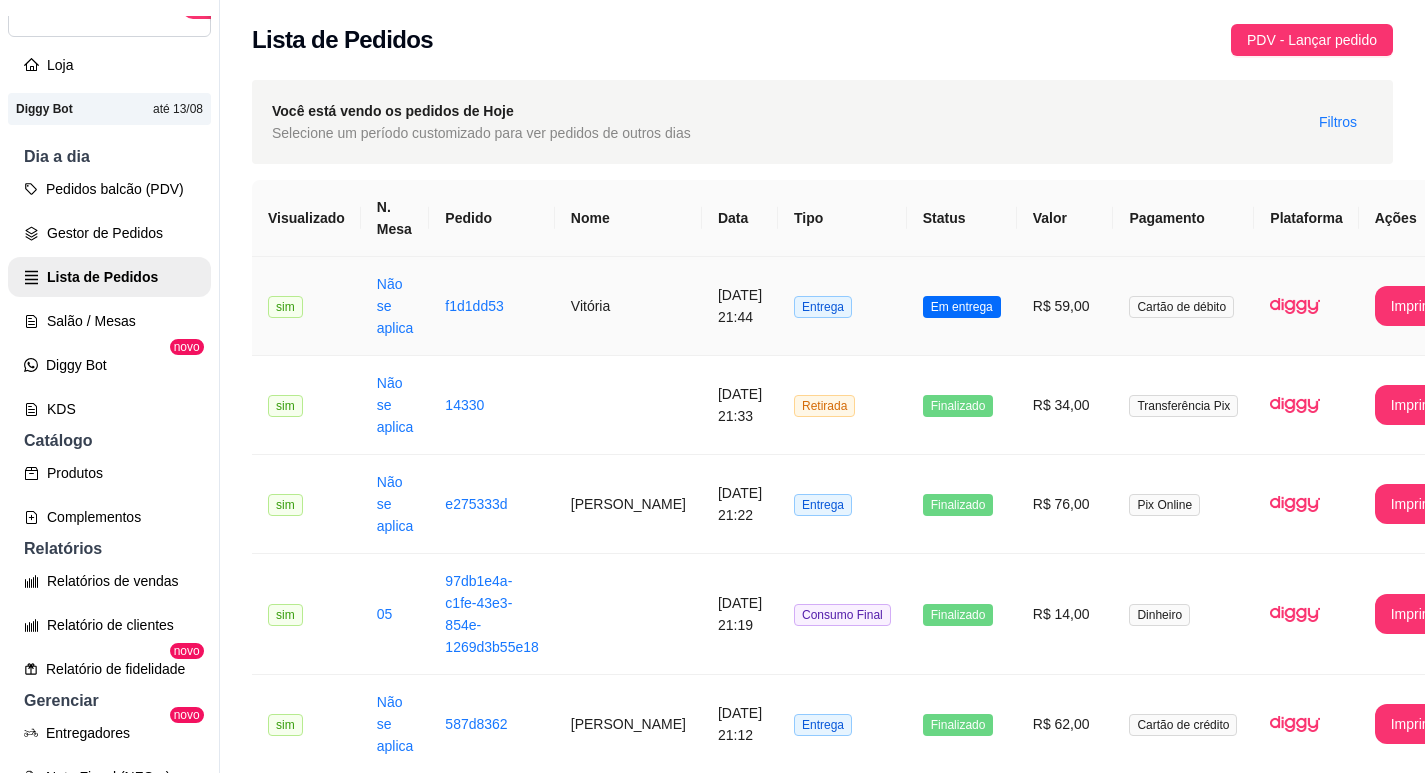 click on "Entrega" at bounding box center (842, 306) 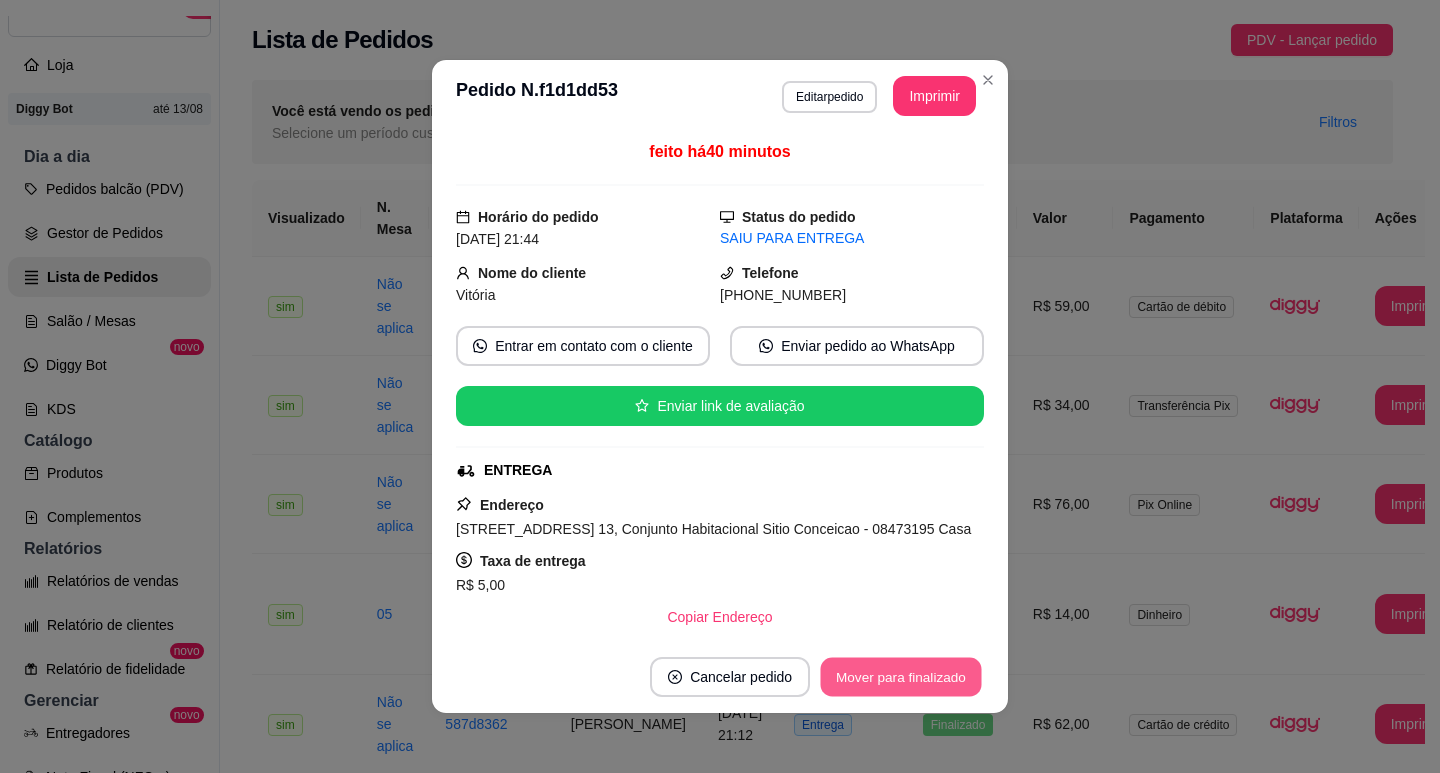 click on "Mover para finalizado" at bounding box center (901, 677) 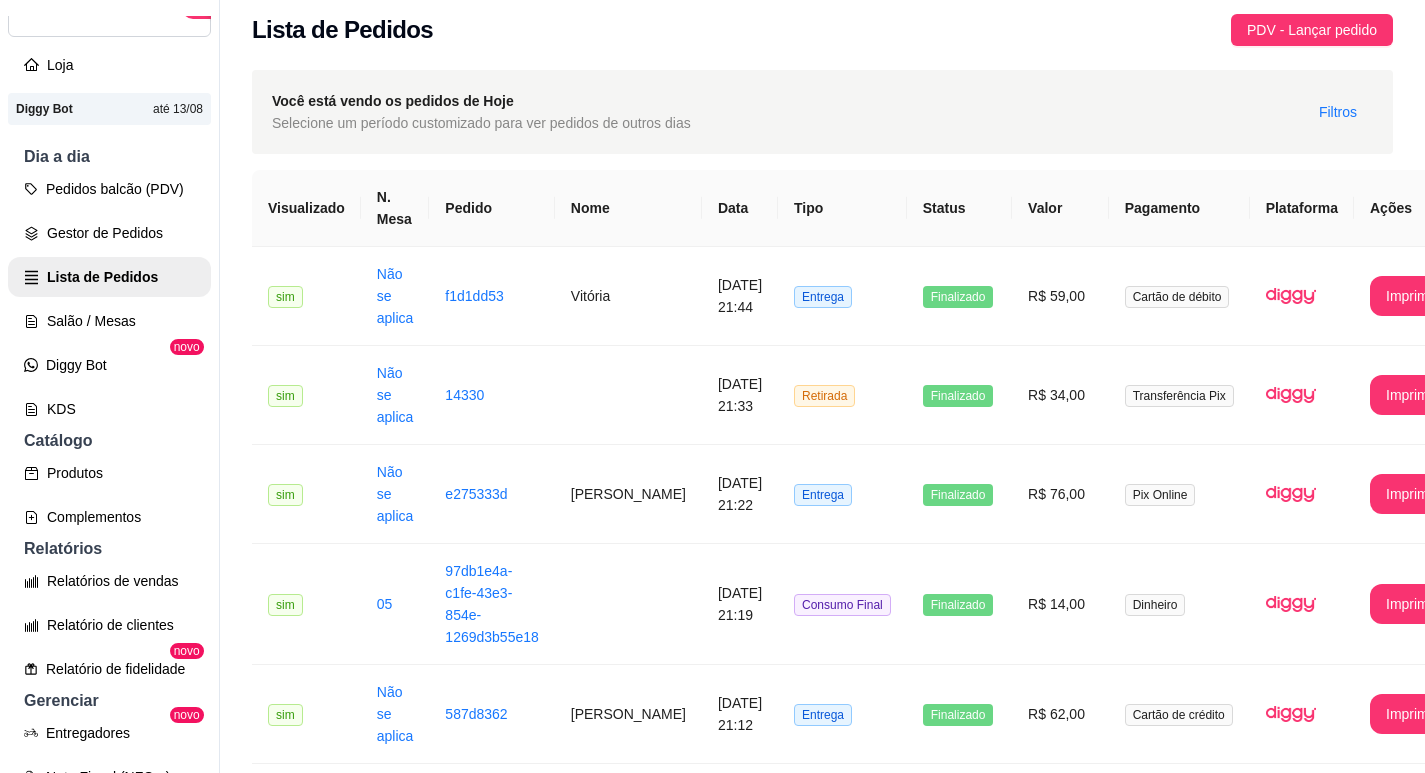 scroll, scrollTop: 0, scrollLeft: 0, axis: both 